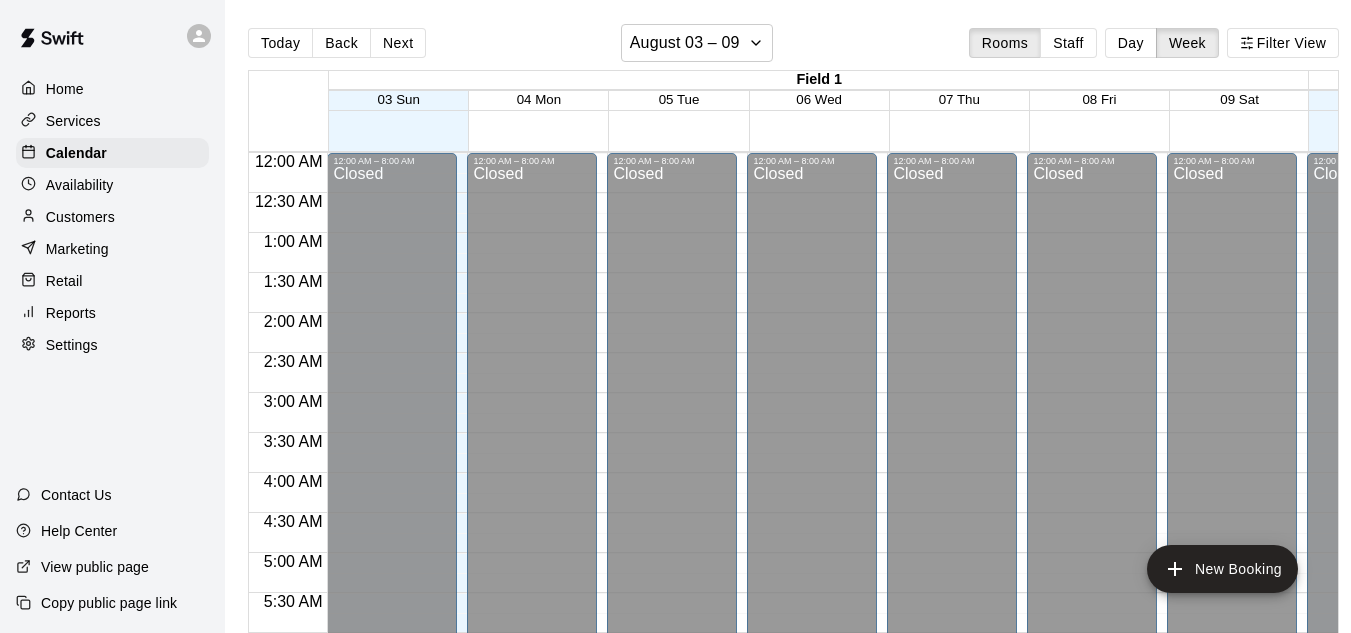 scroll, scrollTop: 0, scrollLeft: 0, axis: both 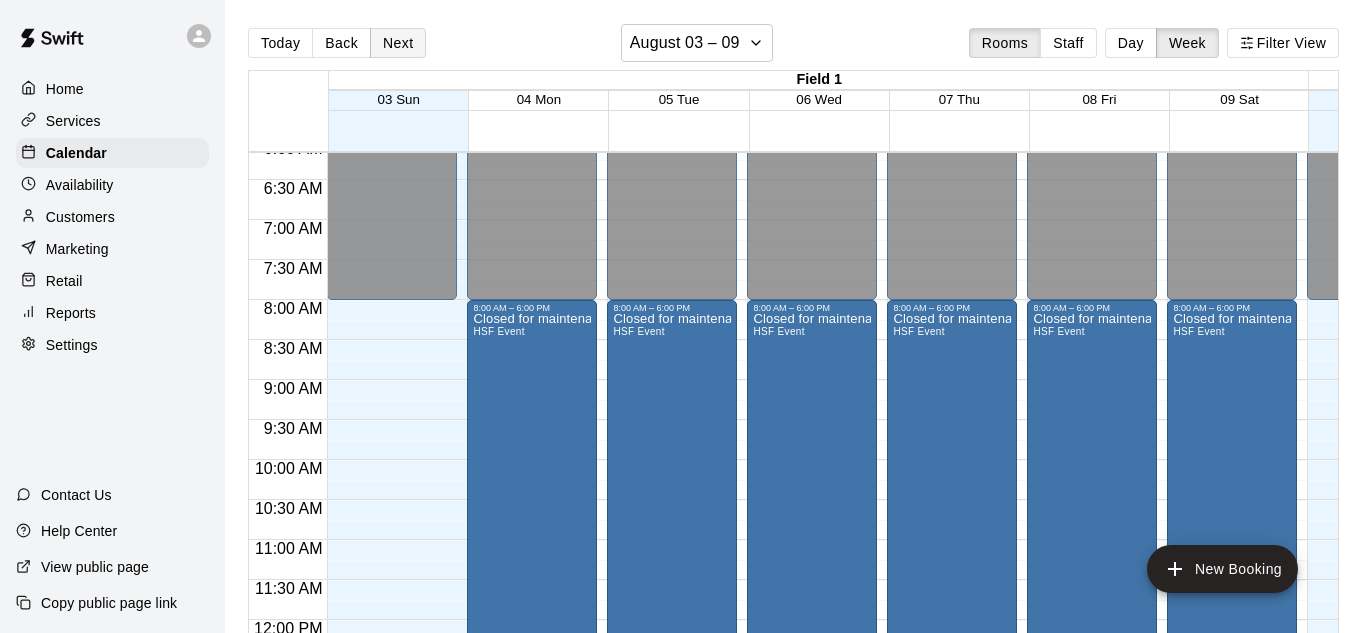 click on "Next" at bounding box center (398, 43) 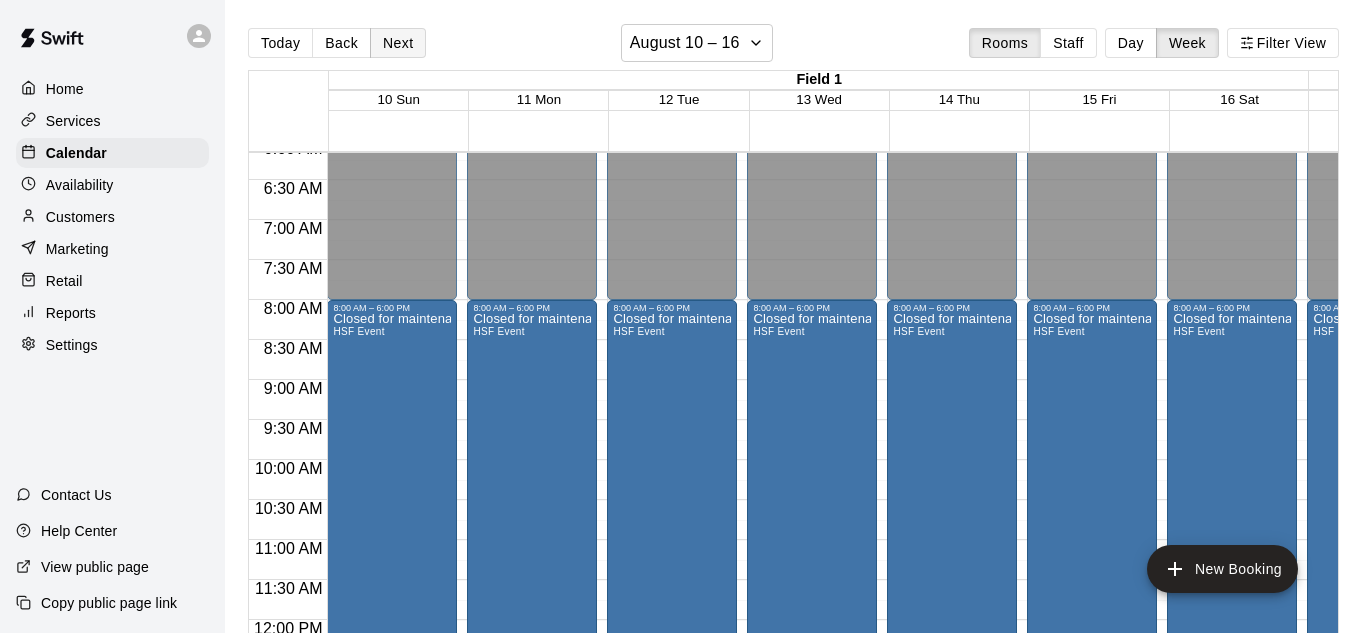 click on "Next" at bounding box center (398, 43) 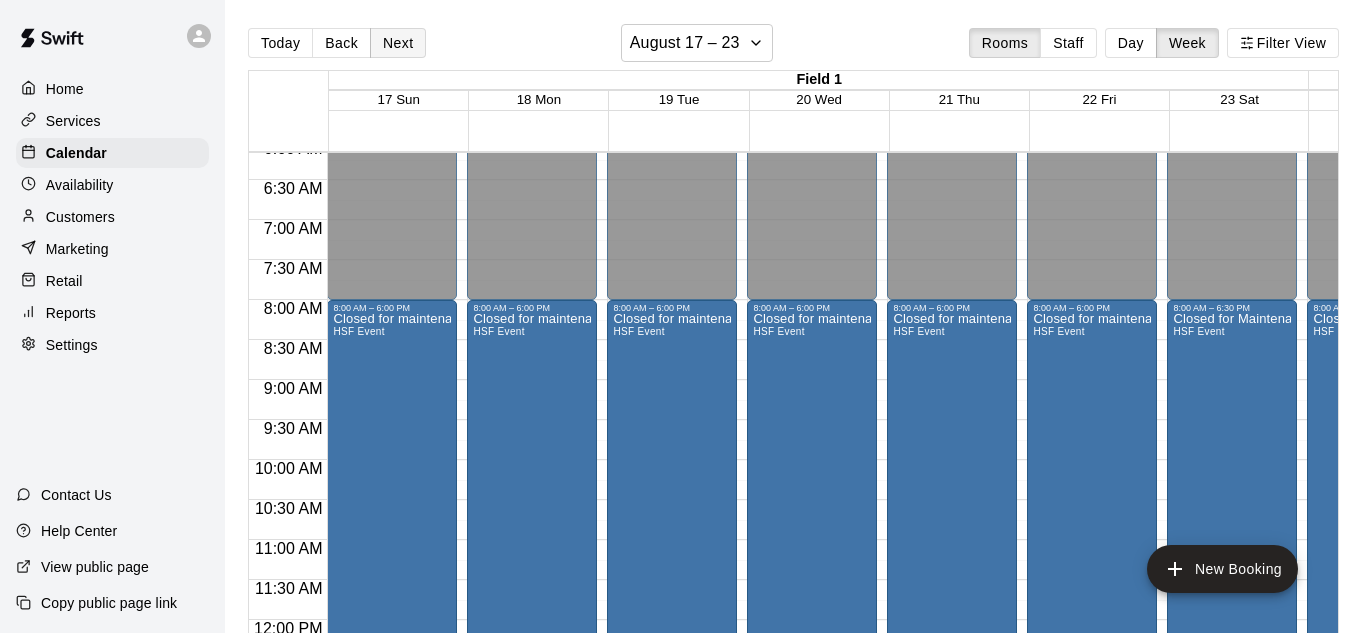 click on "Next" at bounding box center (398, 43) 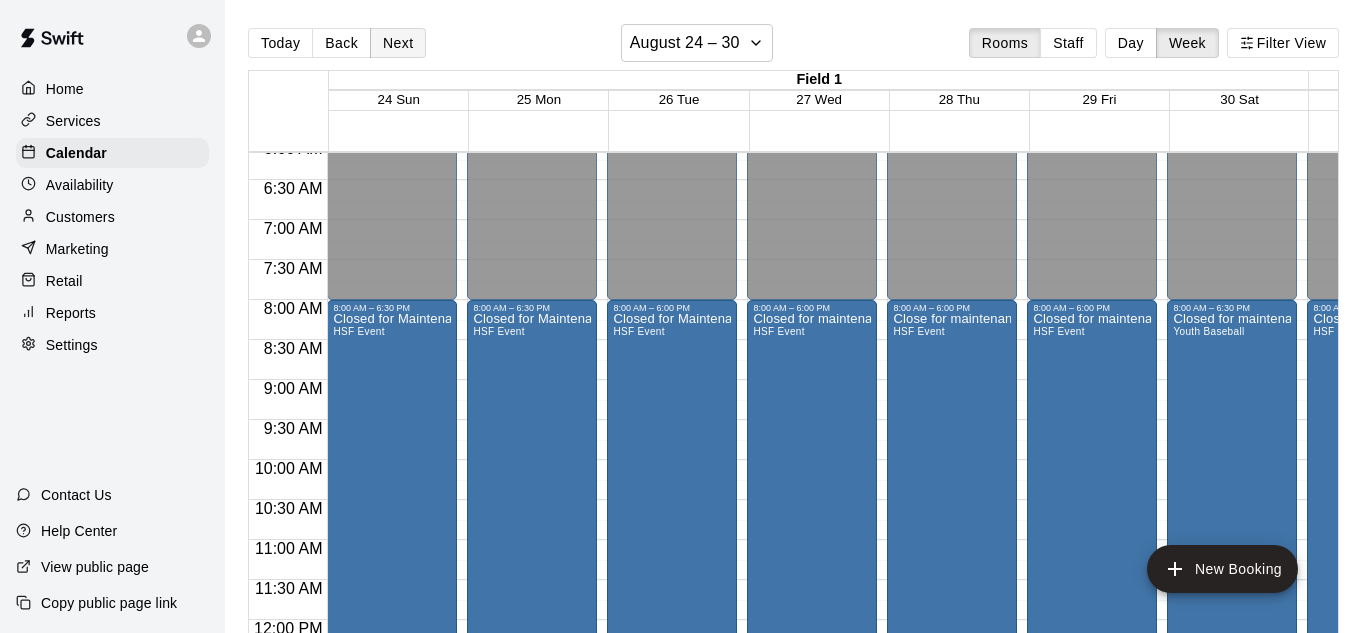 click on "Next" at bounding box center [398, 43] 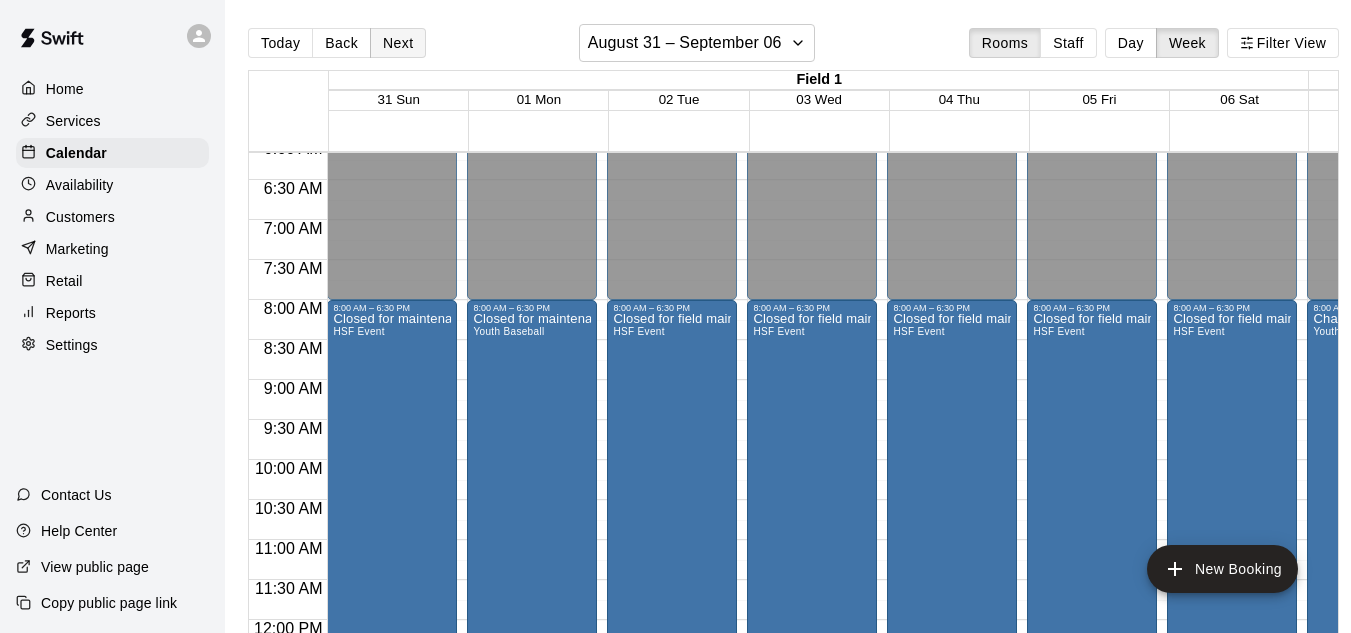 click on "Next" at bounding box center [398, 43] 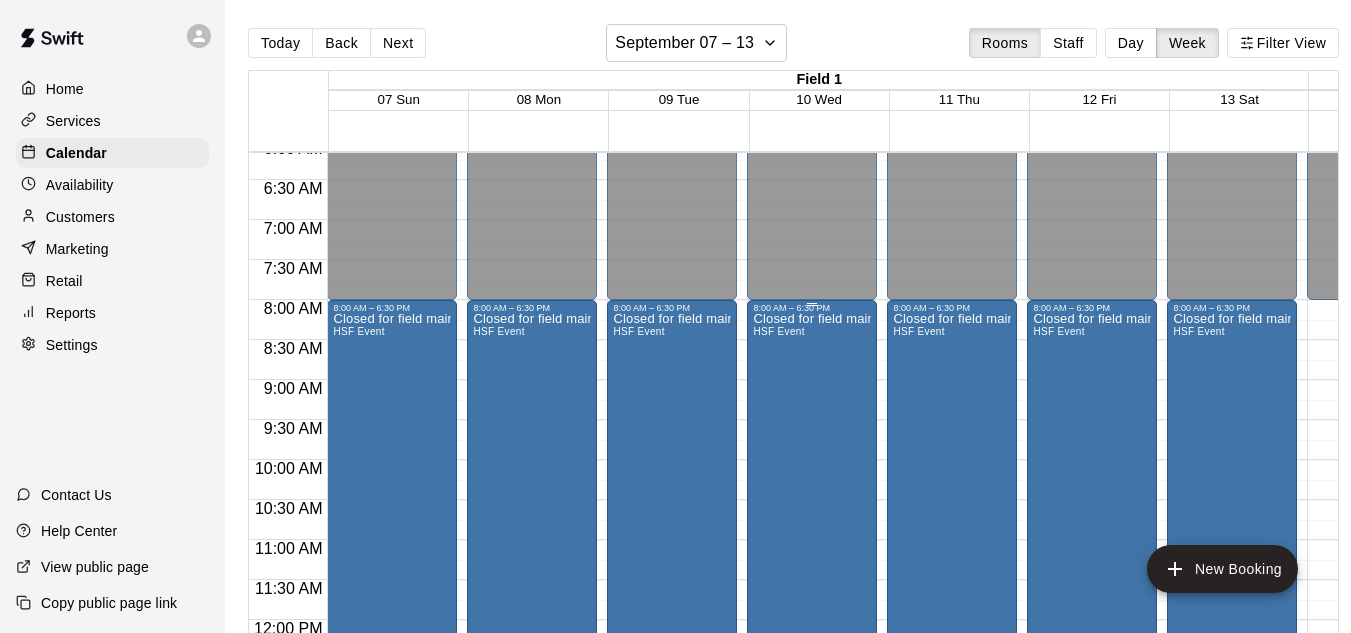 scroll, scrollTop: 493, scrollLeft: 14, axis: both 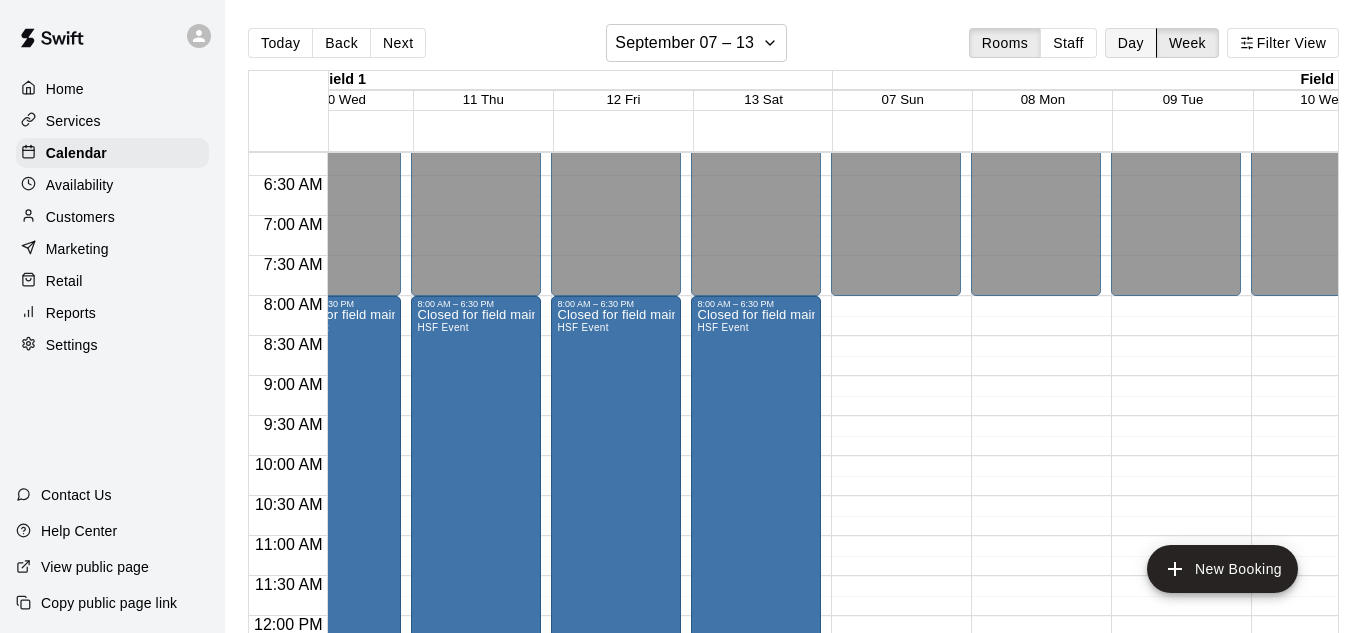 click on "Day" at bounding box center [1131, 43] 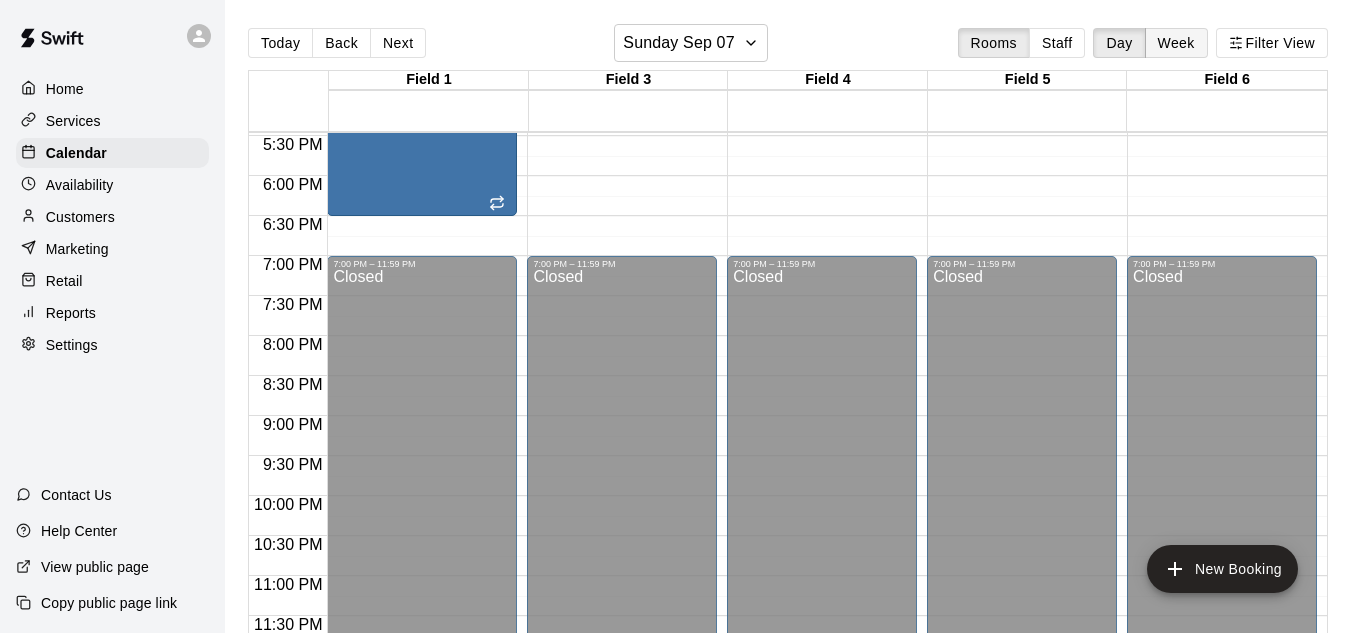 click on "Week" at bounding box center (1176, 43) 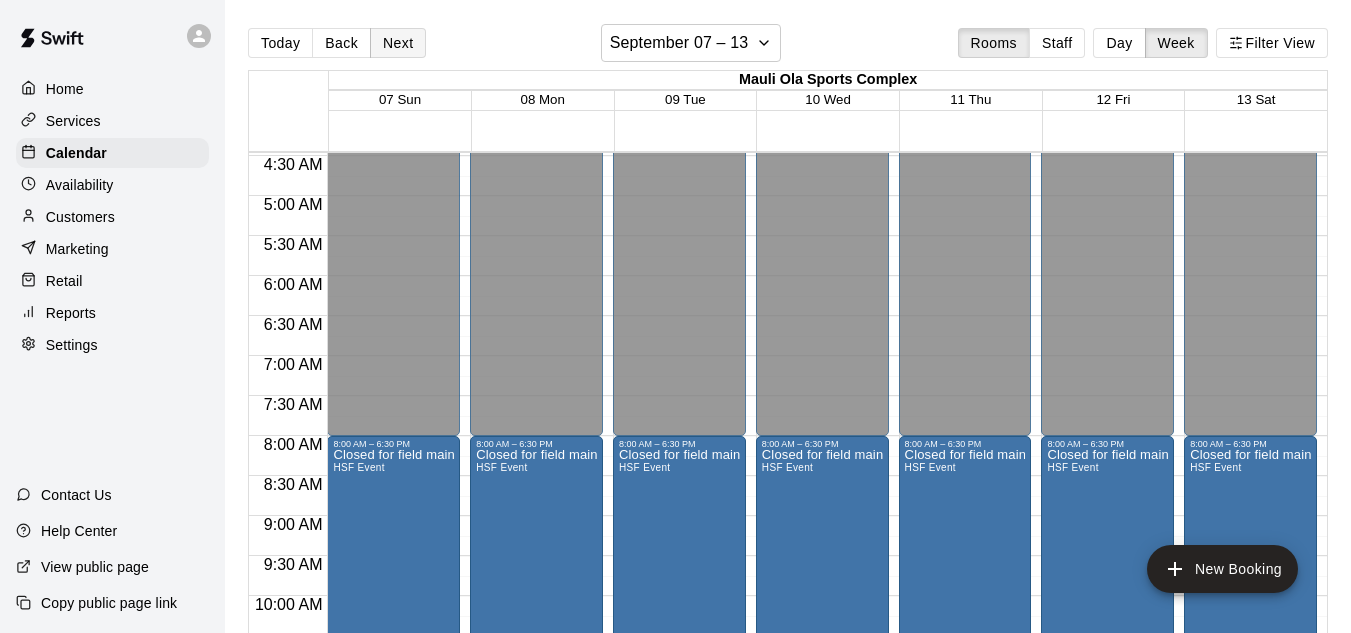 click on "Next" at bounding box center [398, 43] 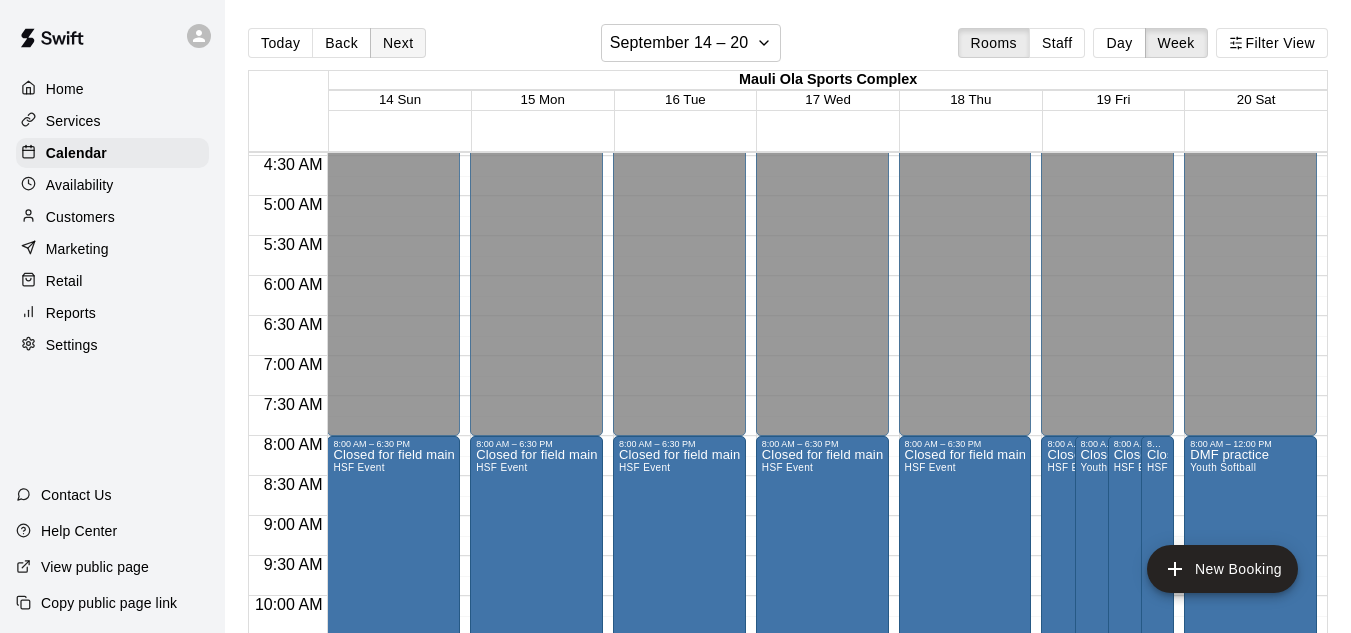 click on "Next" at bounding box center (398, 43) 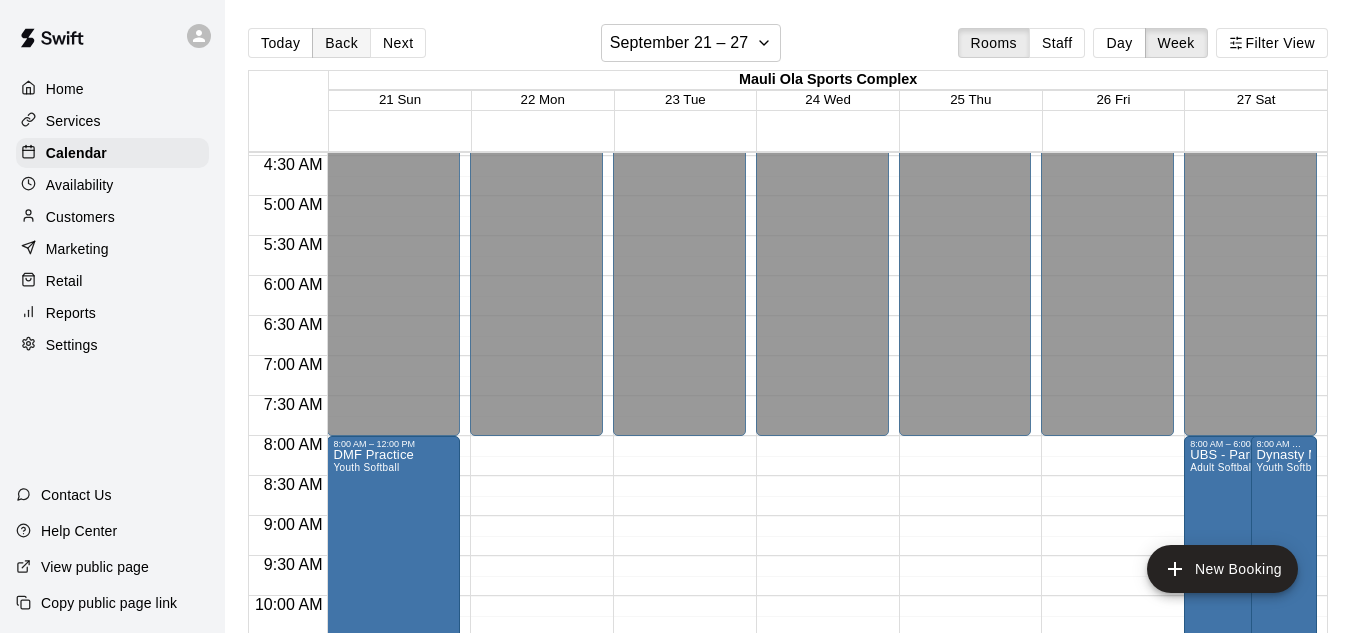 click on "Back" at bounding box center [341, 43] 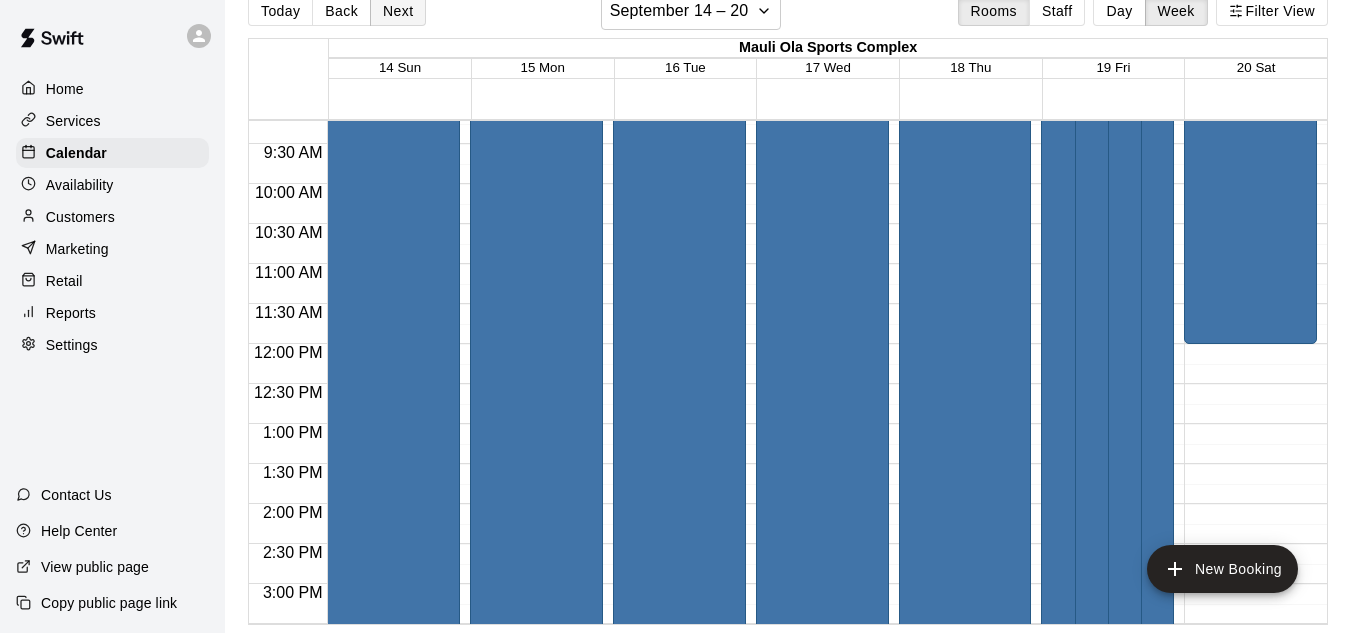 click on "Next" at bounding box center [398, 11] 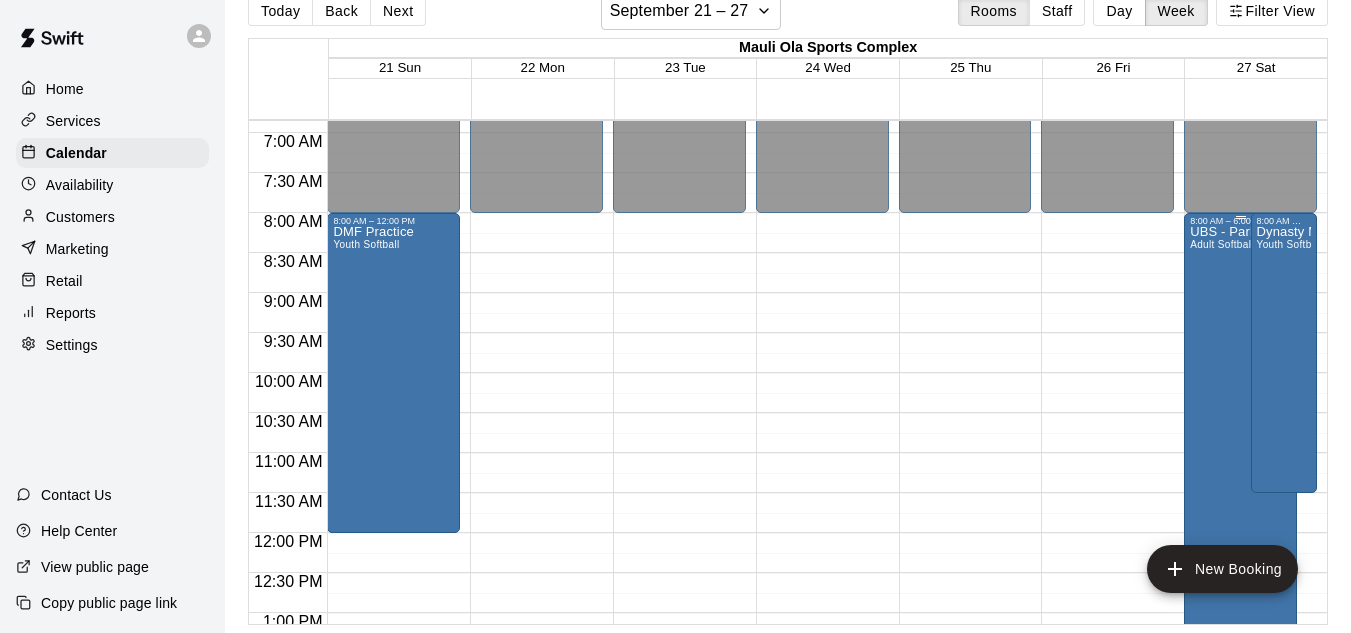 click on "UBS - Parkinsons Coed Slowpitch Adult Softball" at bounding box center [1240, 542] 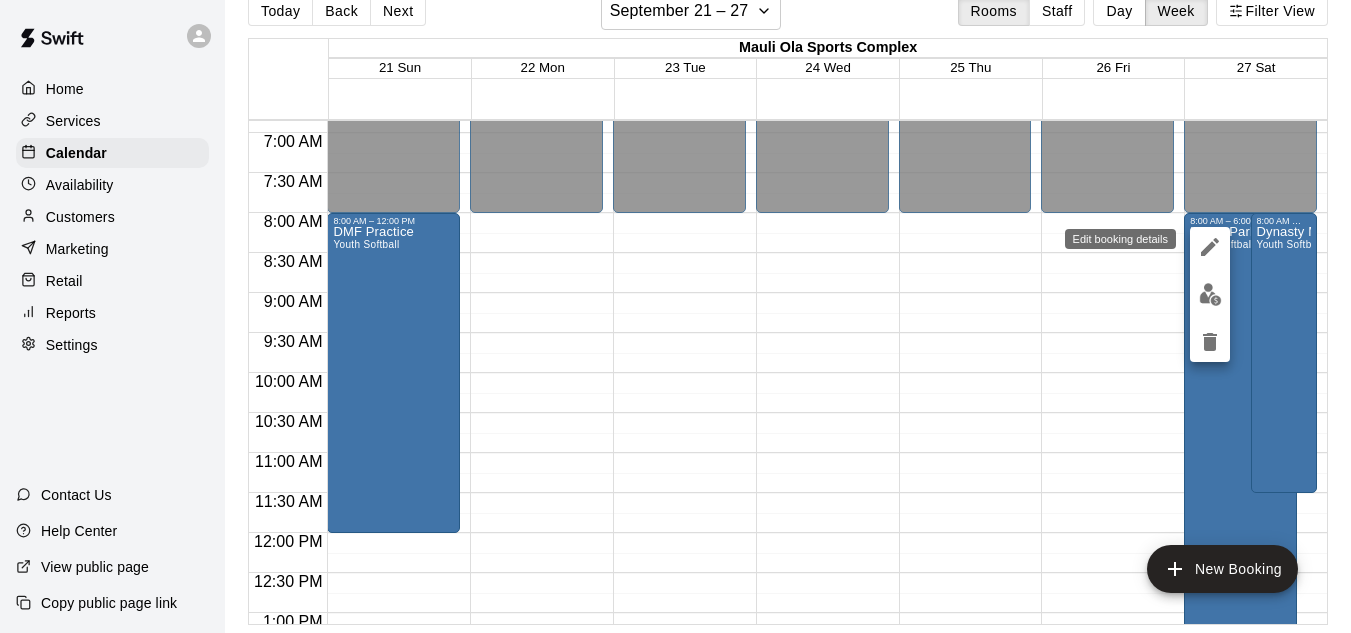 click 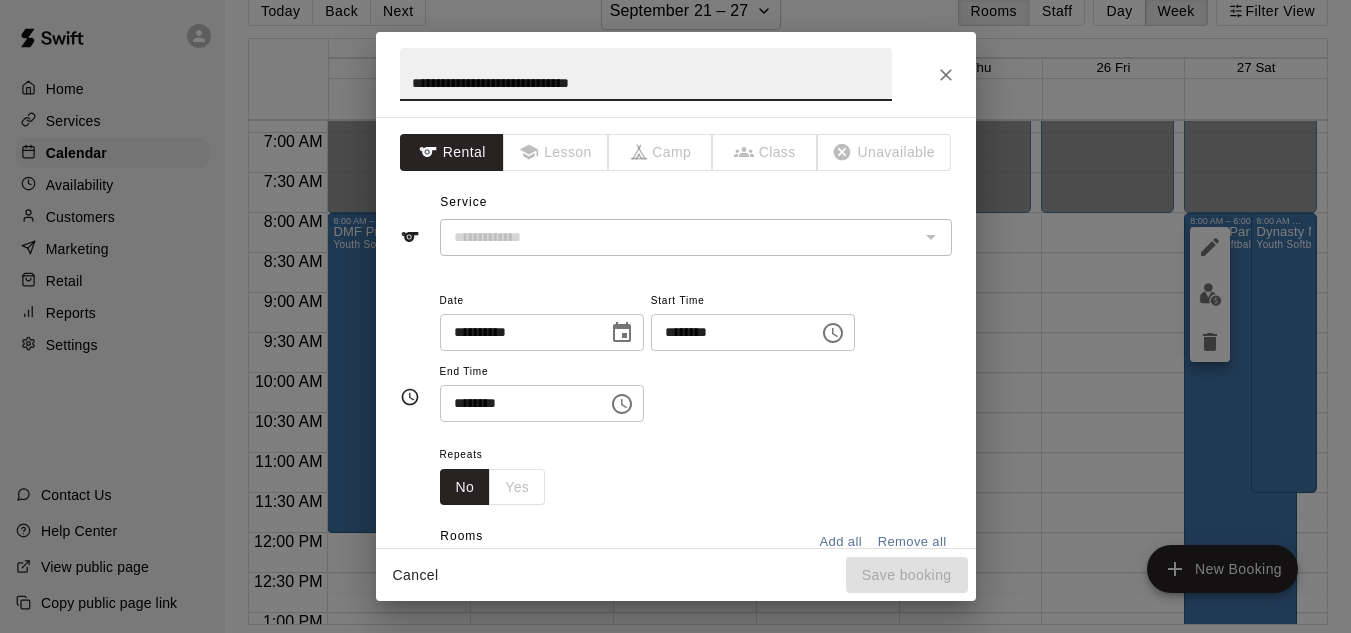 type on "**********" 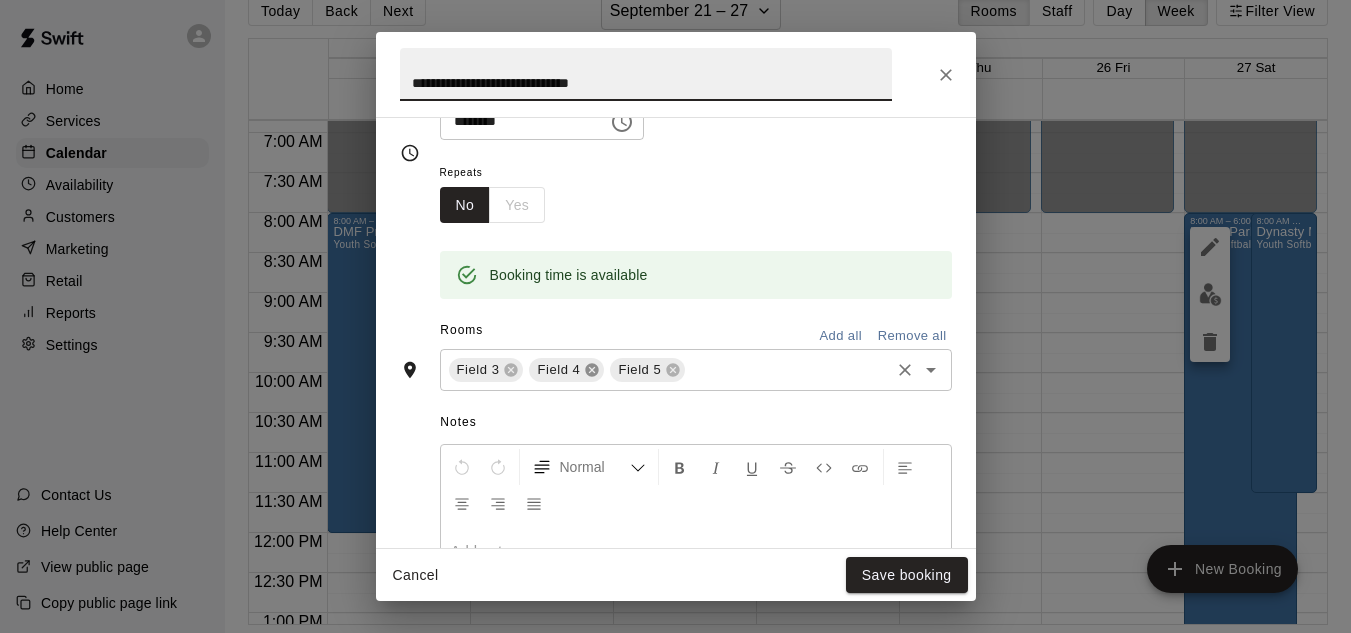 click 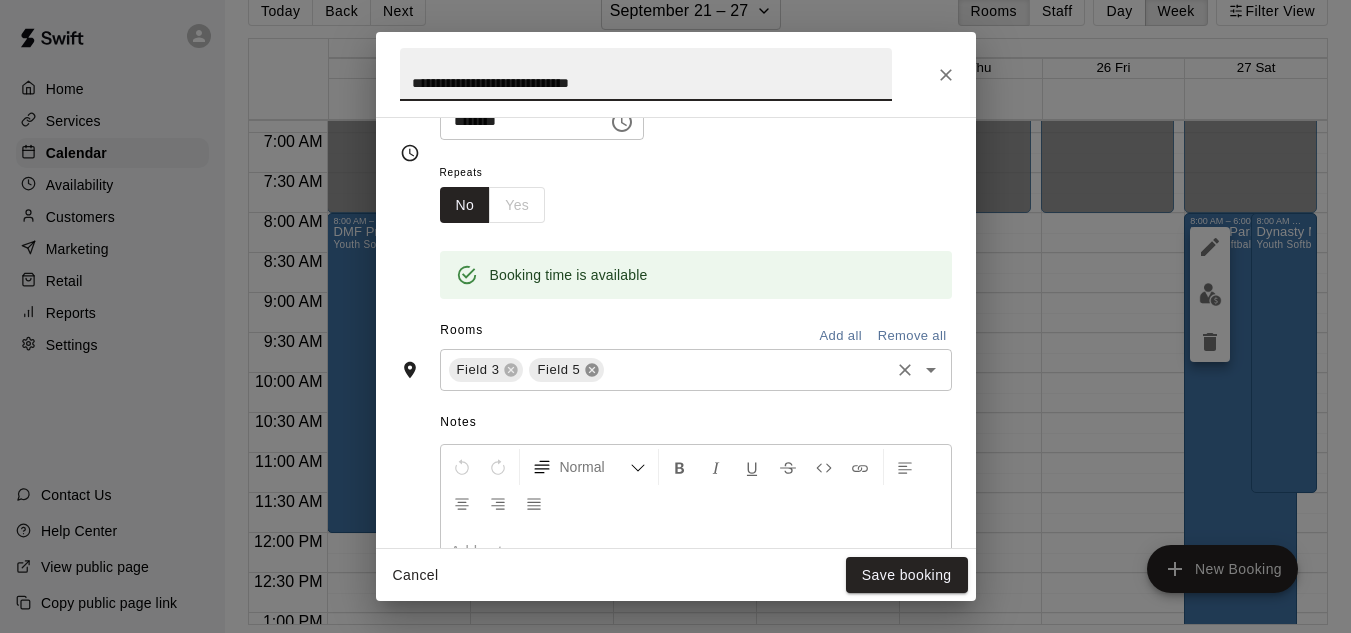 click 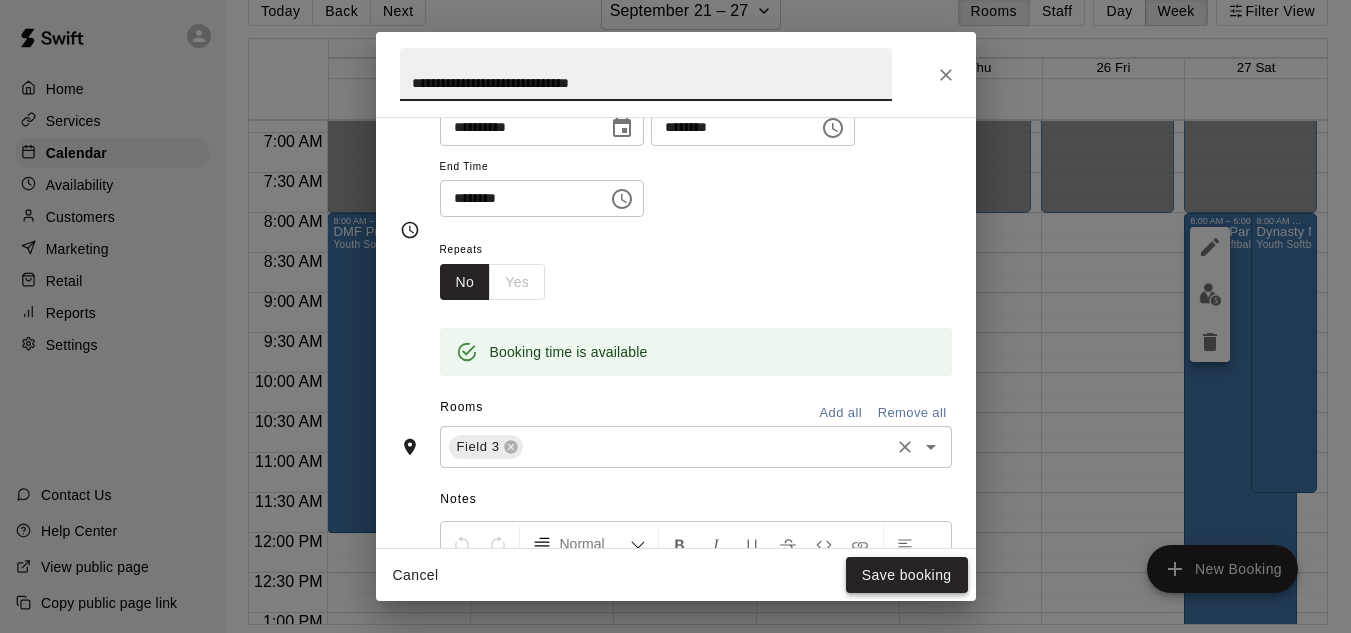 click on "Save booking" at bounding box center (907, 575) 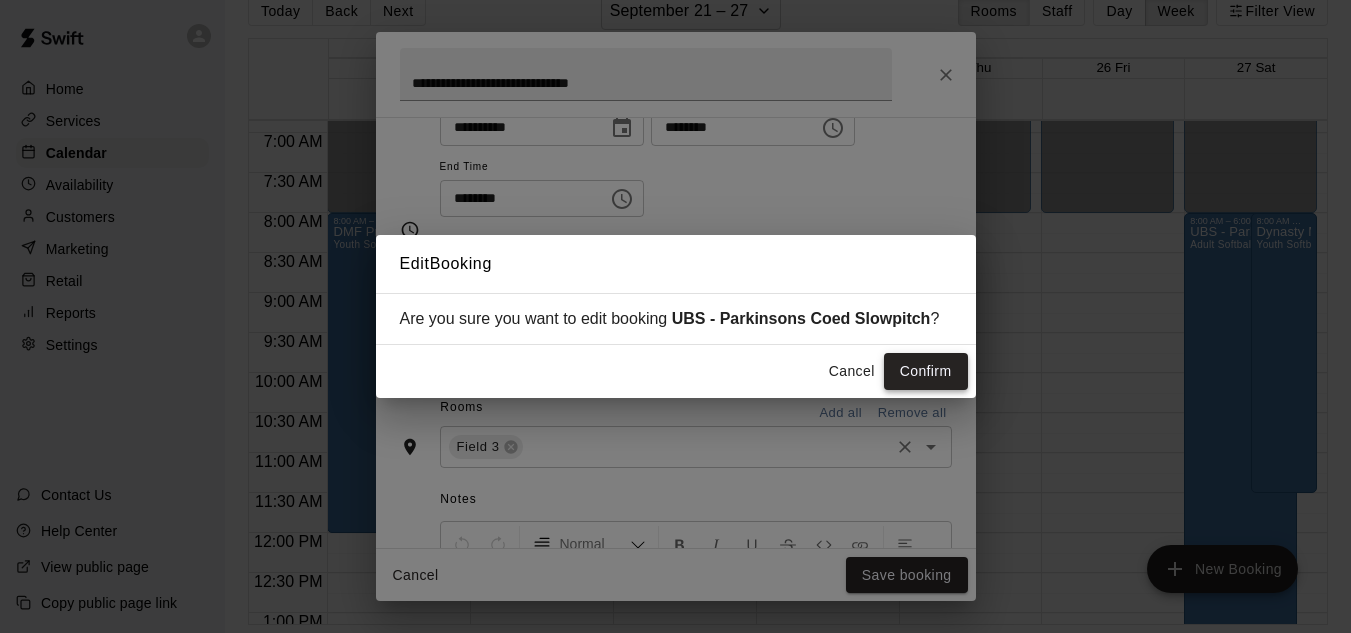 click on "Confirm" at bounding box center [926, 371] 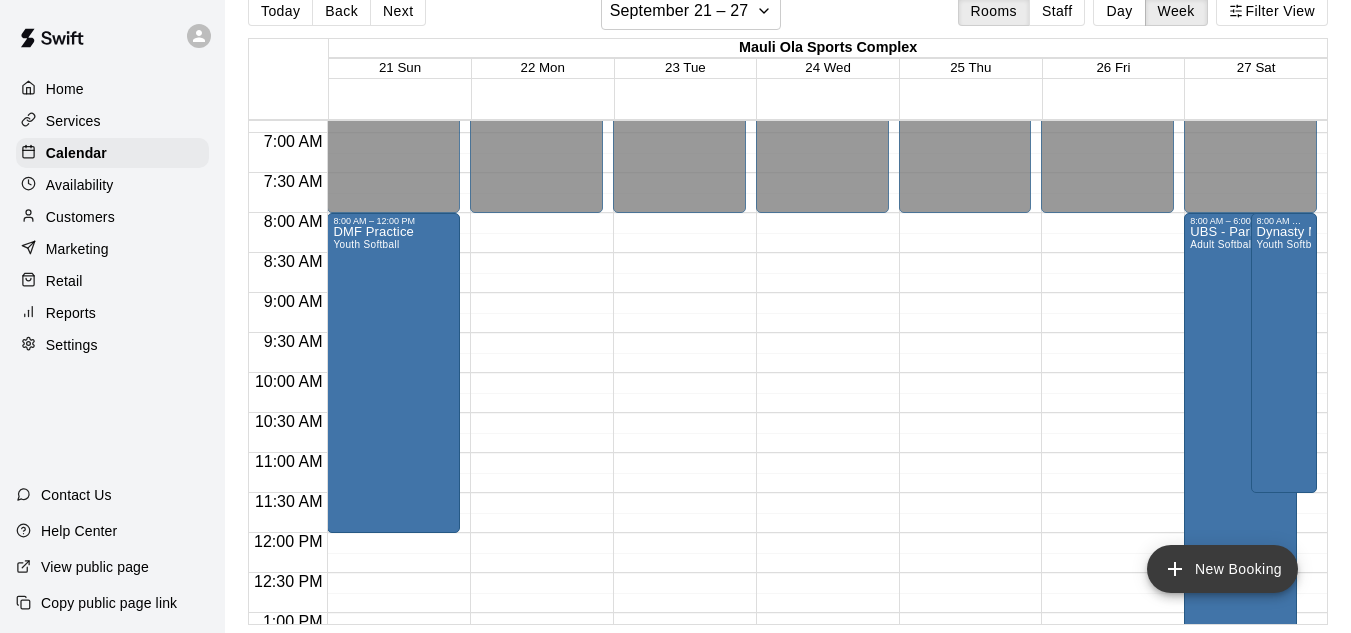 click on "New Booking" at bounding box center (1222, 569) 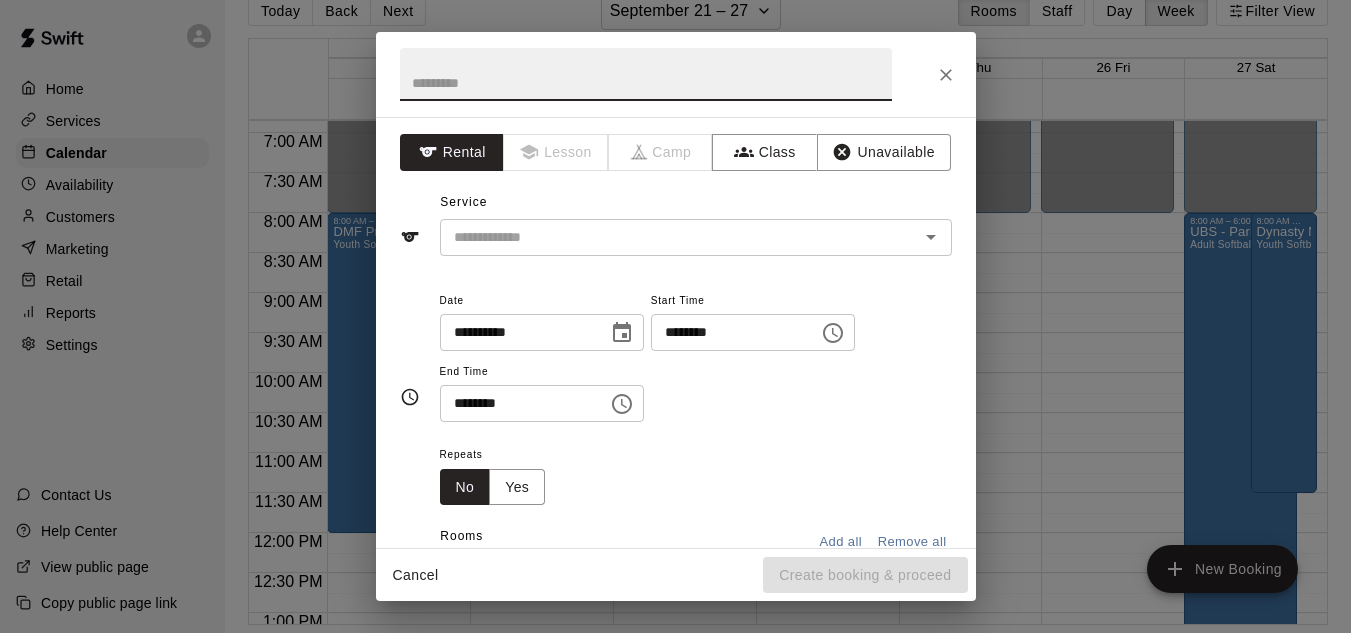 click 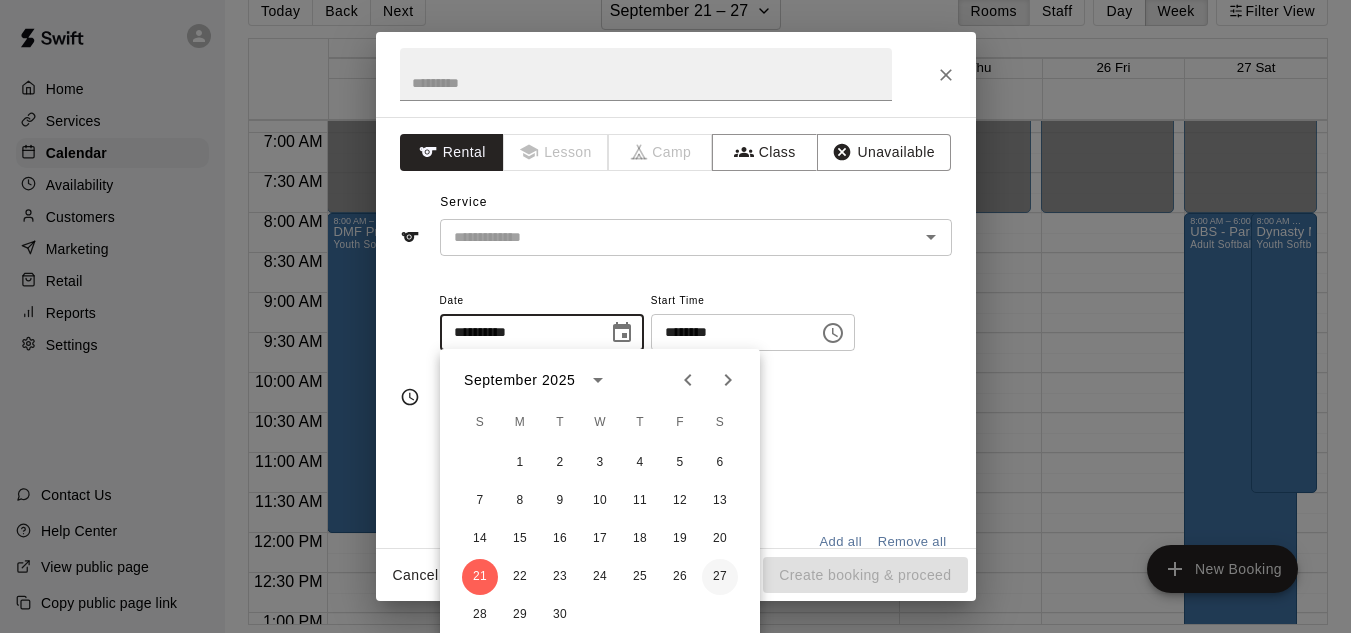 click on "27" at bounding box center [720, 577] 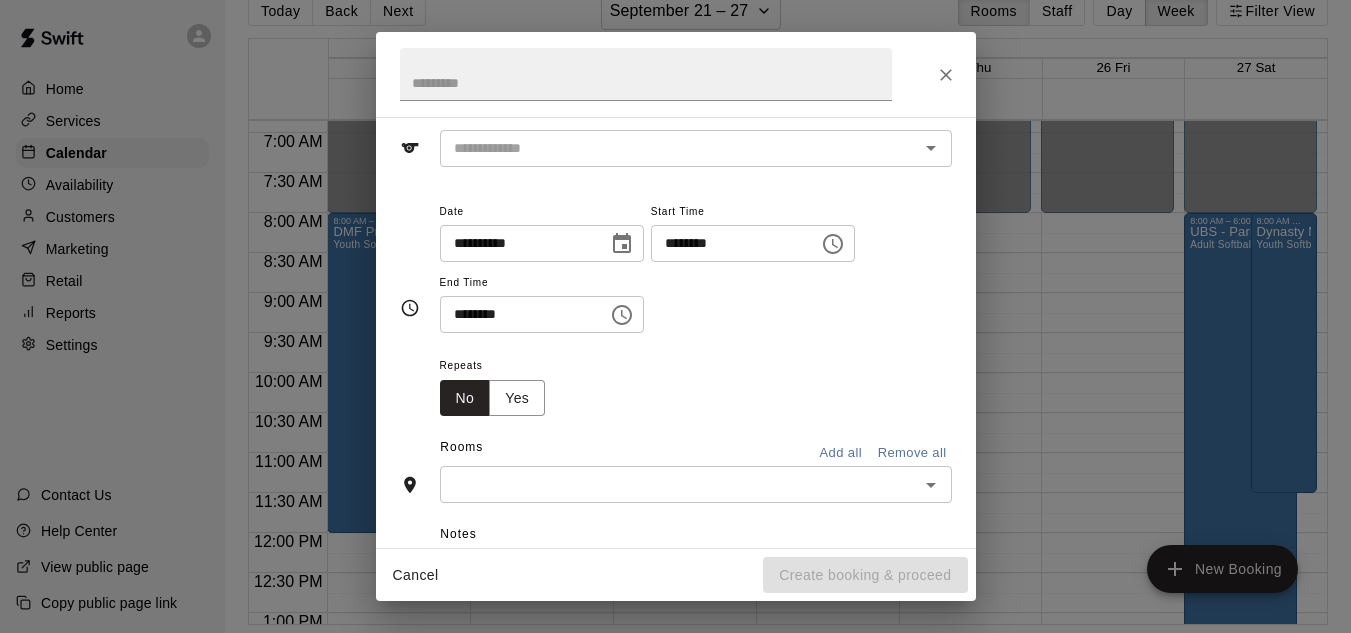click at bounding box center [679, 484] 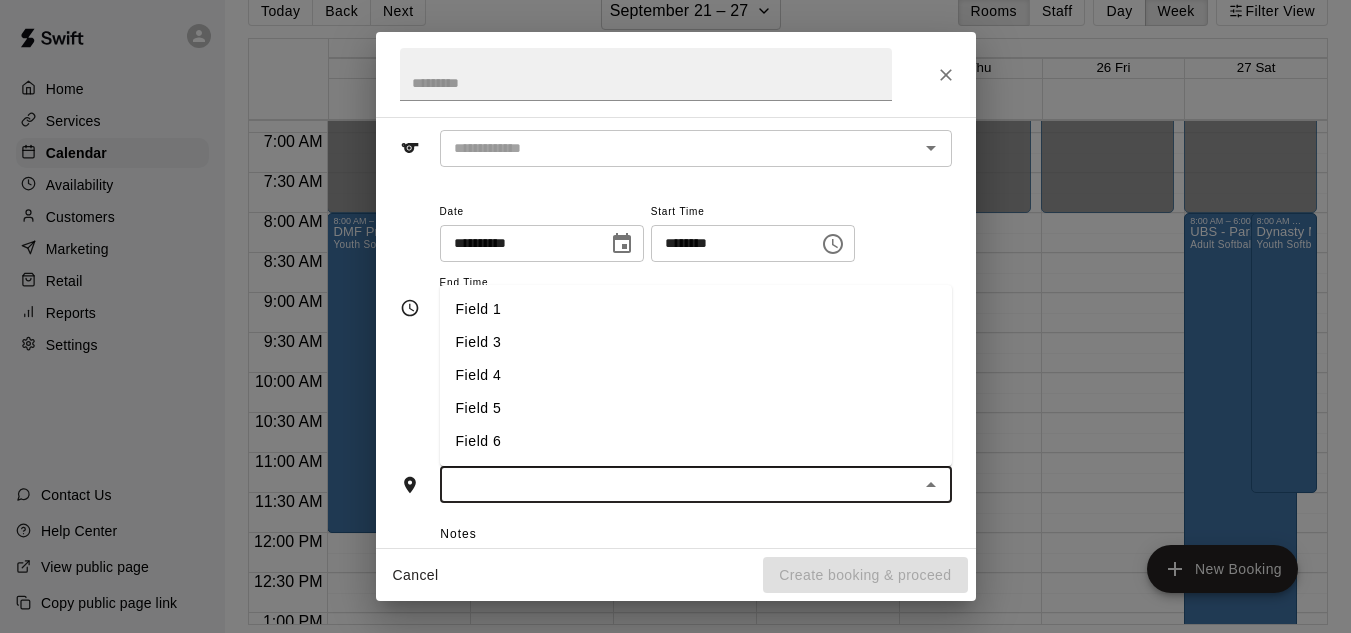 click on "Field 4" at bounding box center (696, 375) 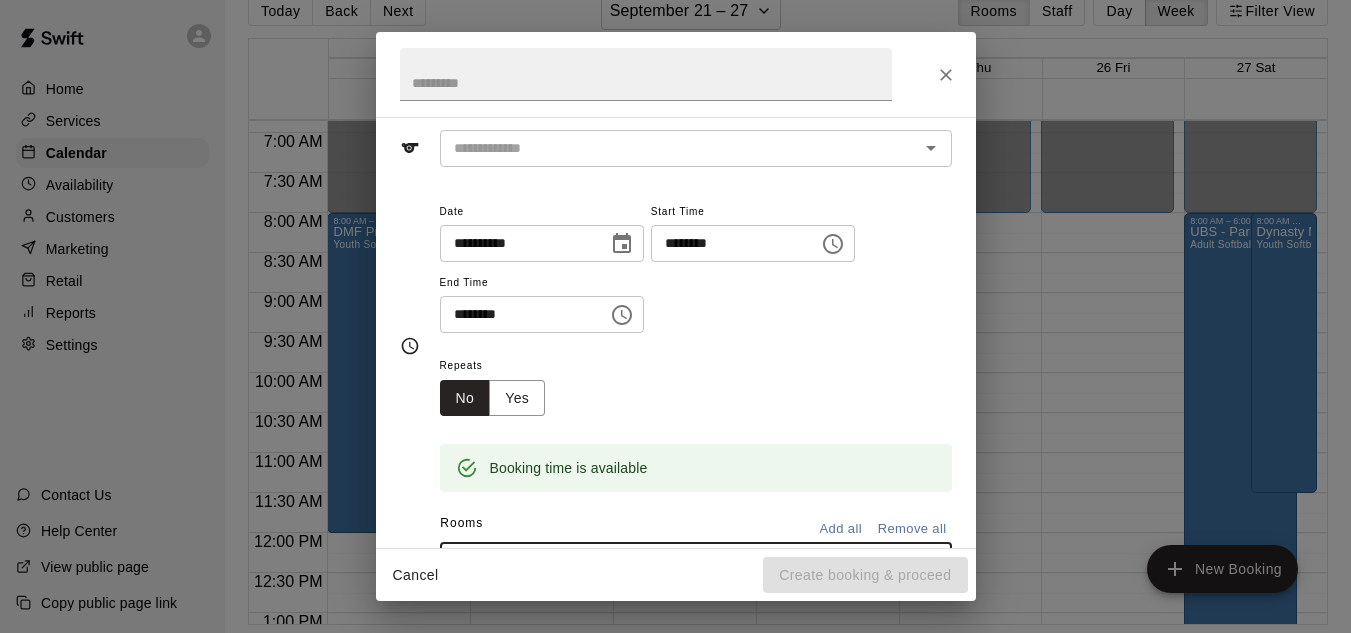 click on "********" at bounding box center (728, 243) 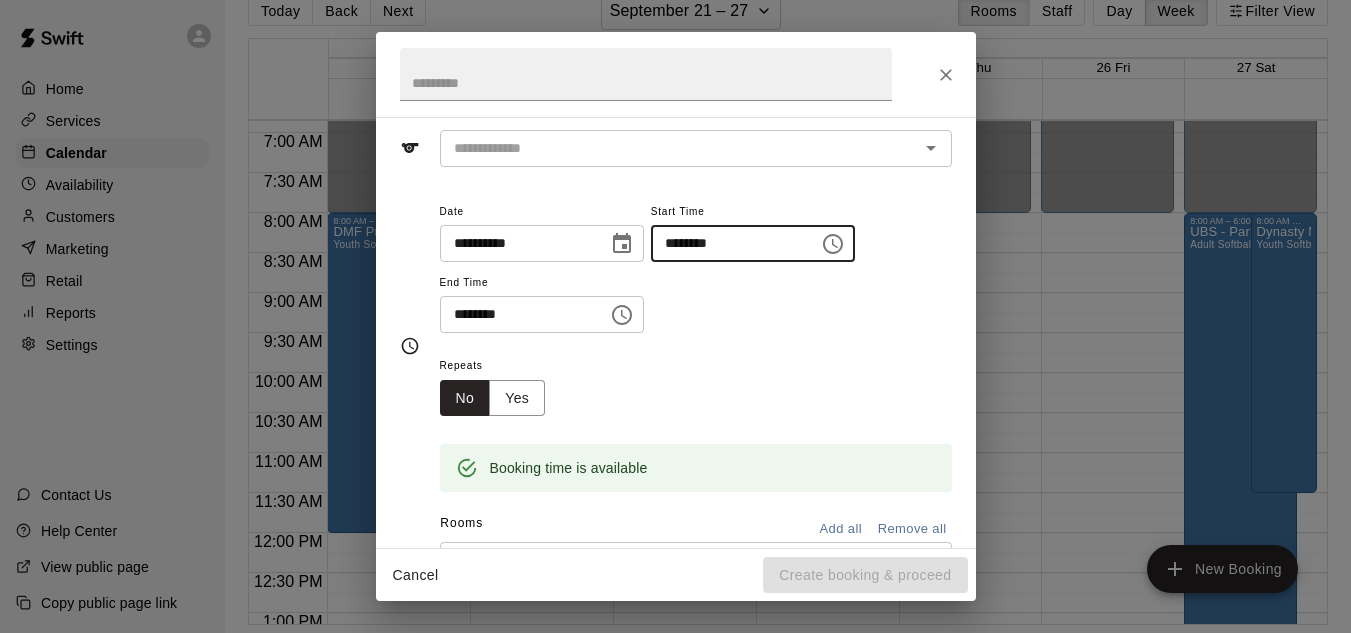 type on "********" 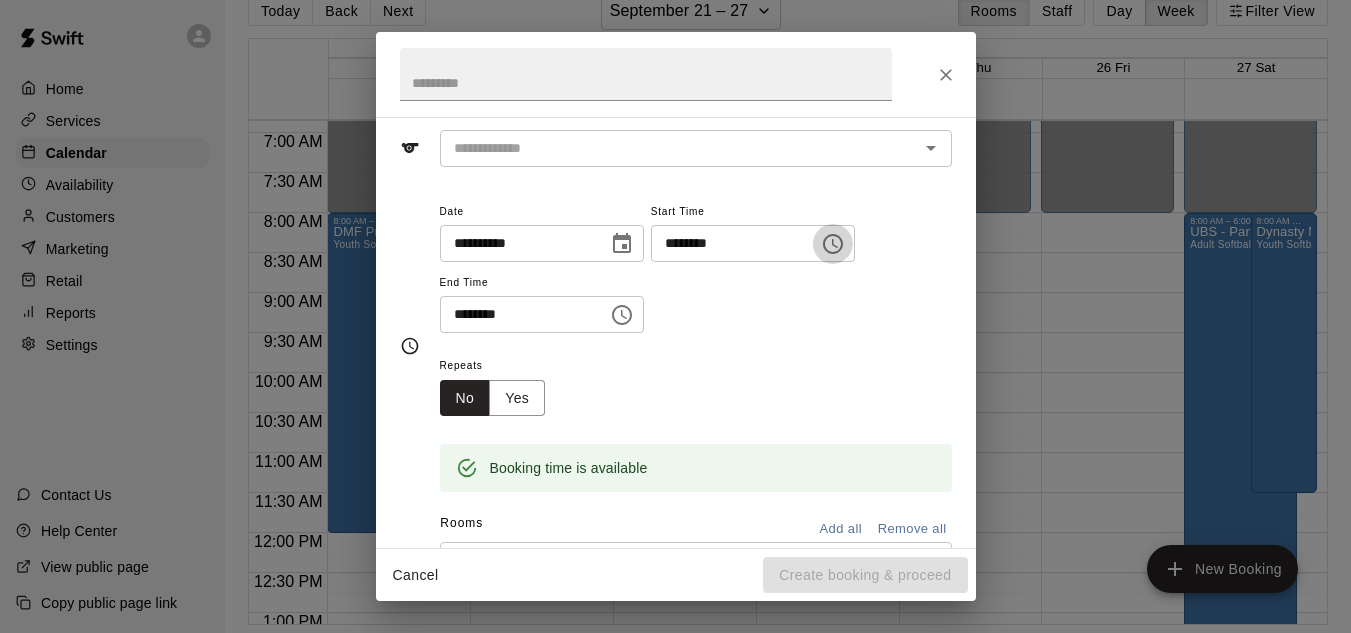 type 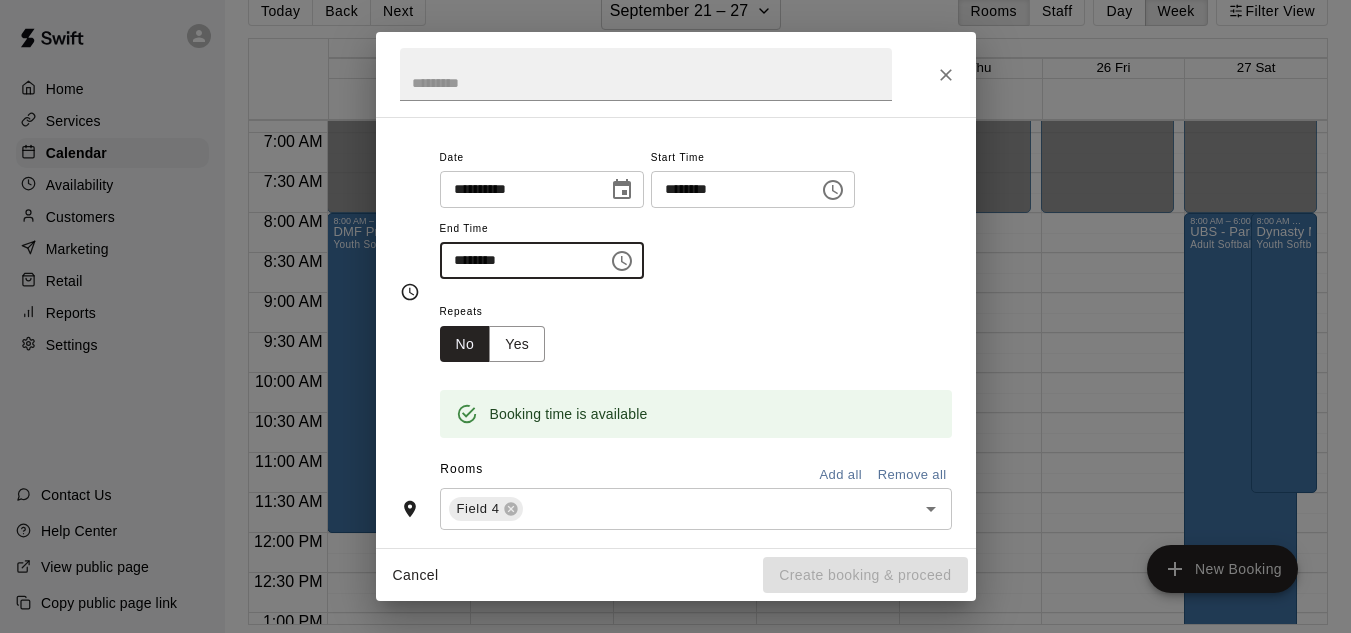 type on "********" 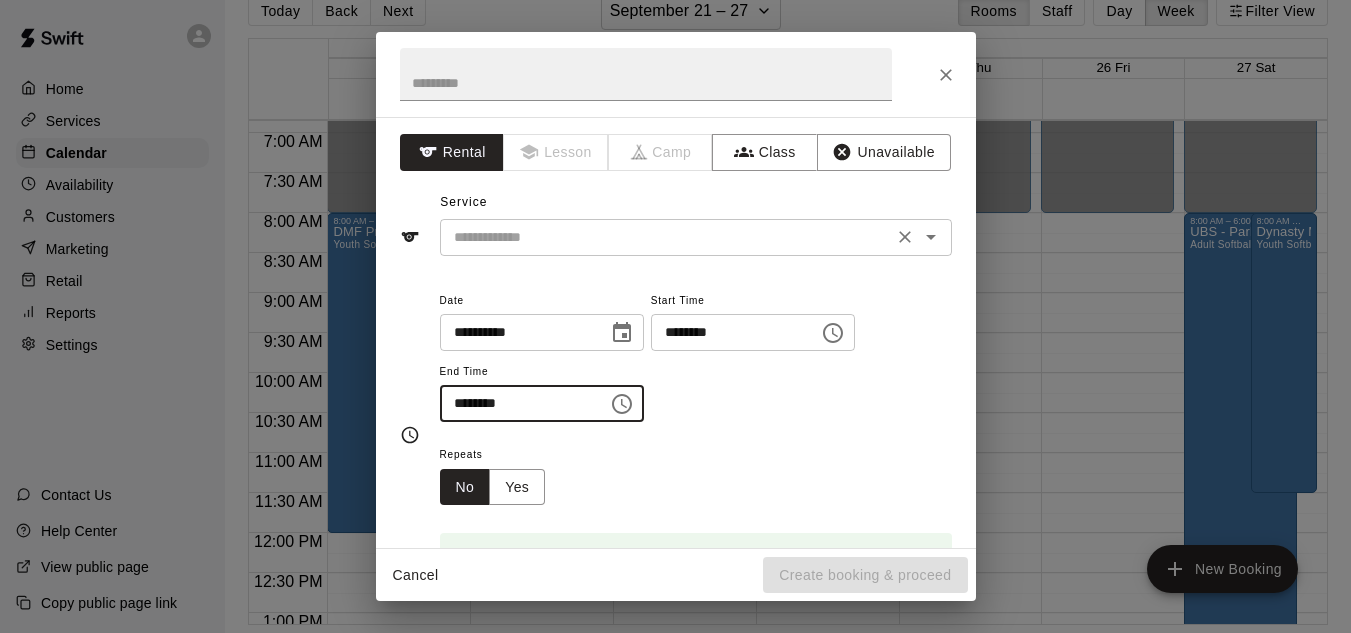 scroll, scrollTop: 0, scrollLeft: 0, axis: both 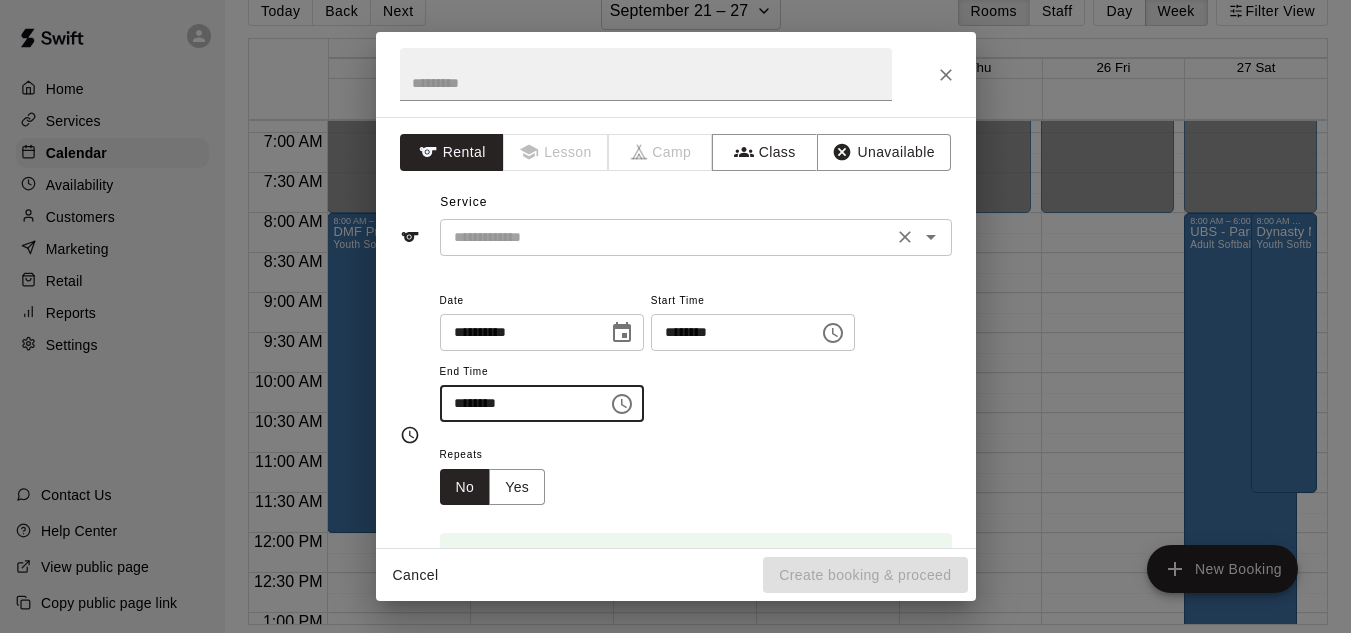 click at bounding box center (666, 237) 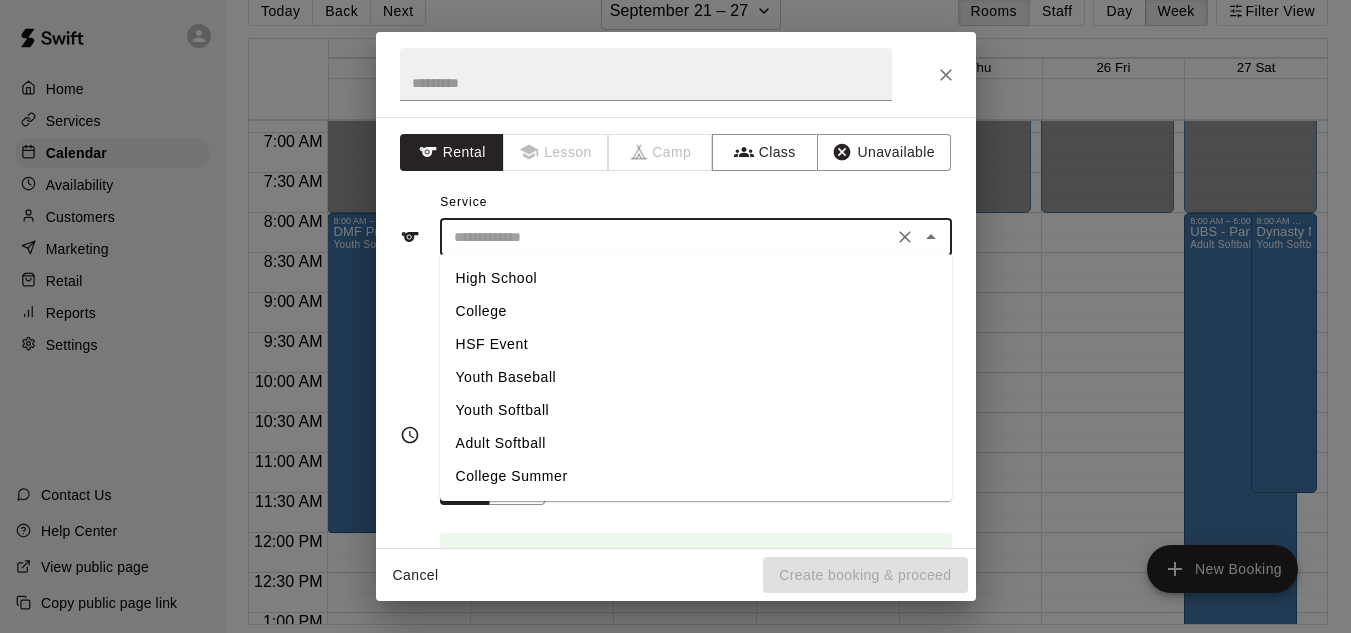 click on "Adult Softball" at bounding box center (696, 443) 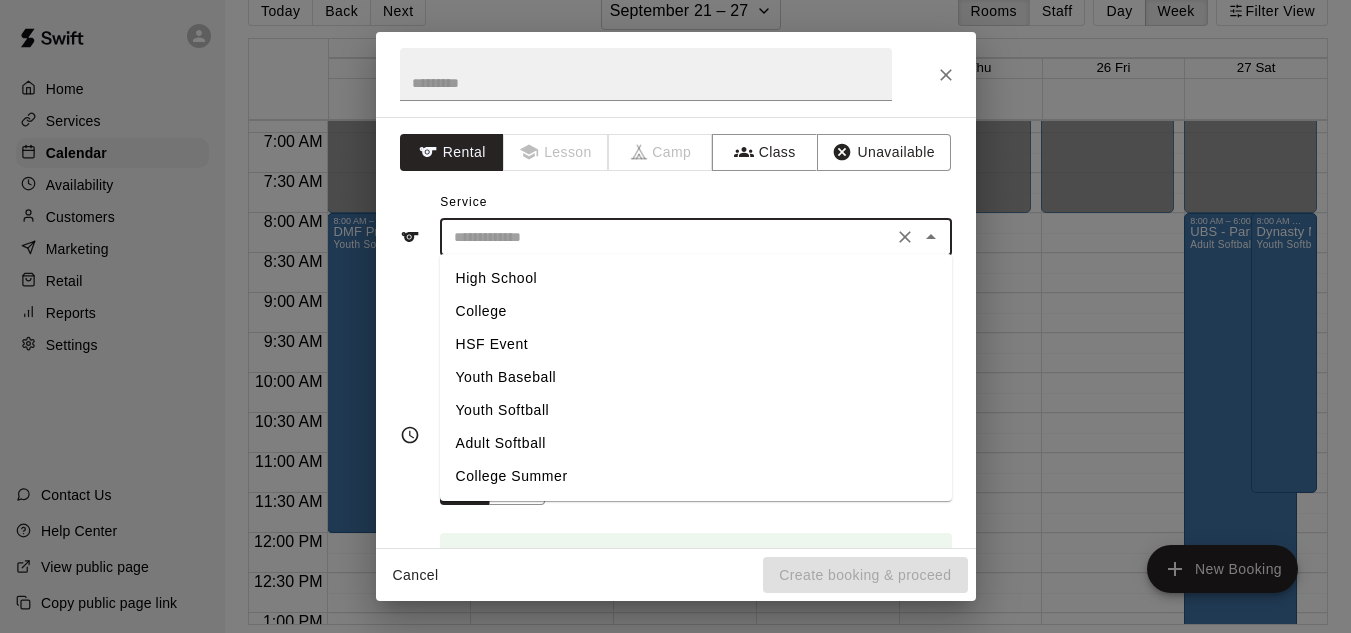 type on "**********" 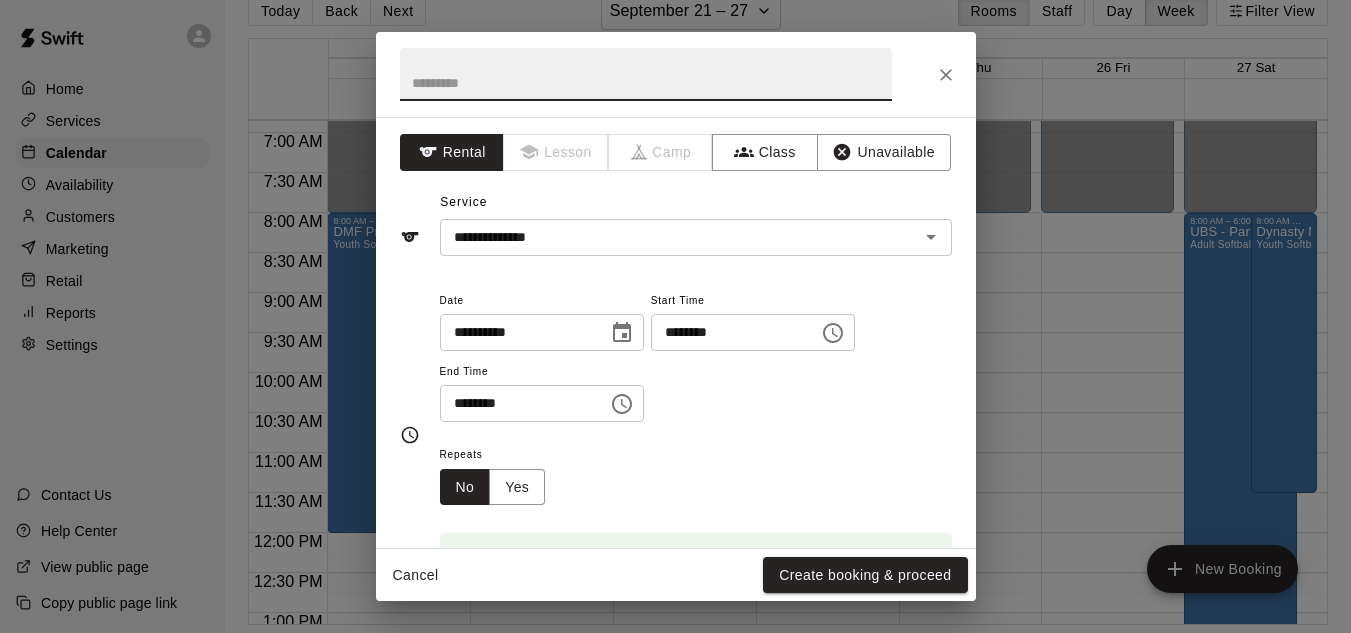 click at bounding box center [646, 74] 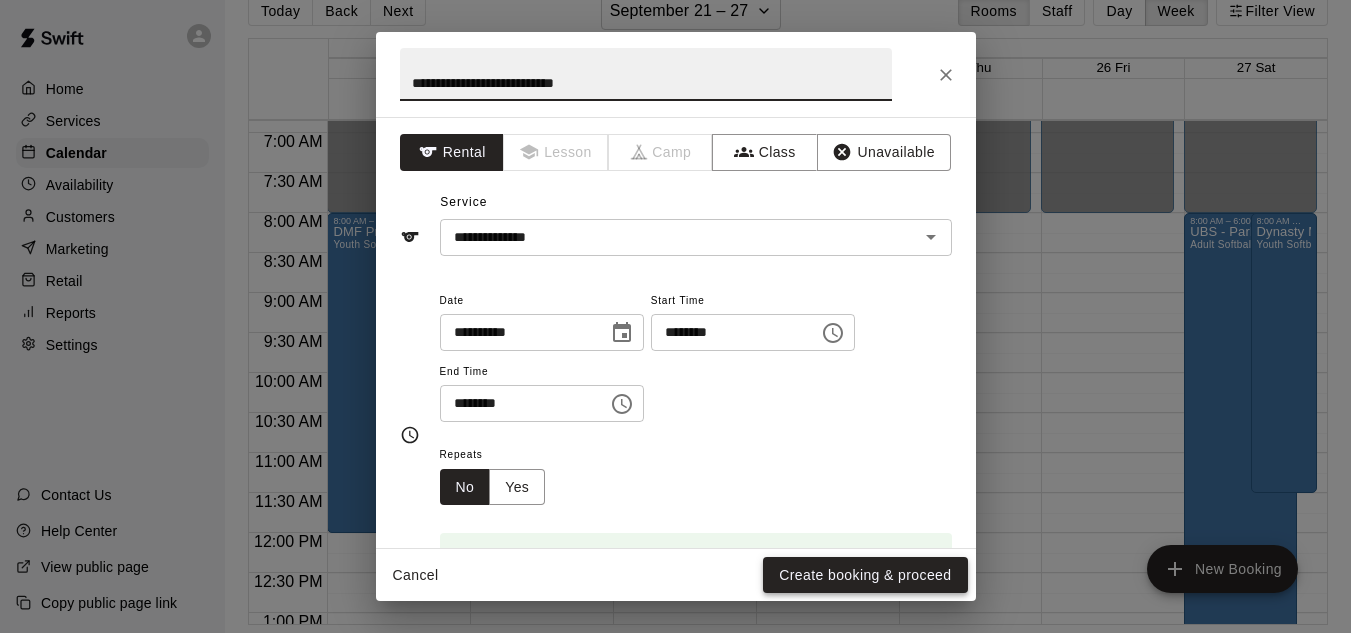 type on "**********" 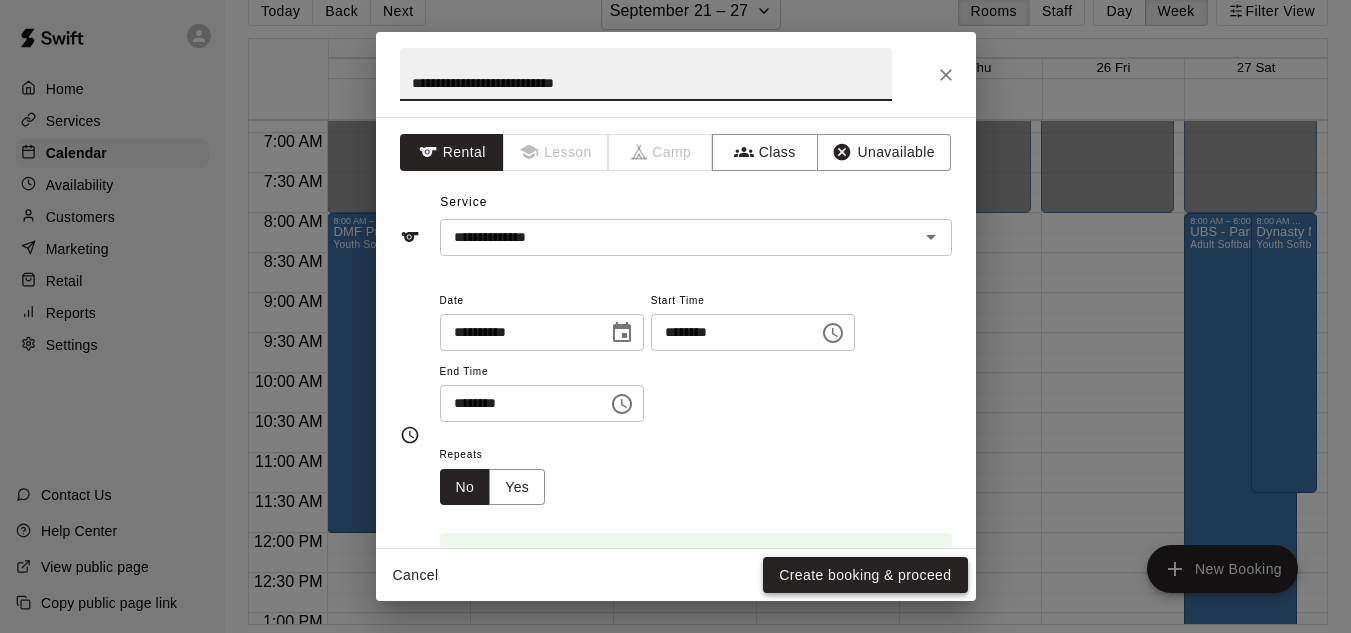 click on "Create booking & proceed" at bounding box center (865, 575) 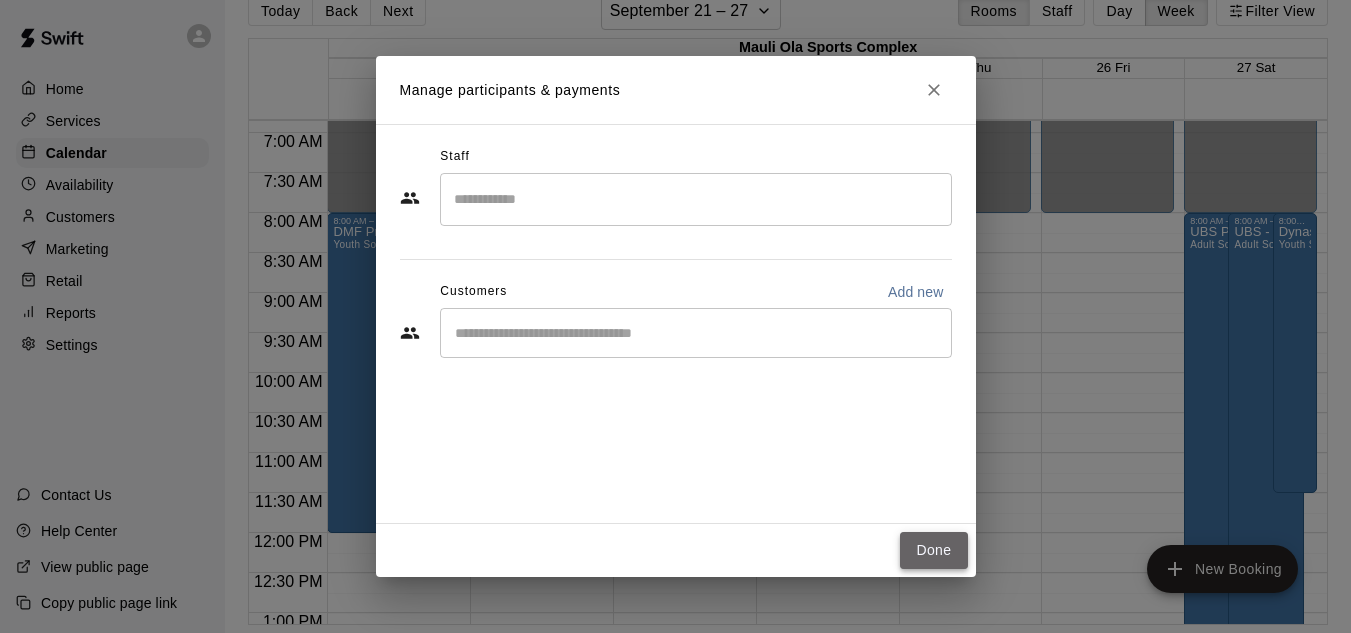 click on "Done" at bounding box center (933, 550) 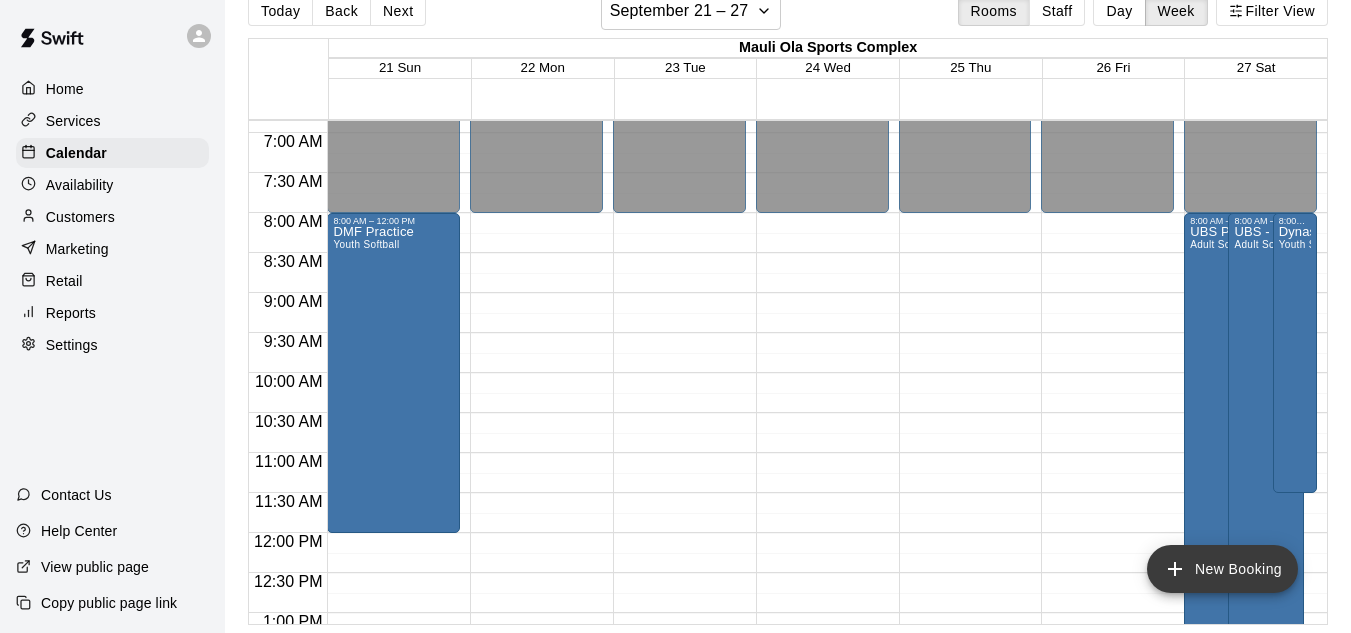 click on "New Booking" at bounding box center (1222, 569) 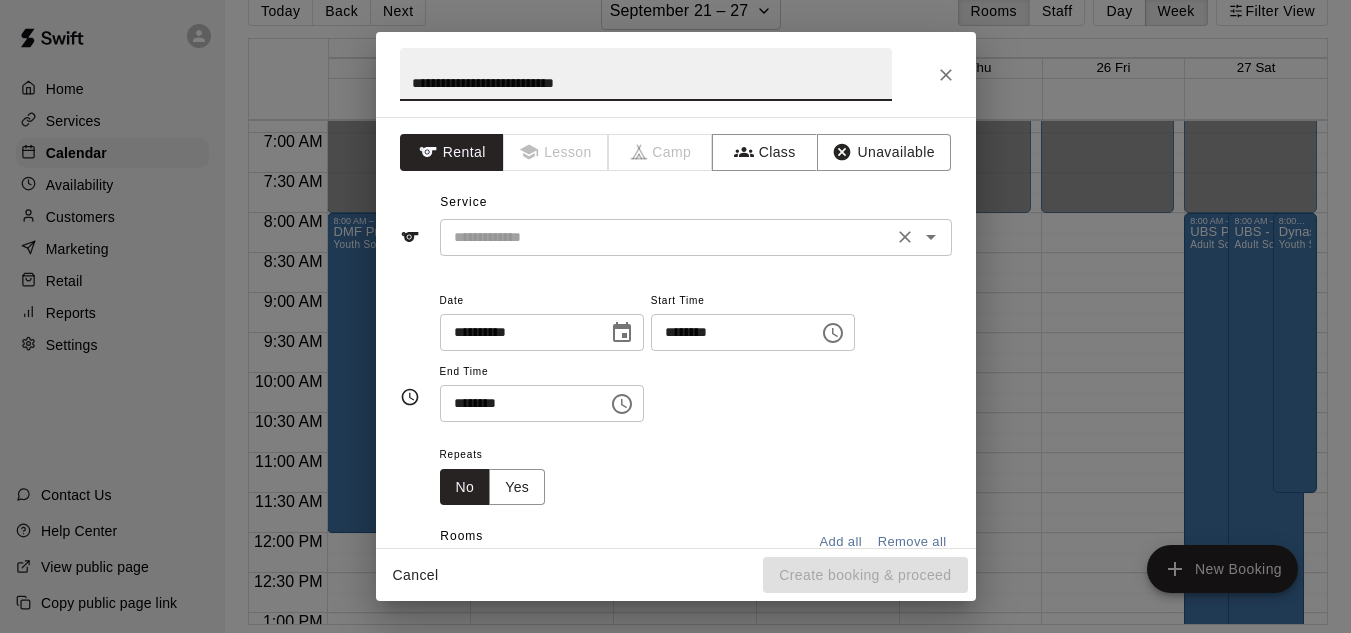 type on "**********" 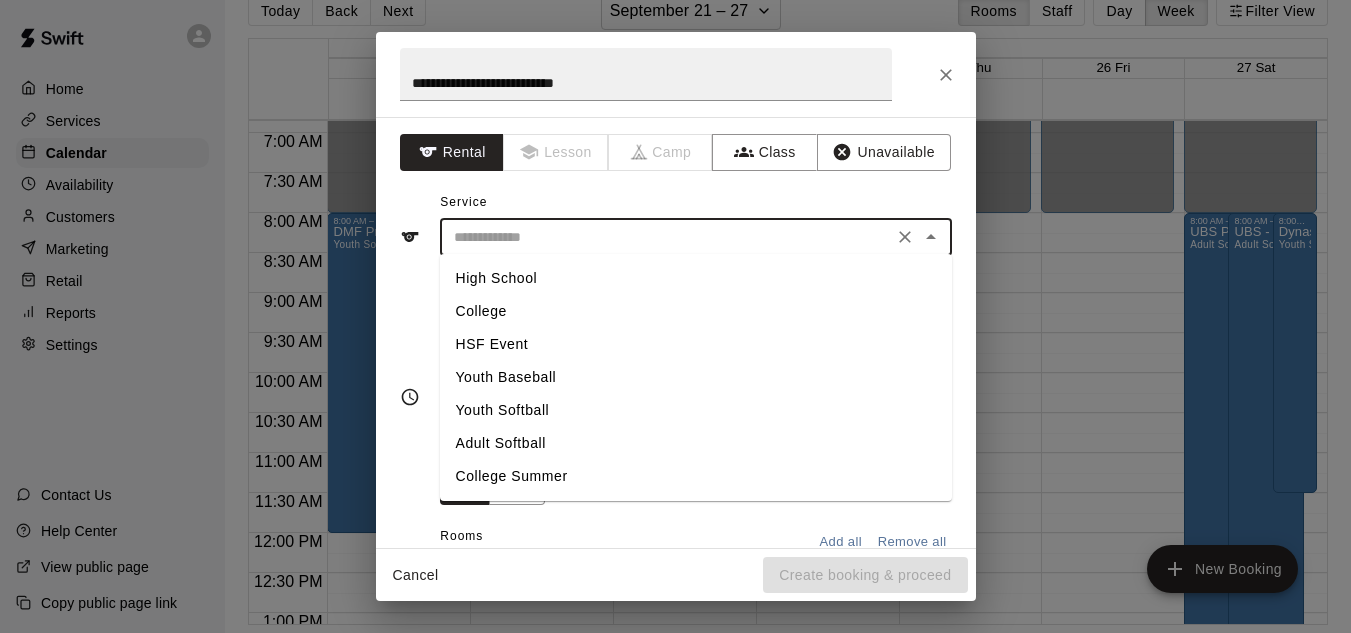 click on "Adult Softball" at bounding box center [696, 443] 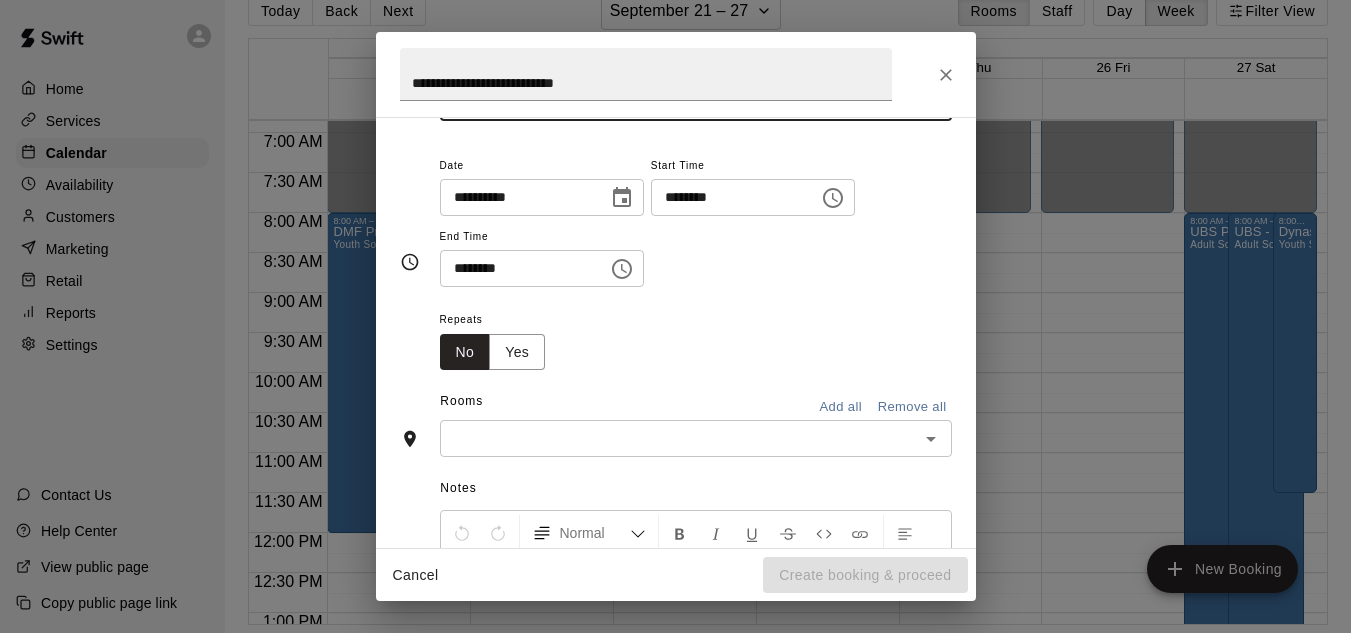 scroll, scrollTop: 136, scrollLeft: 0, axis: vertical 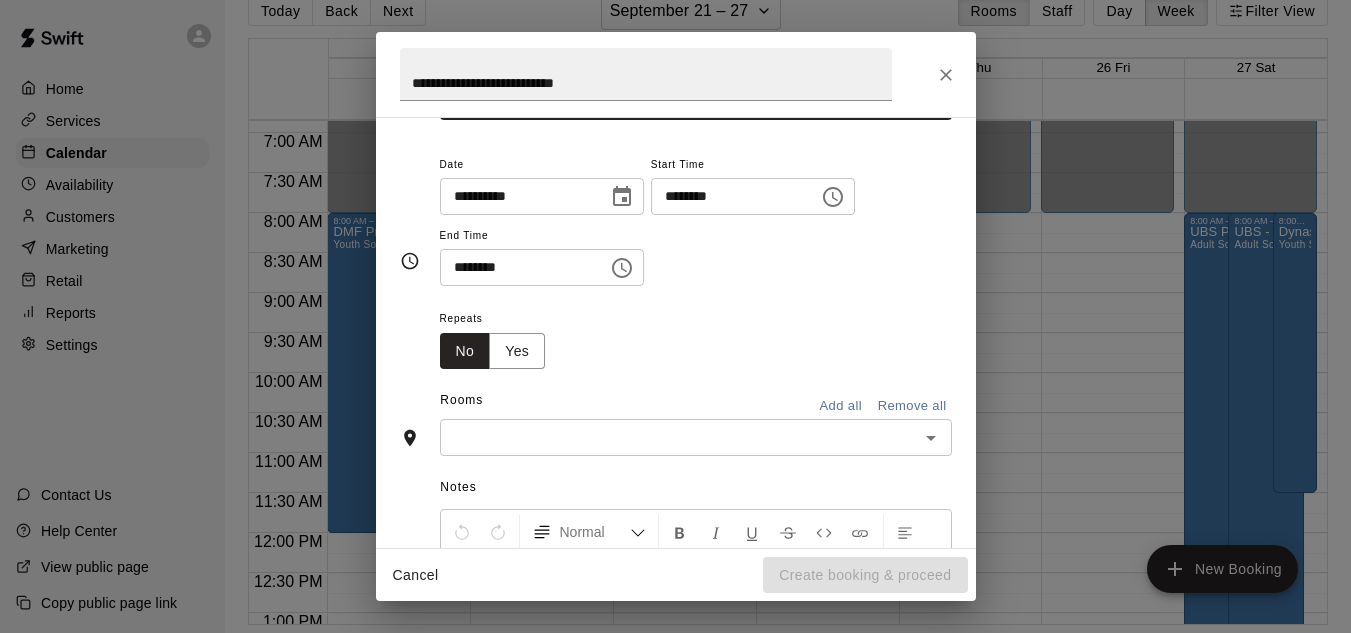 click on "********" at bounding box center [728, 196] 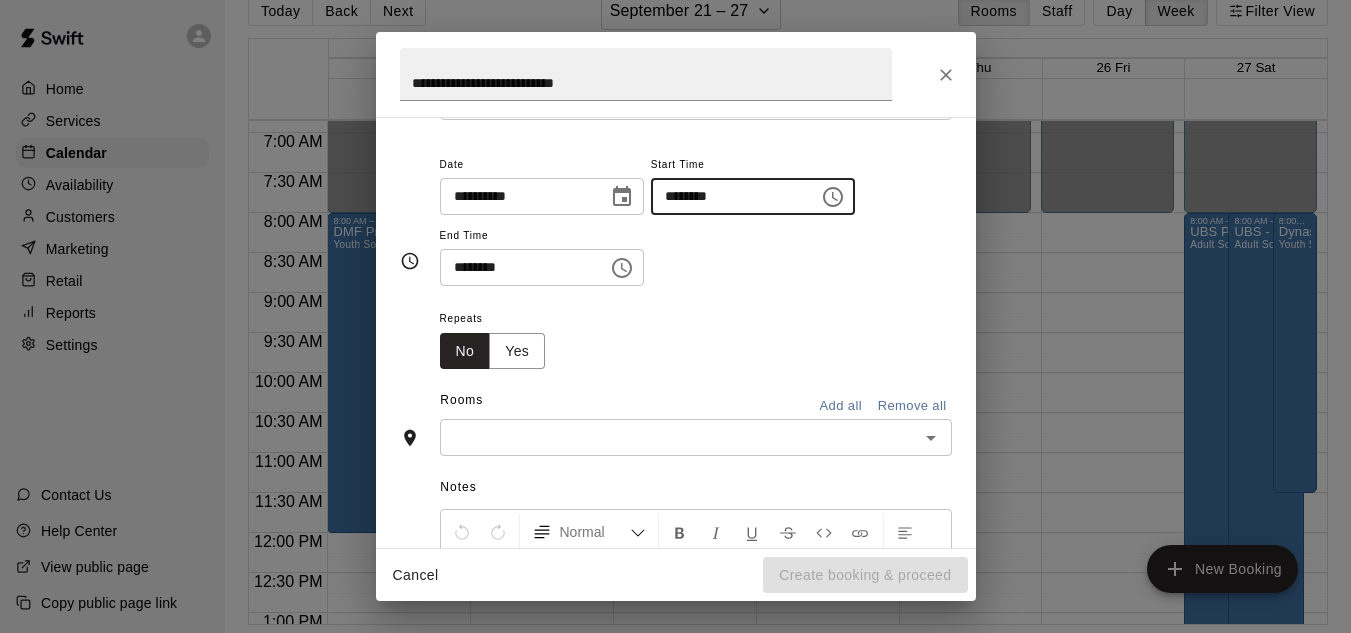 type on "********" 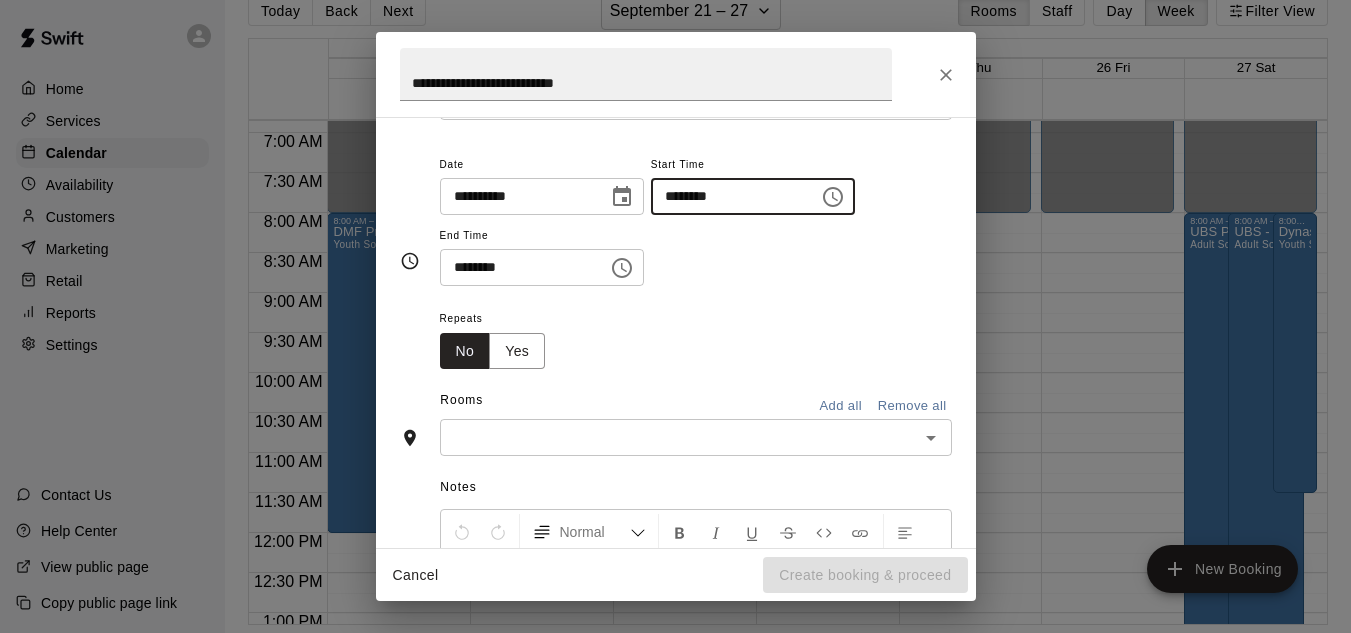 type 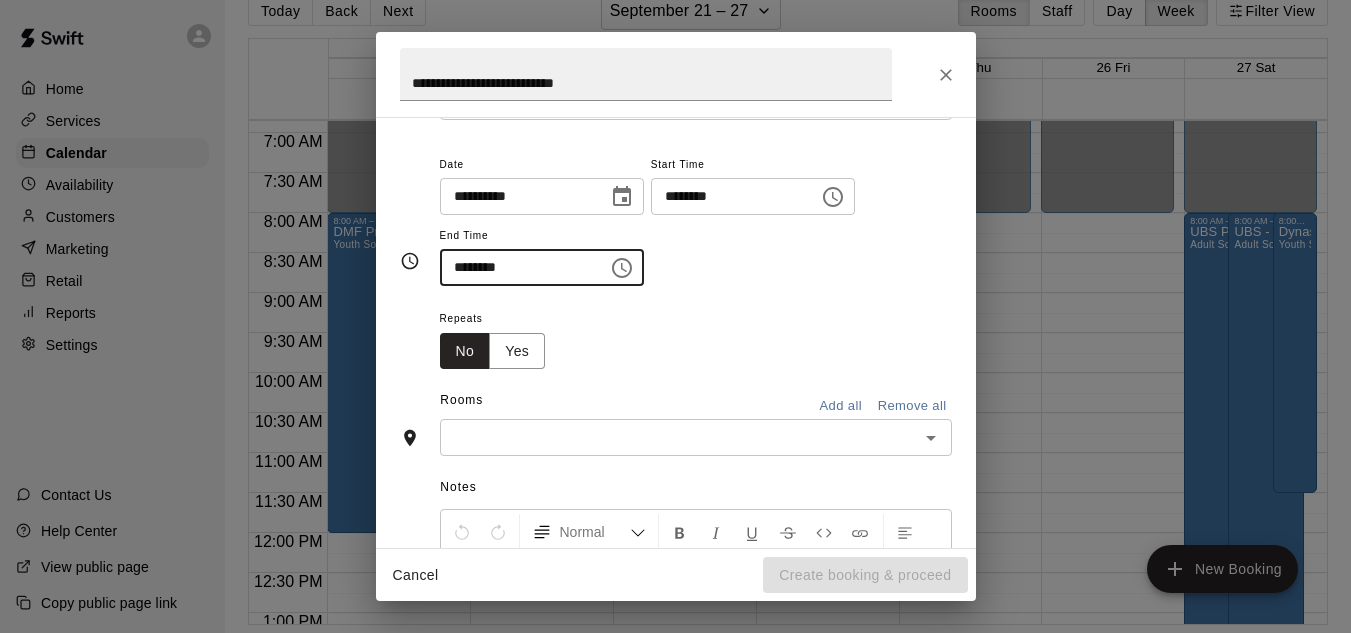 type on "********" 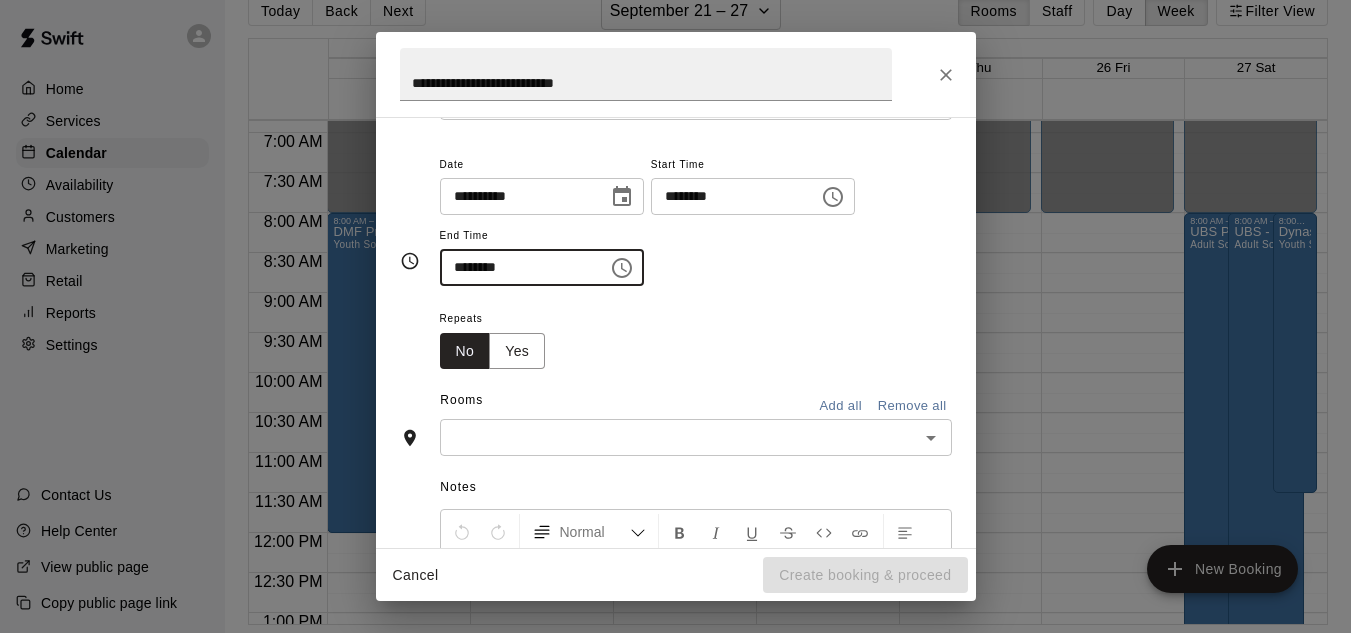 click at bounding box center [679, 437] 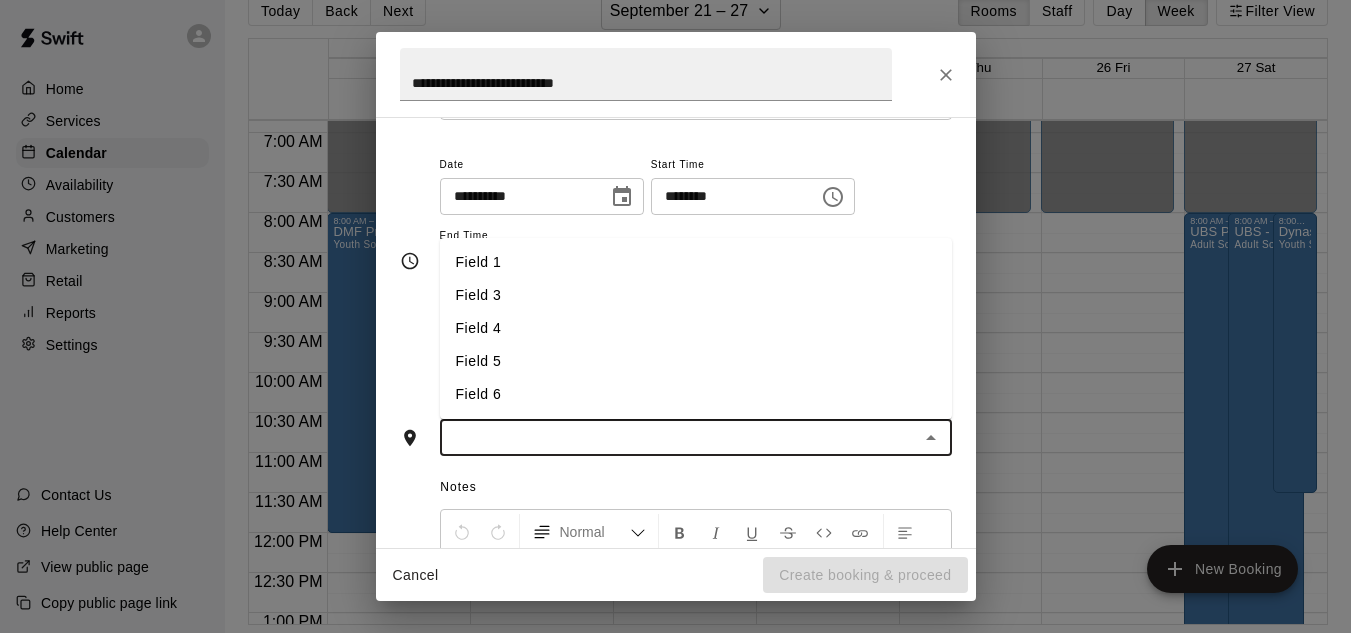 click on "Field 5" at bounding box center [696, 361] 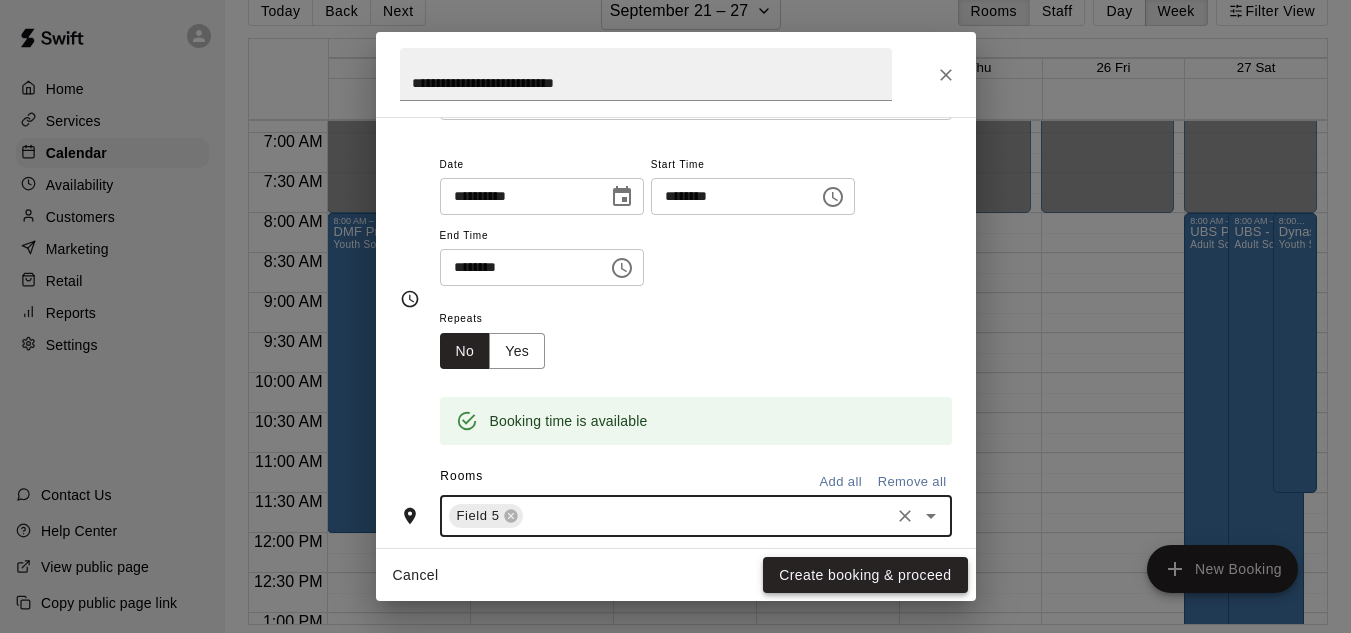 click on "Create booking & proceed" at bounding box center [865, 575] 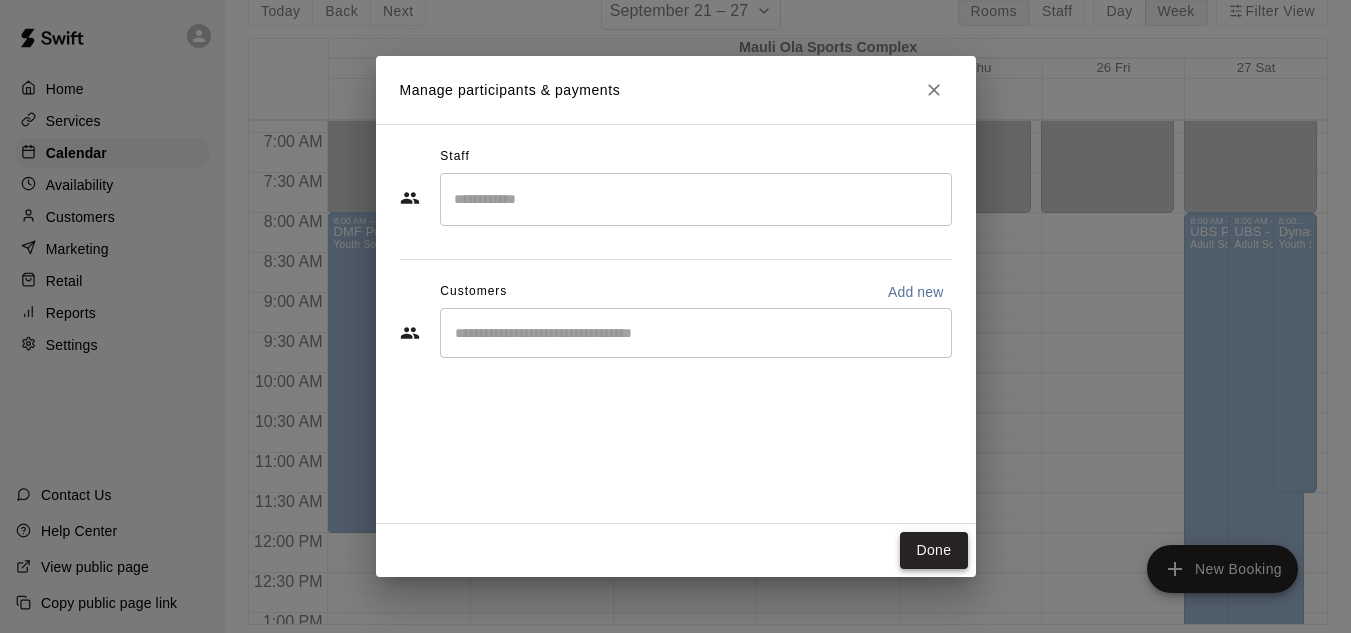 click on "Done" at bounding box center [933, 550] 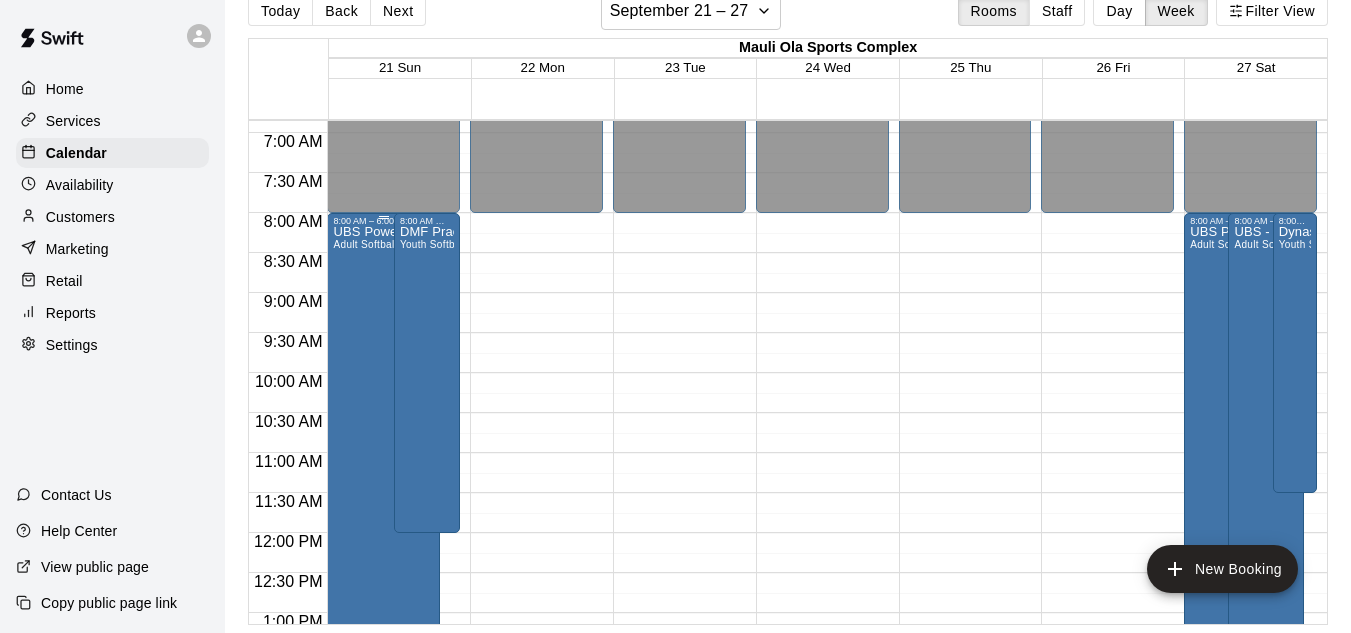 click on "UBS Power Up for Parkinson's Adult Softball" at bounding box center [383, 542] 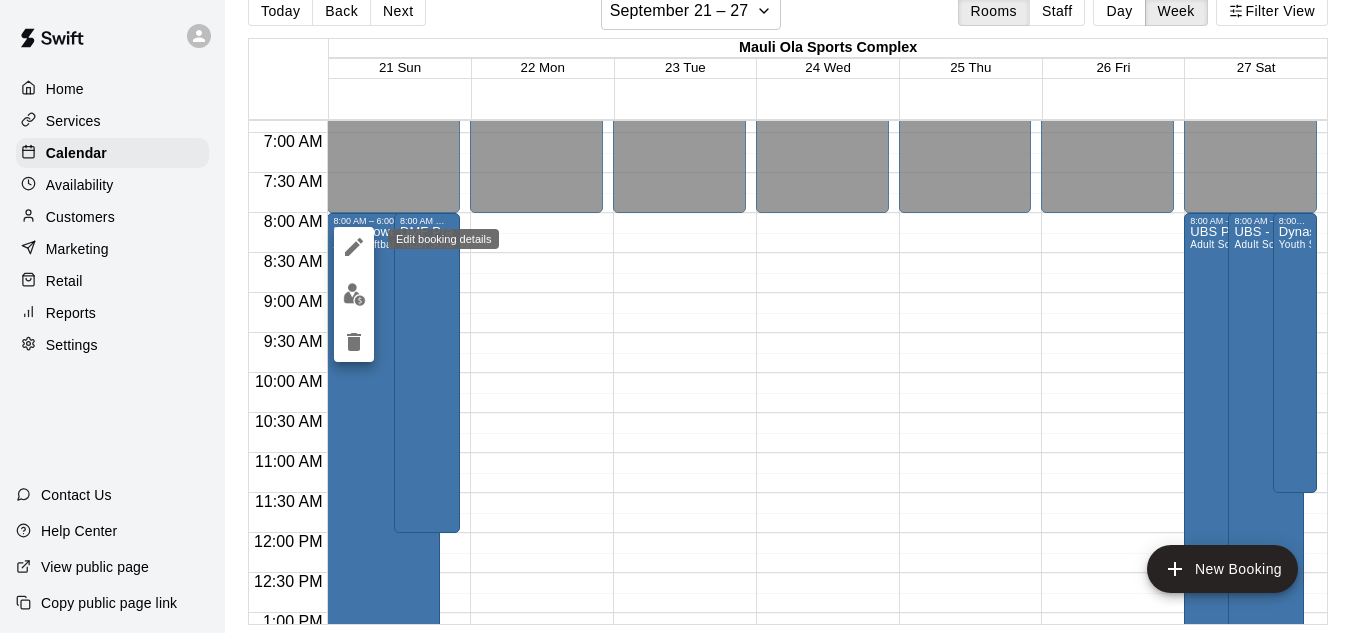 click 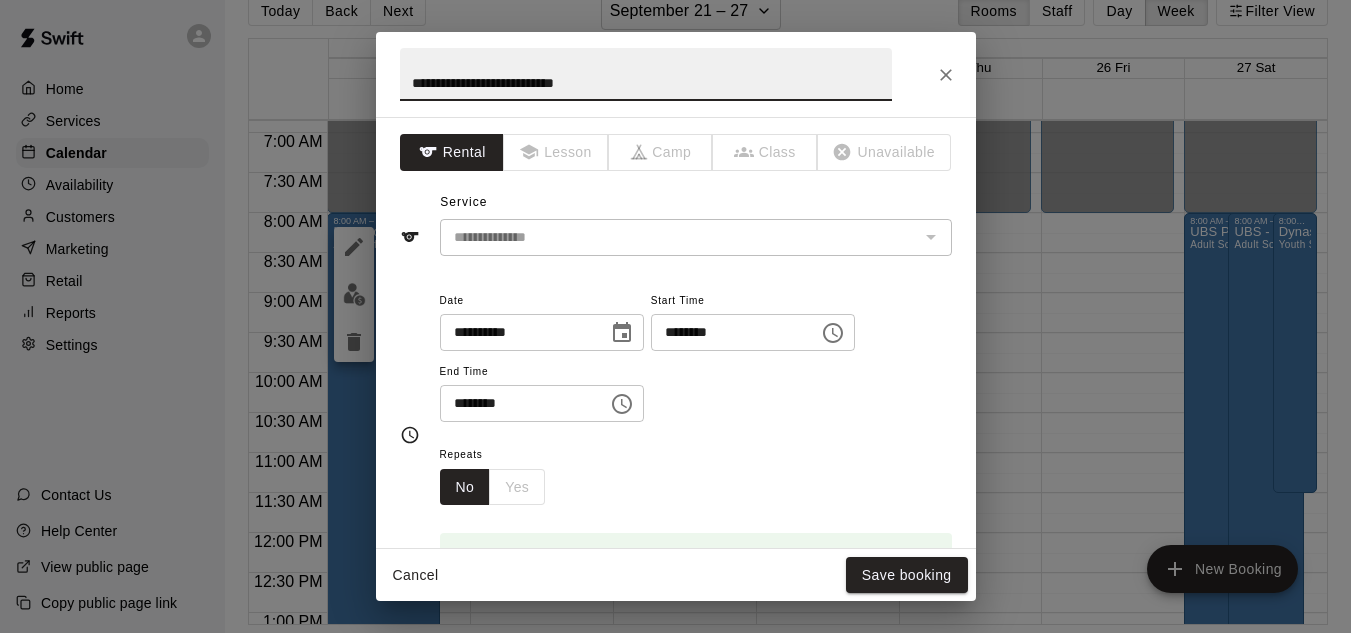 click 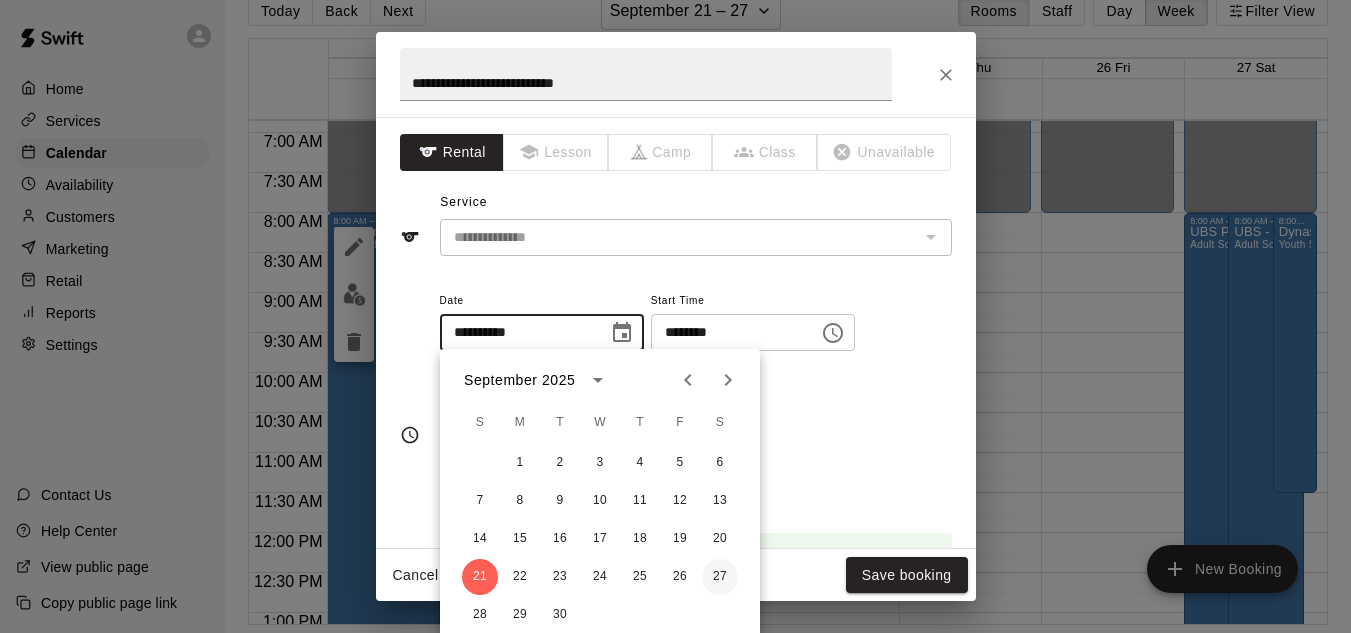click on "27" at bounding box center [720, 577] 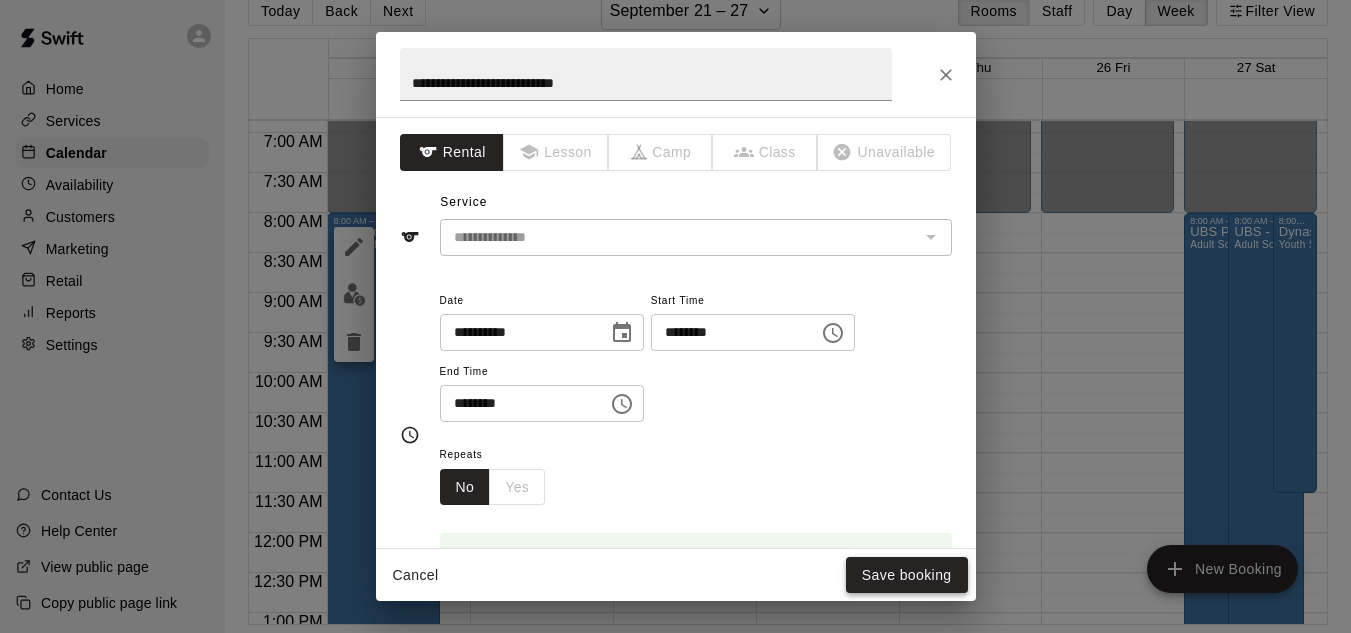 click on "Save booking" at bounding box center (907, 575) 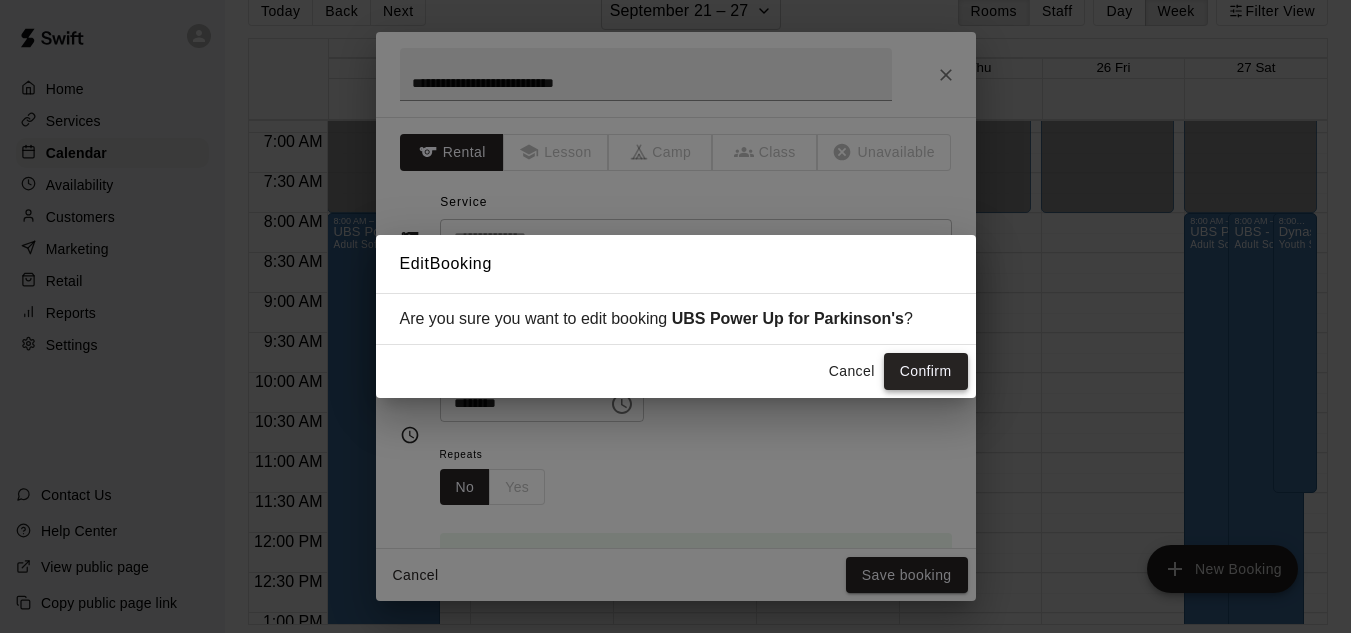 click on "Confirm" at bounding box center (926, 371) 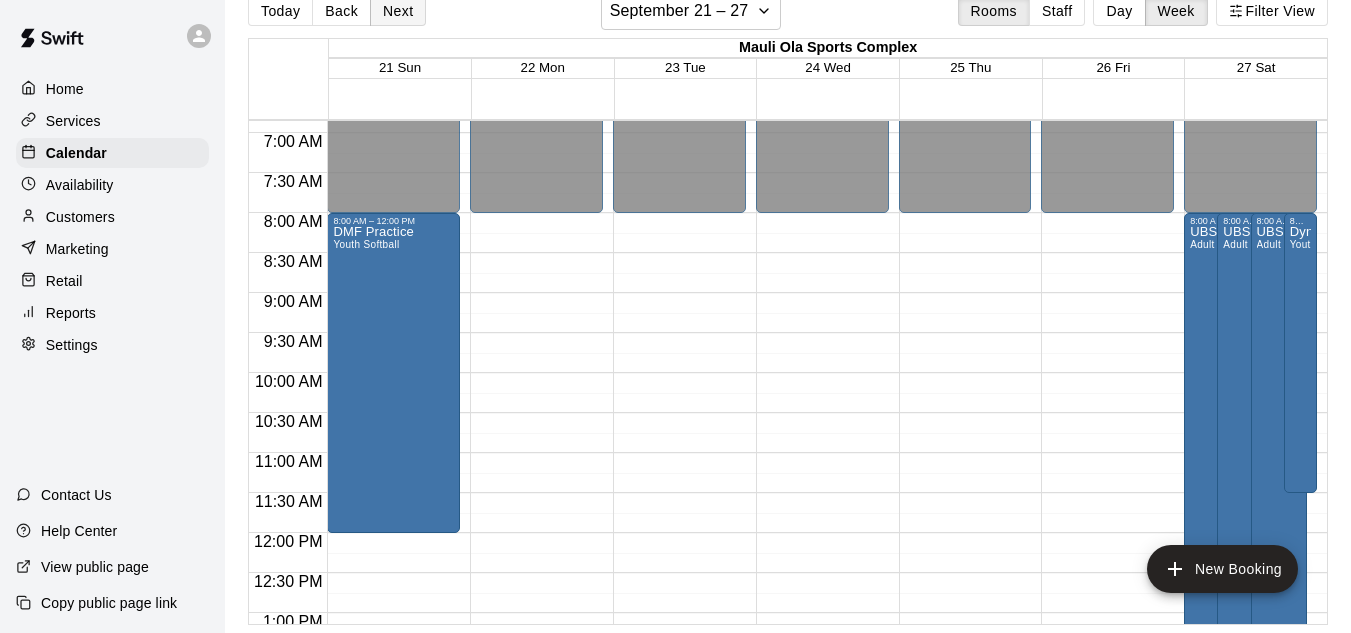 click on "Next" at bounding box center [398, 11] 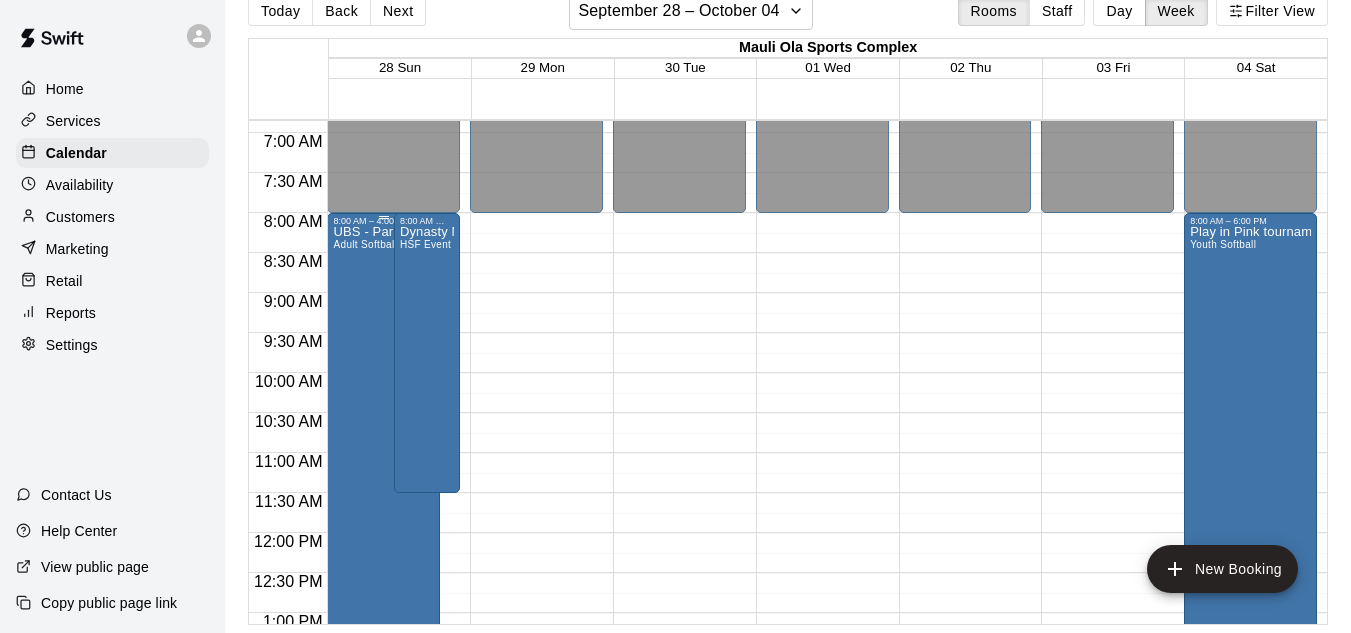 click on "UBS - Parkinsons Coed Slowpitch Adult Softball" at bounding box center [383, 542] 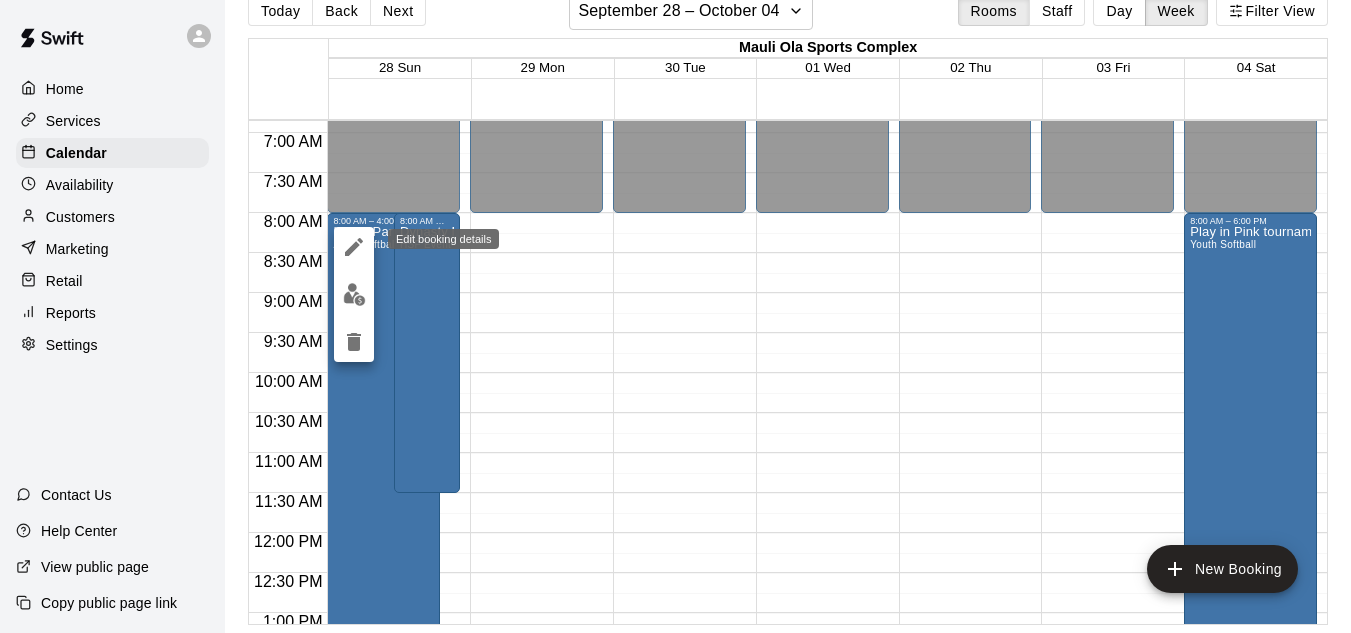 click 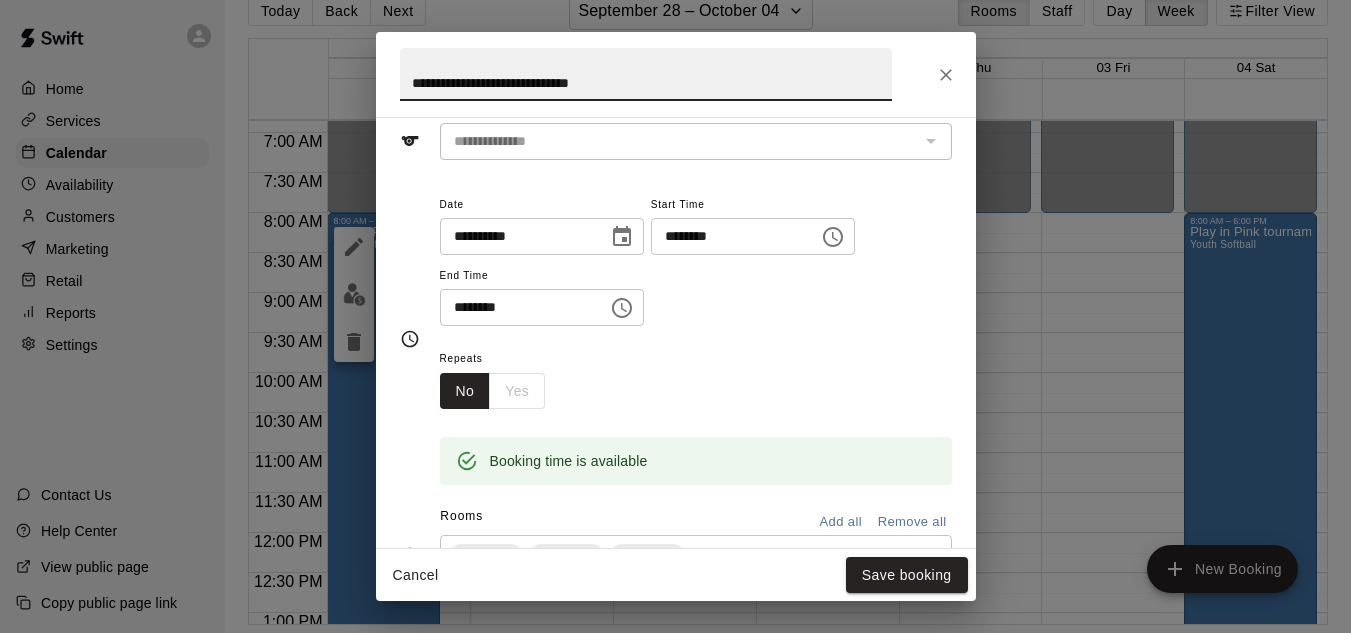 scroll, scrollTop: 136, scrollLeft: 0, axis: vertical 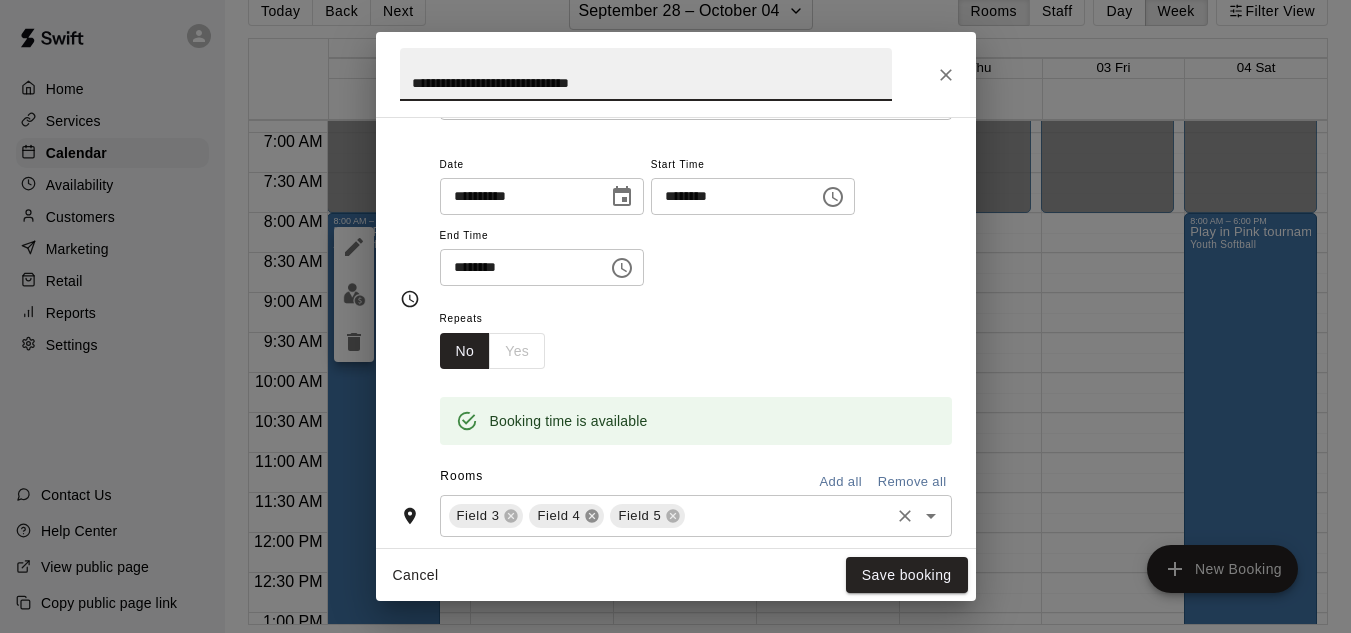 click 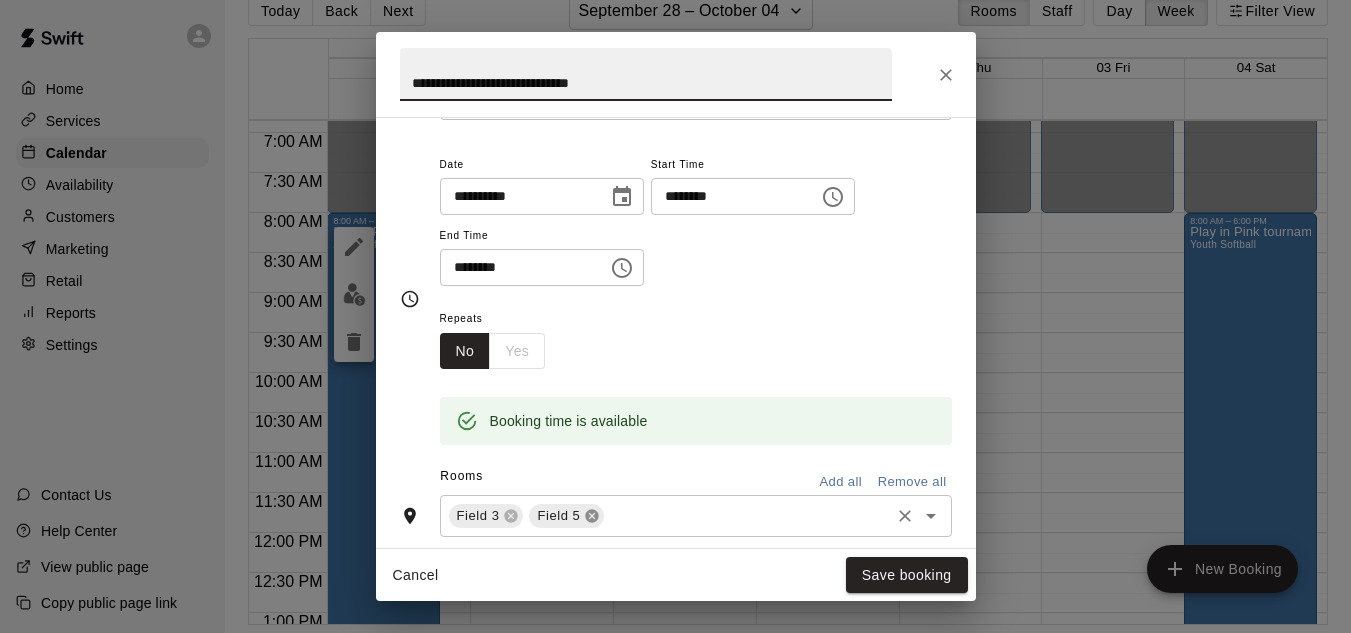 click 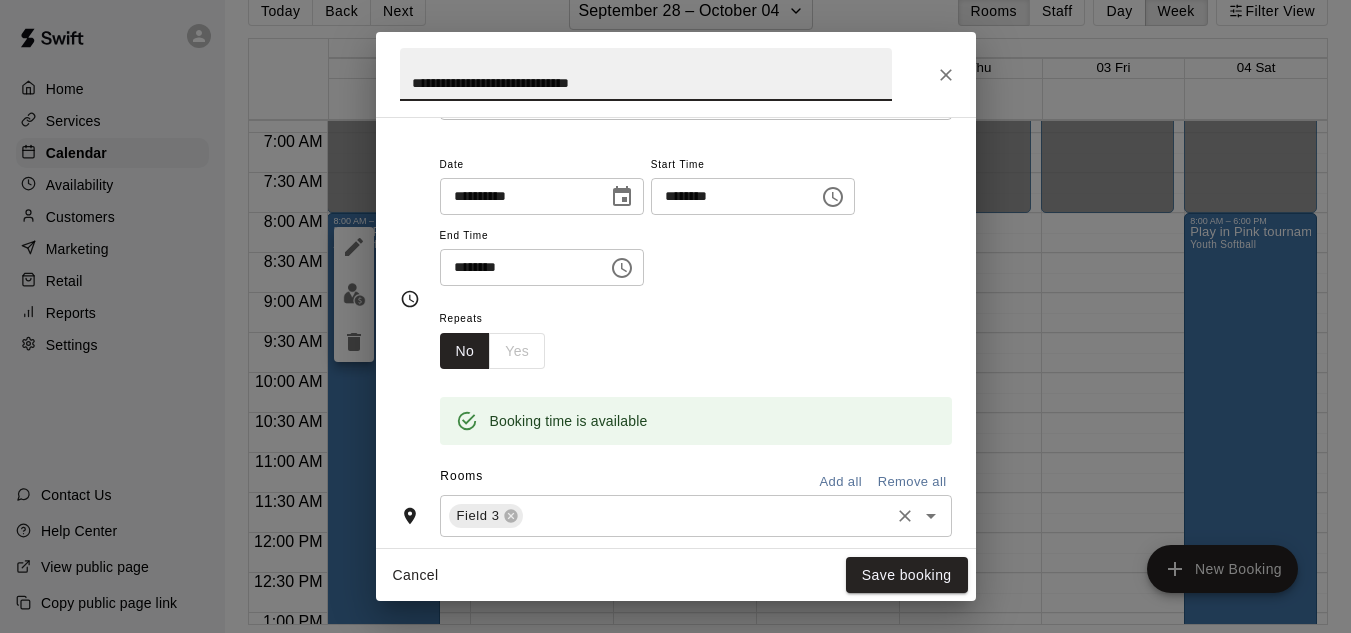 drag, startPoint x: 645, startPoint y: 83, endPoint x: 467, endPoint y: 85, distance: 178.01123 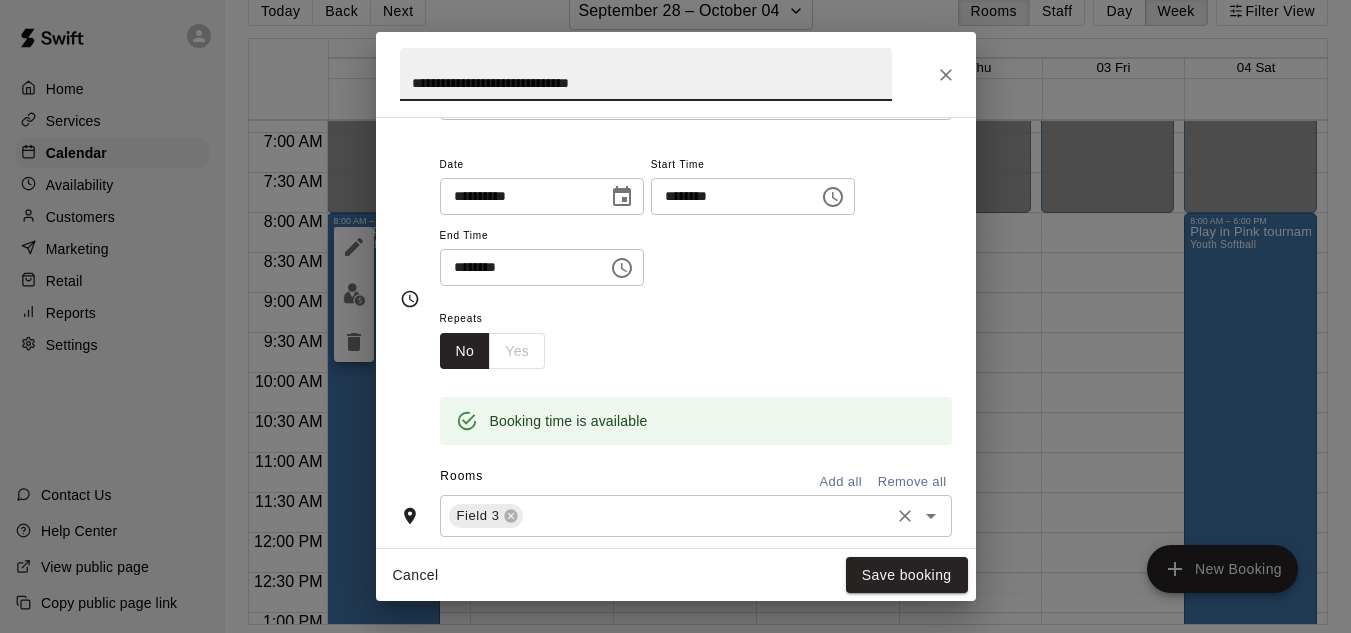 click on "**********" at bounding box center (646, 74) 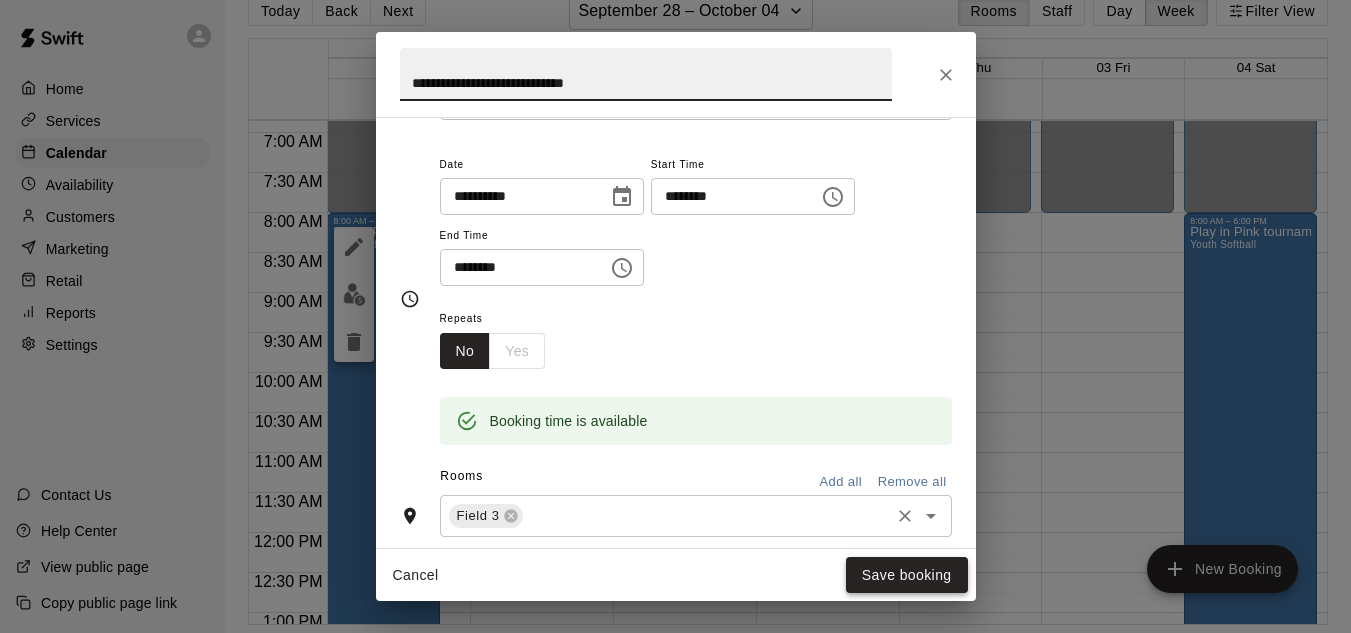 type on "**********" 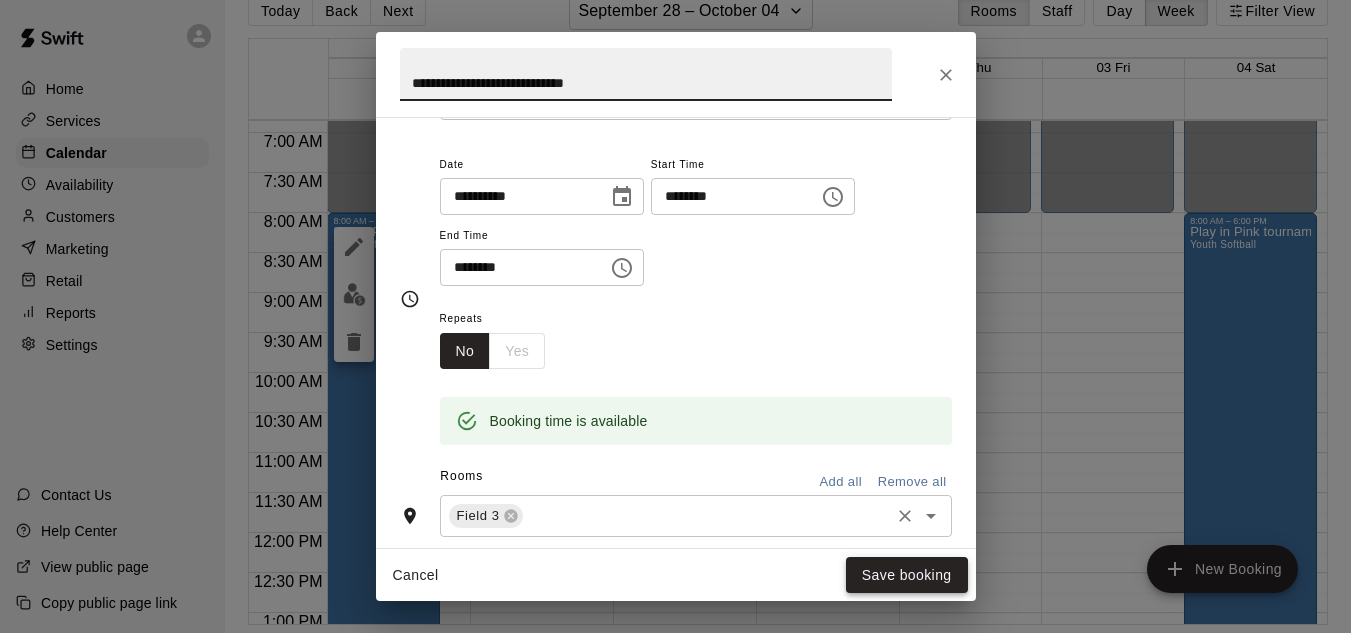 click on "Save booking" at bounding box center (907, 575) 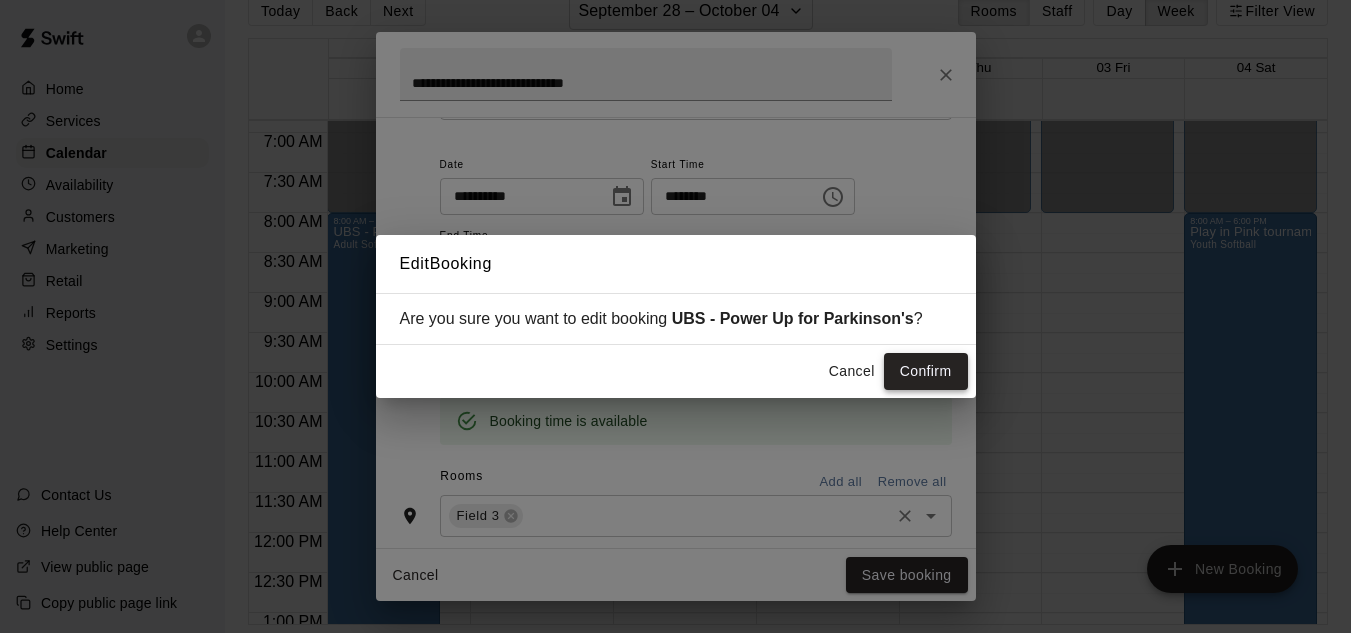 click on "Confirm" at bounding box center (926, 371) 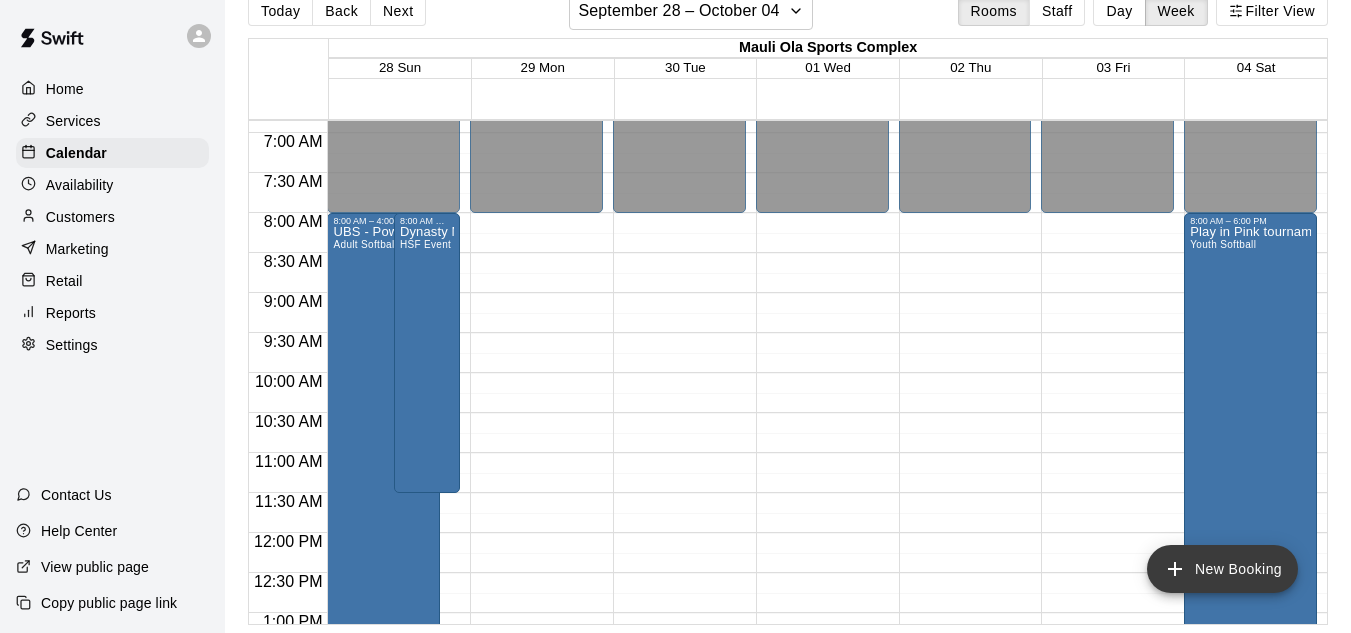 click on "New Booking" at bounding box center (1222, 569) 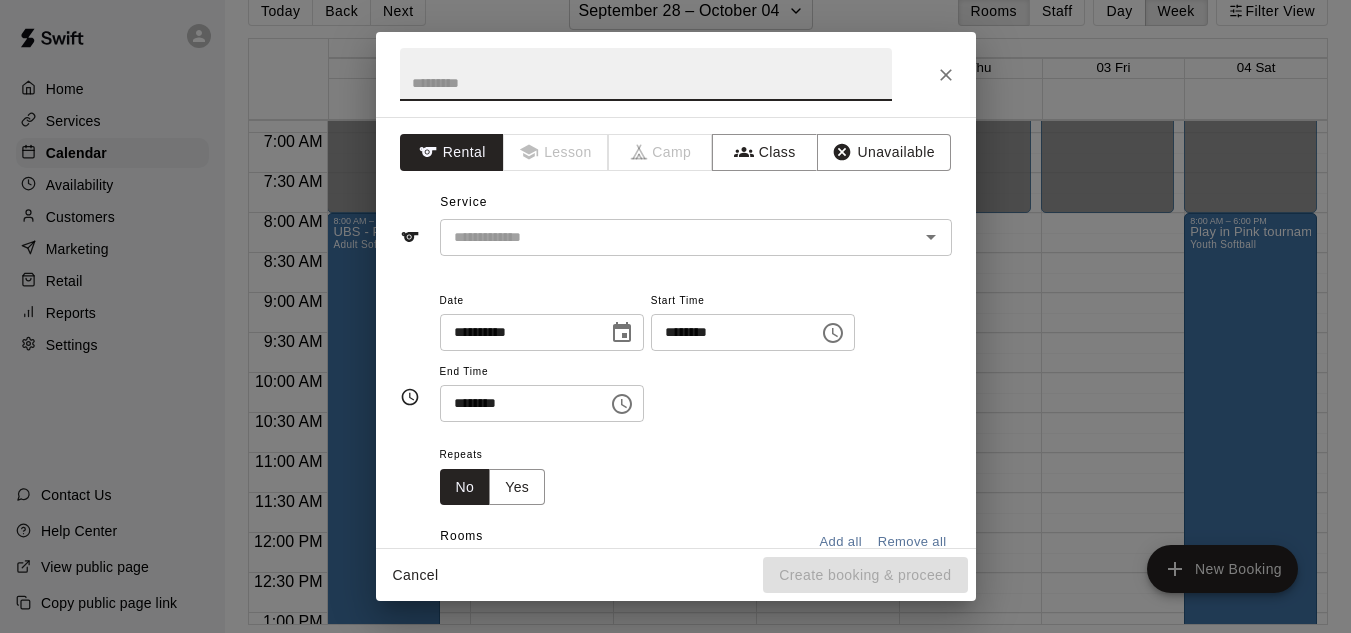 click on "********" at bounding box center (728, 332) 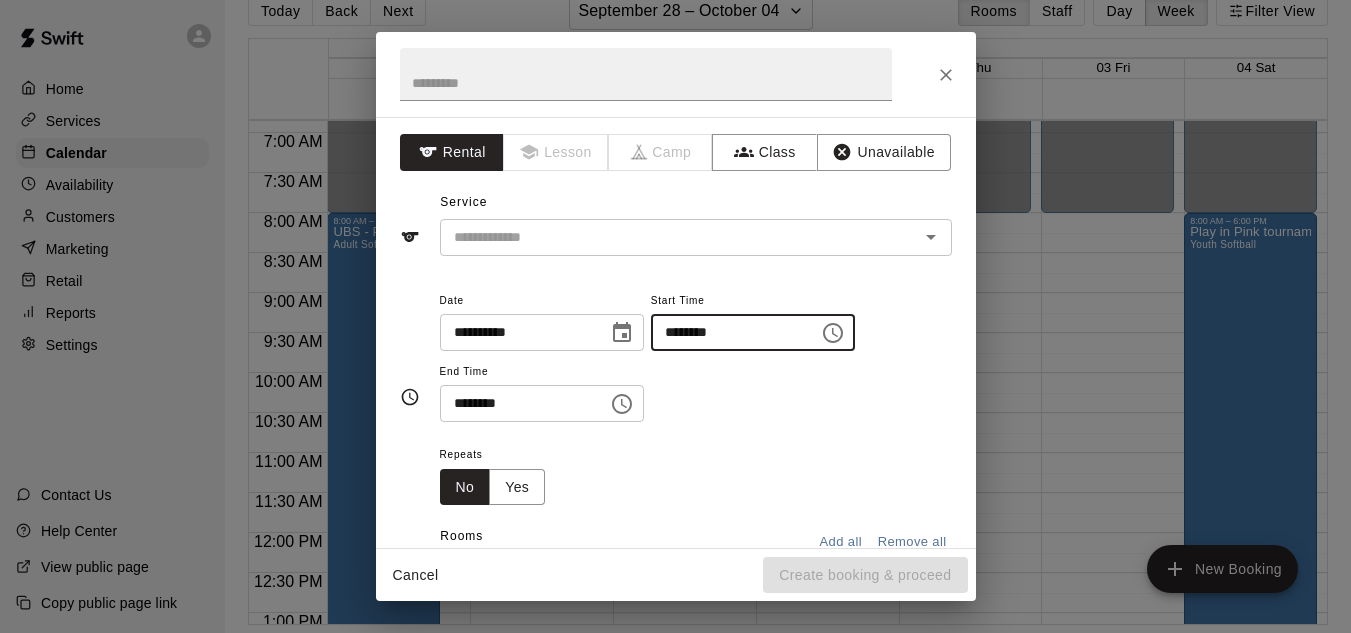 type on "********" 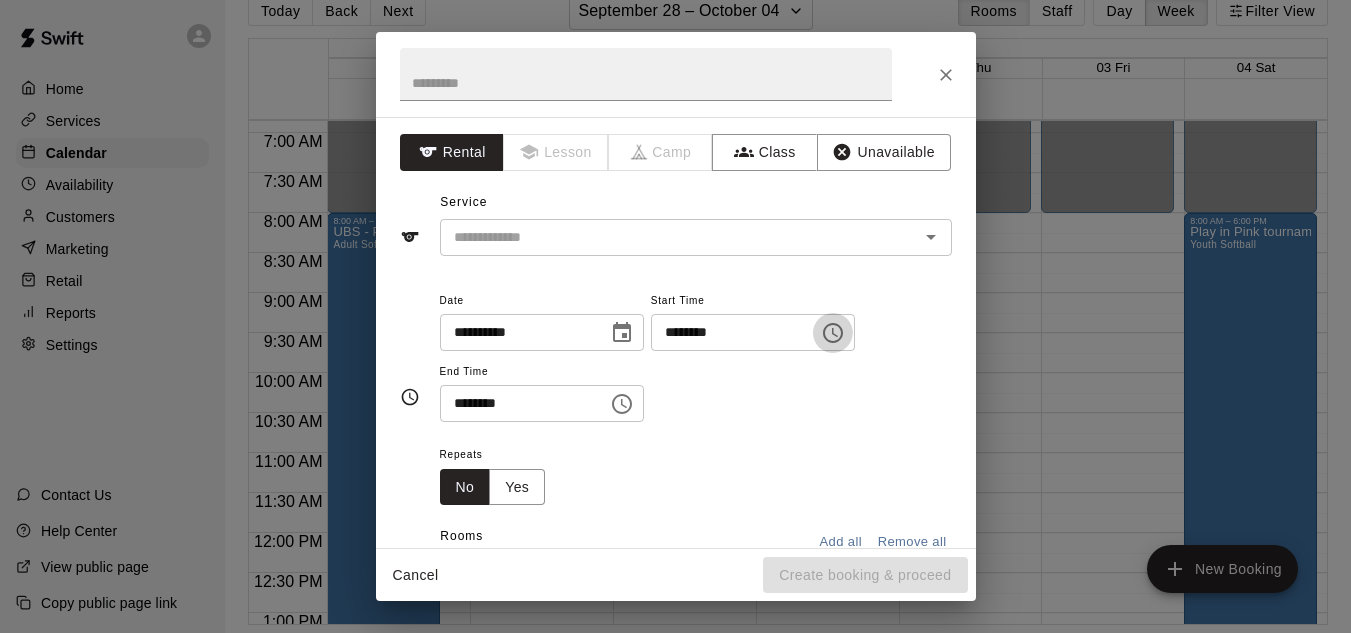 type 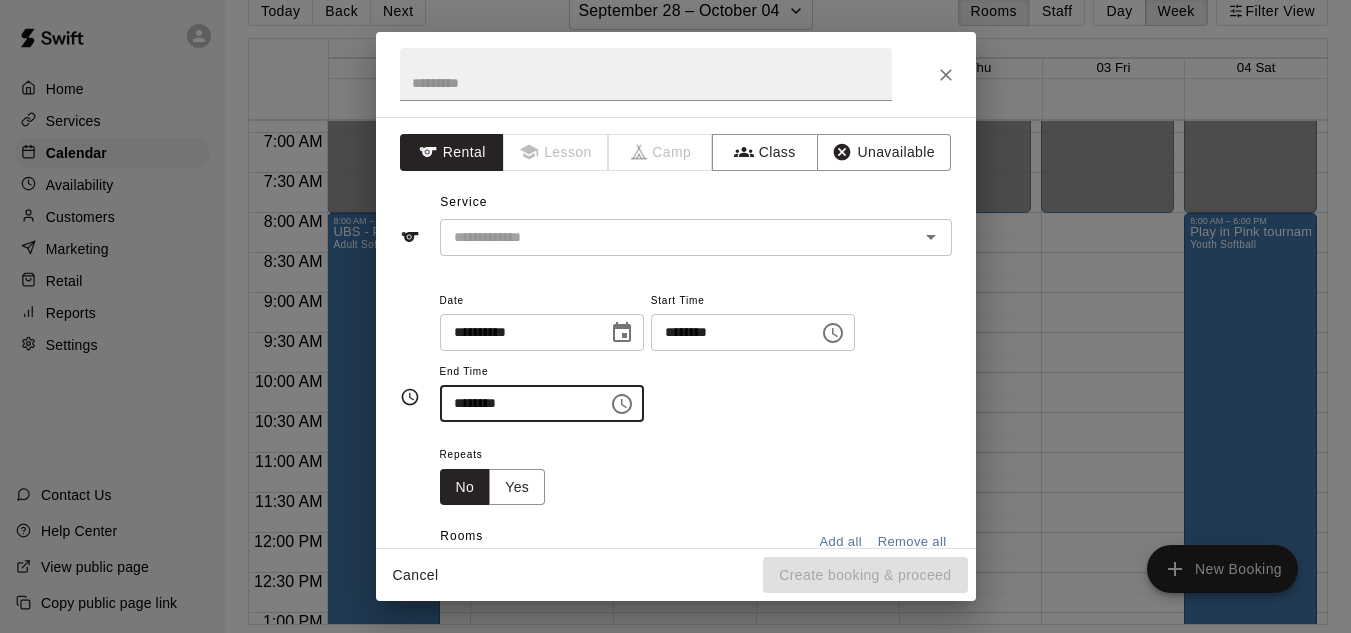 type on "********" 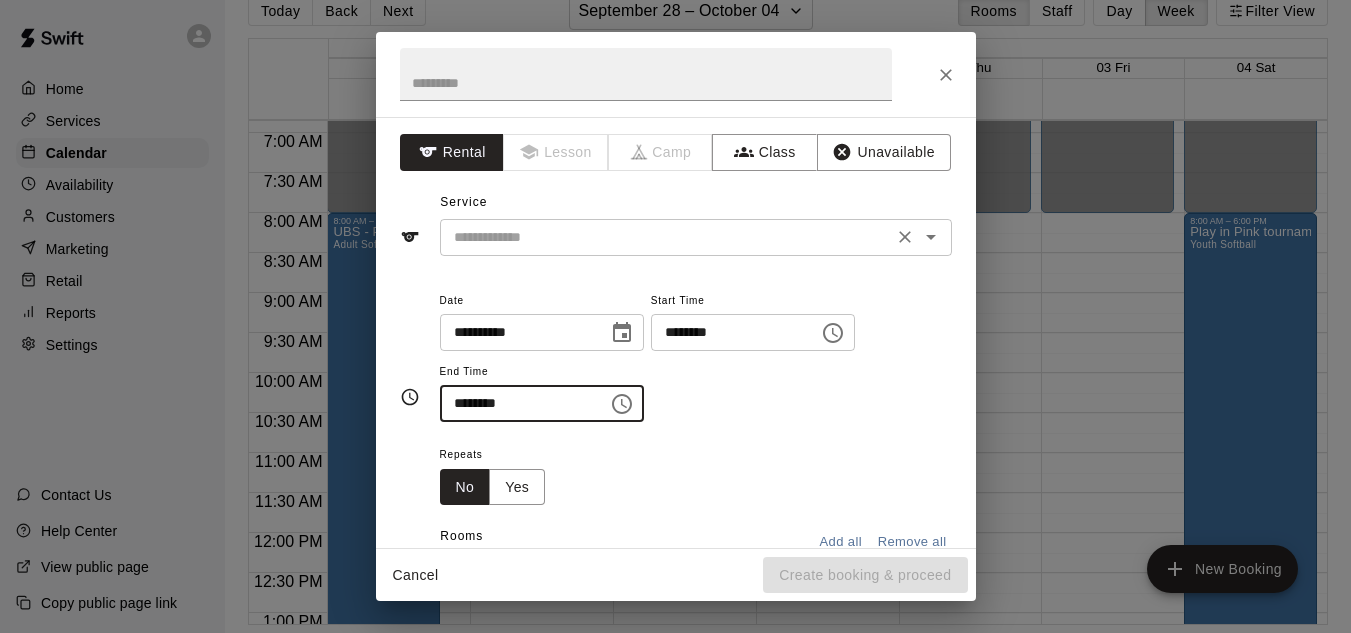 click at bounding box center (666, 237) 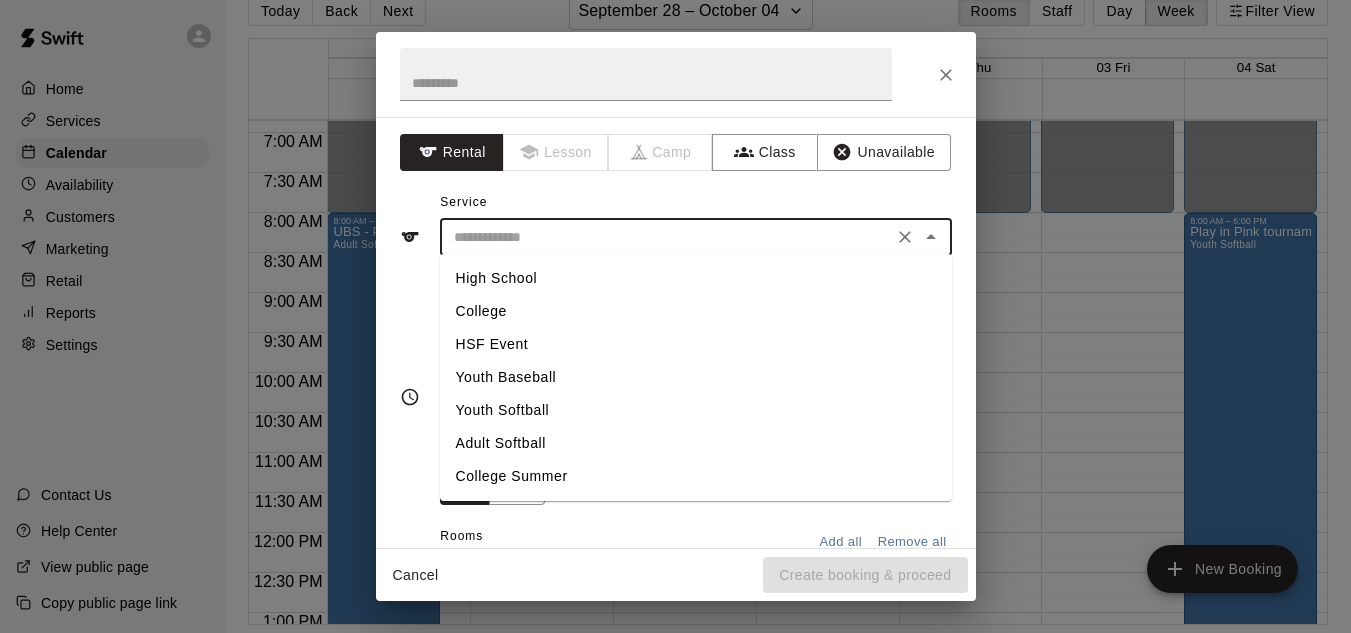click on "Adult Softball" at bounding box center (696, 443) 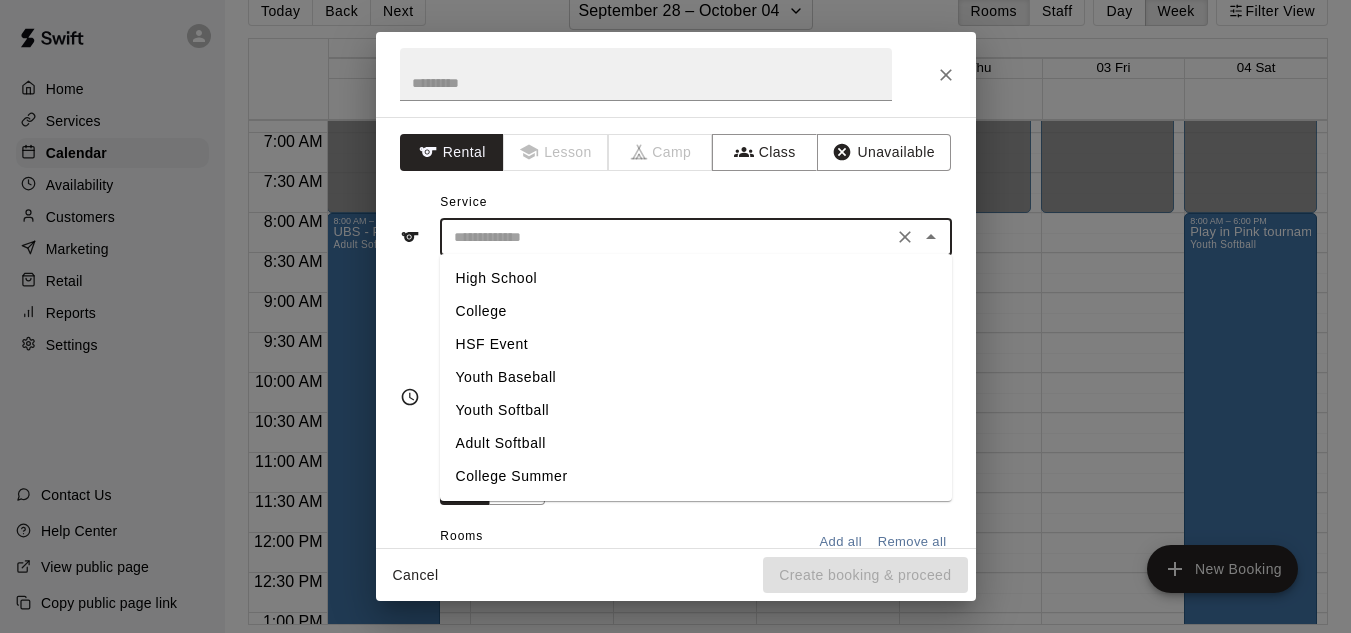 type on "**********" 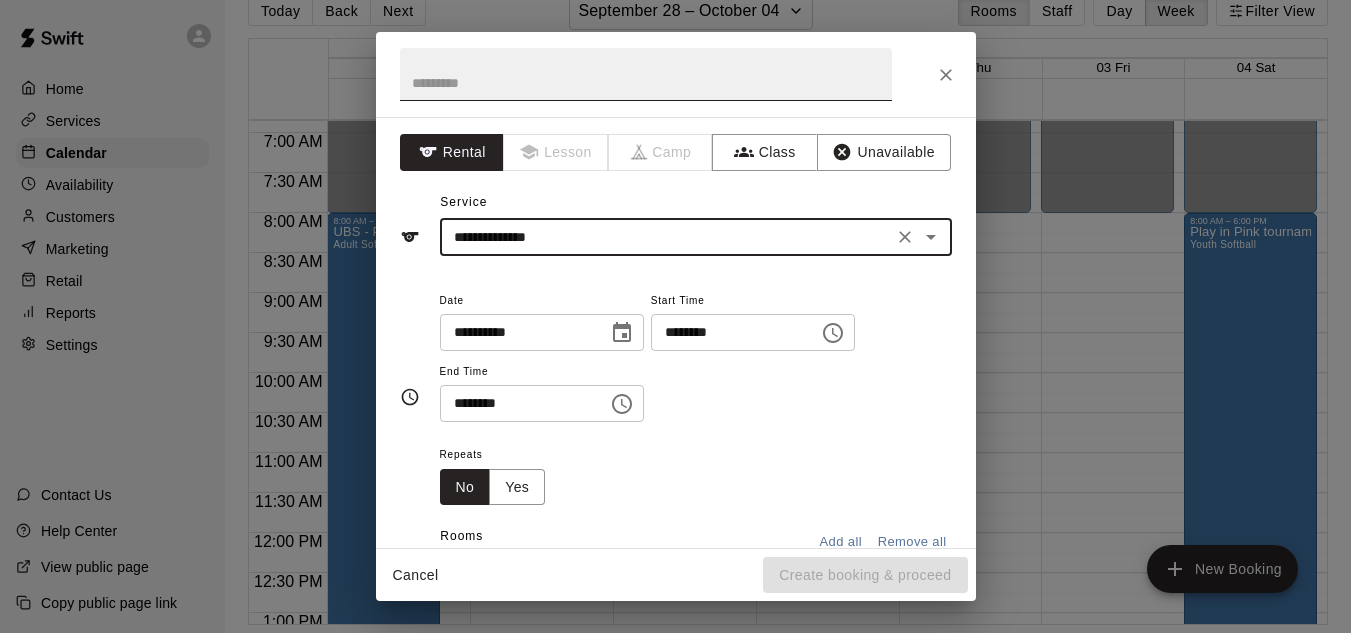 click at bounding box center [646, 74] 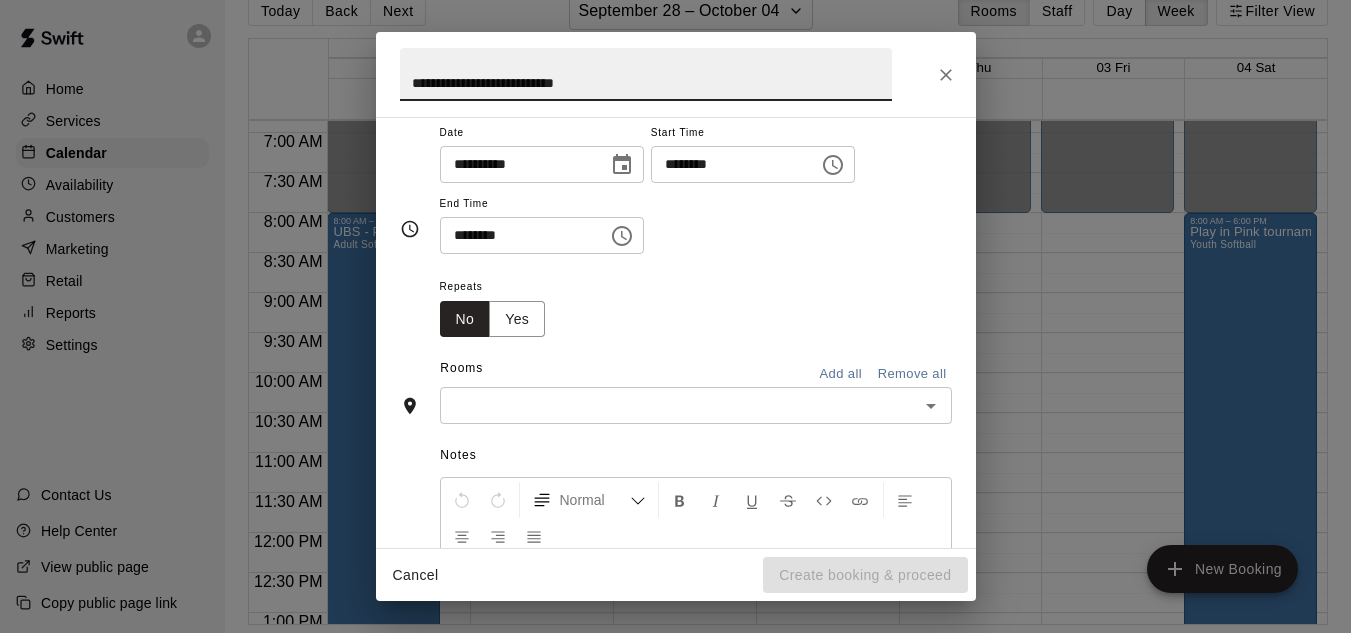 scroll, scrollTop: 179, scrollLeft: 0, axis: vertical 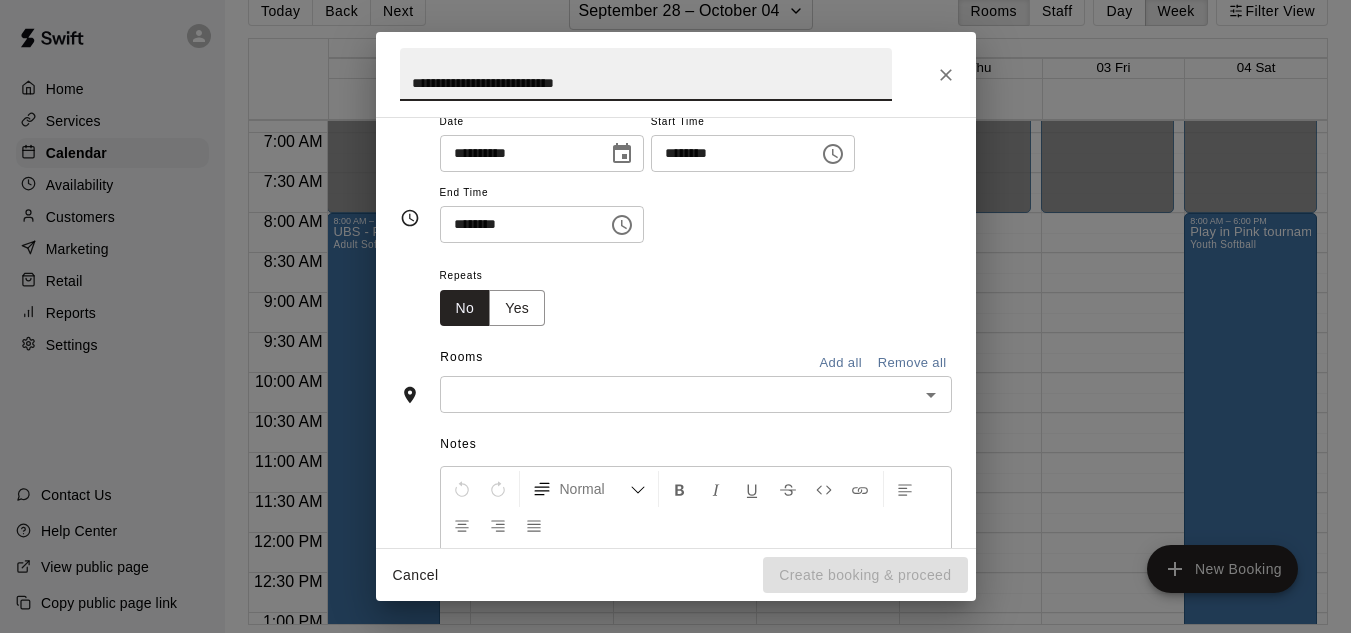 type on "**********" 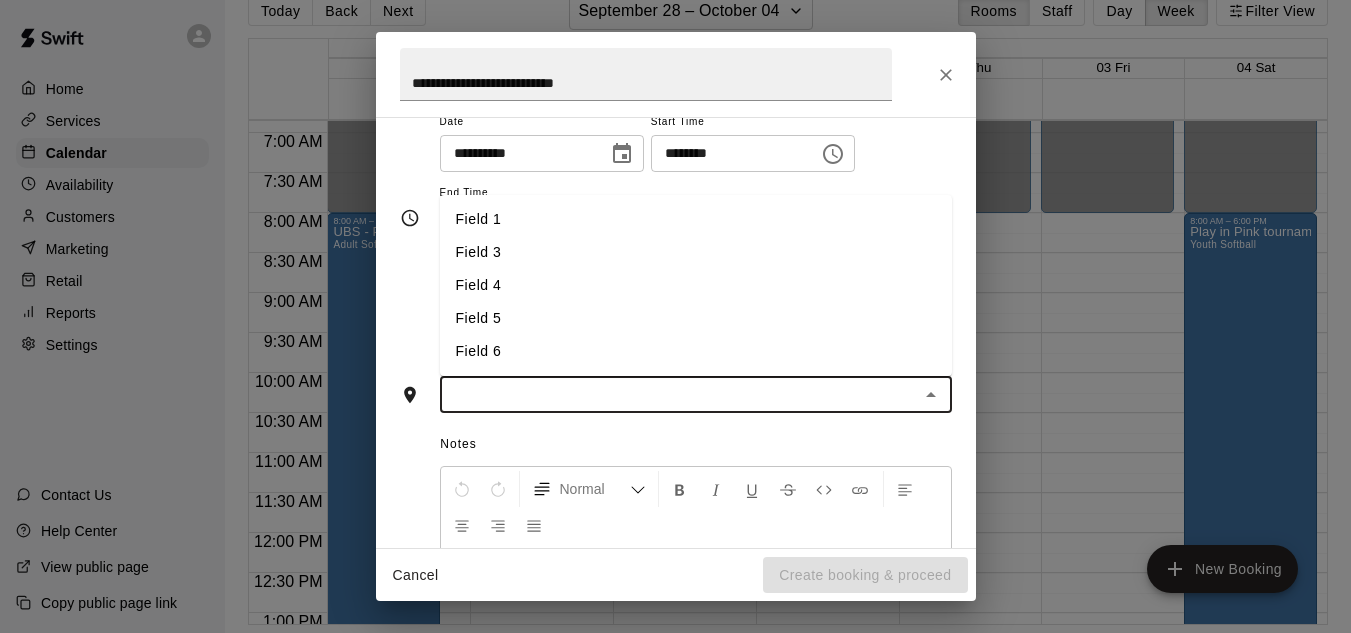 click on "Field 4" at bounding box center [696, 285] 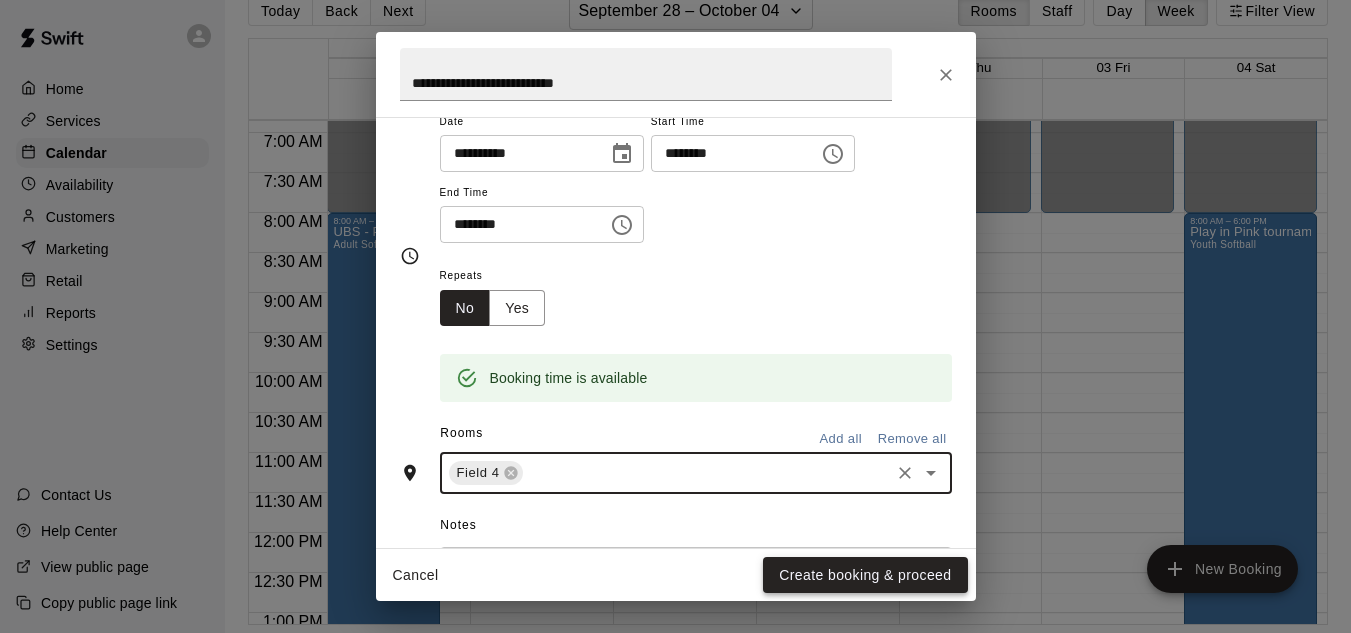 click on "Create booking & proceed" at bounding box center [865, 575] 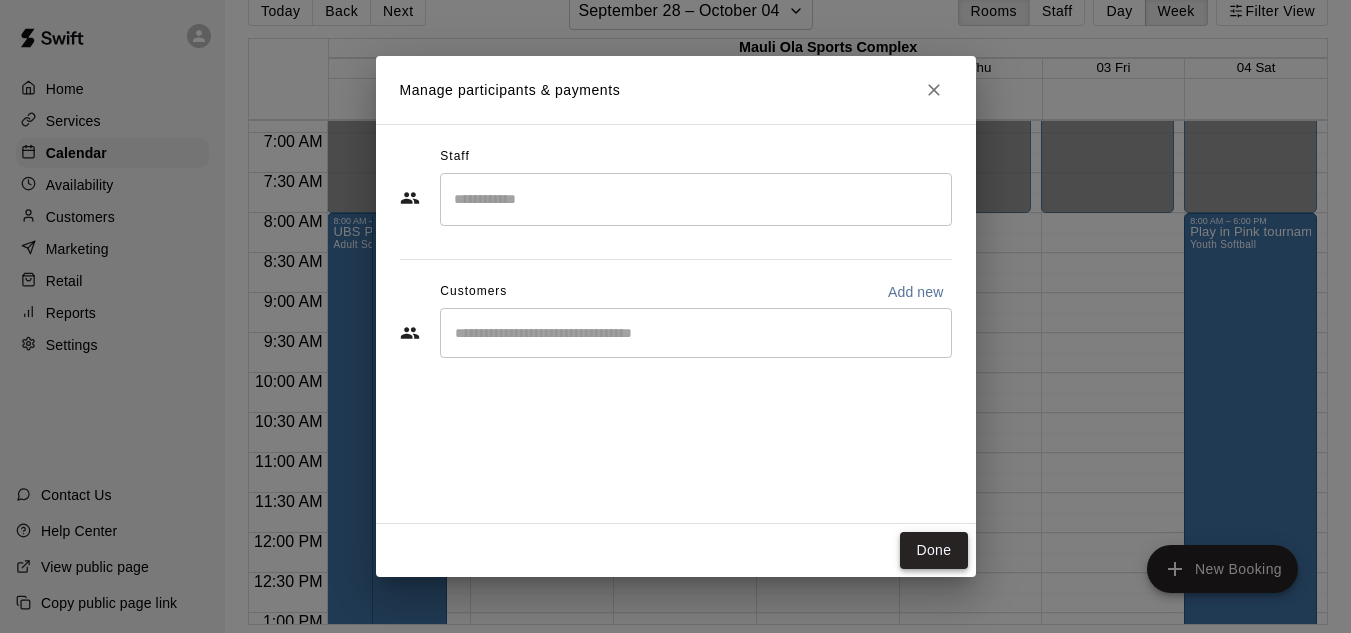 click on "Done" at bounding box center [933, 550] 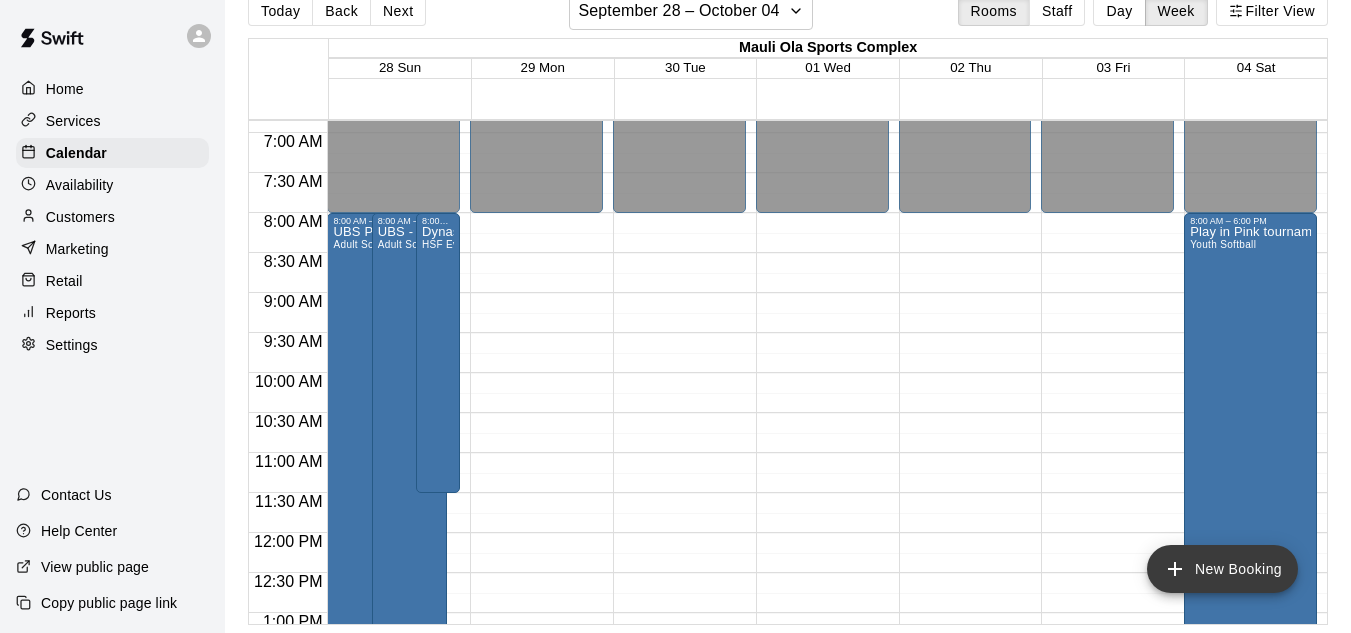 click on "New Booking" at bounding box center (1222, 569) 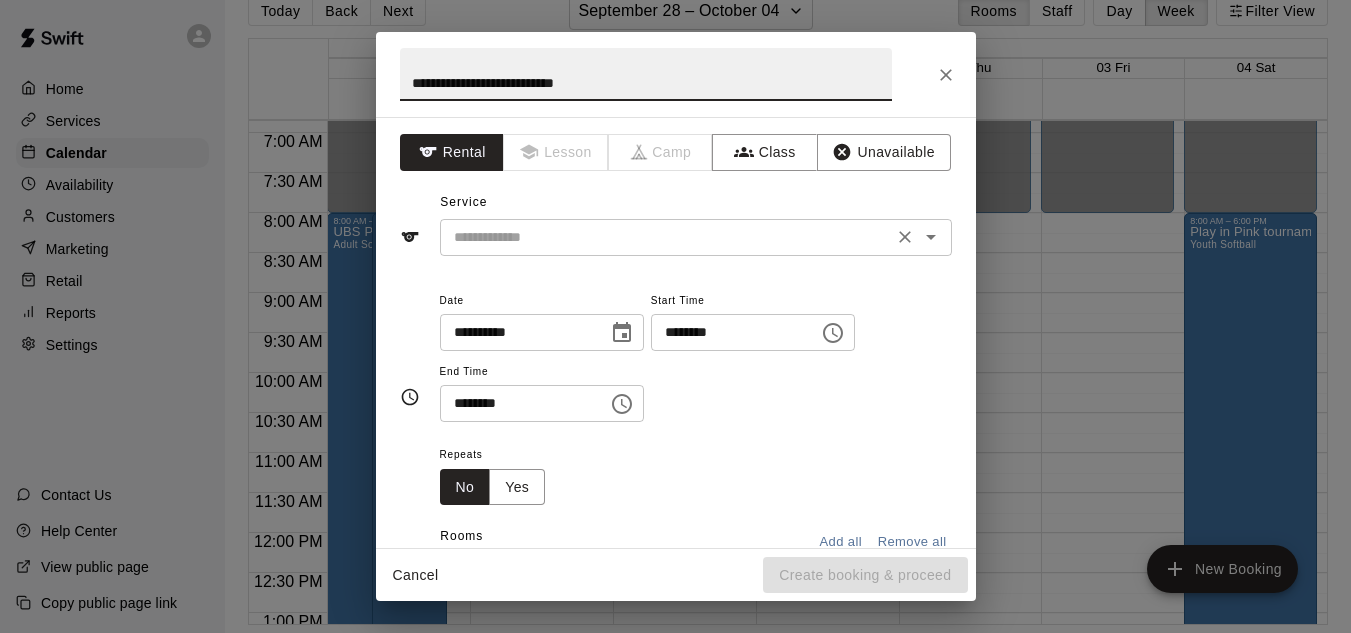 type on "**********" 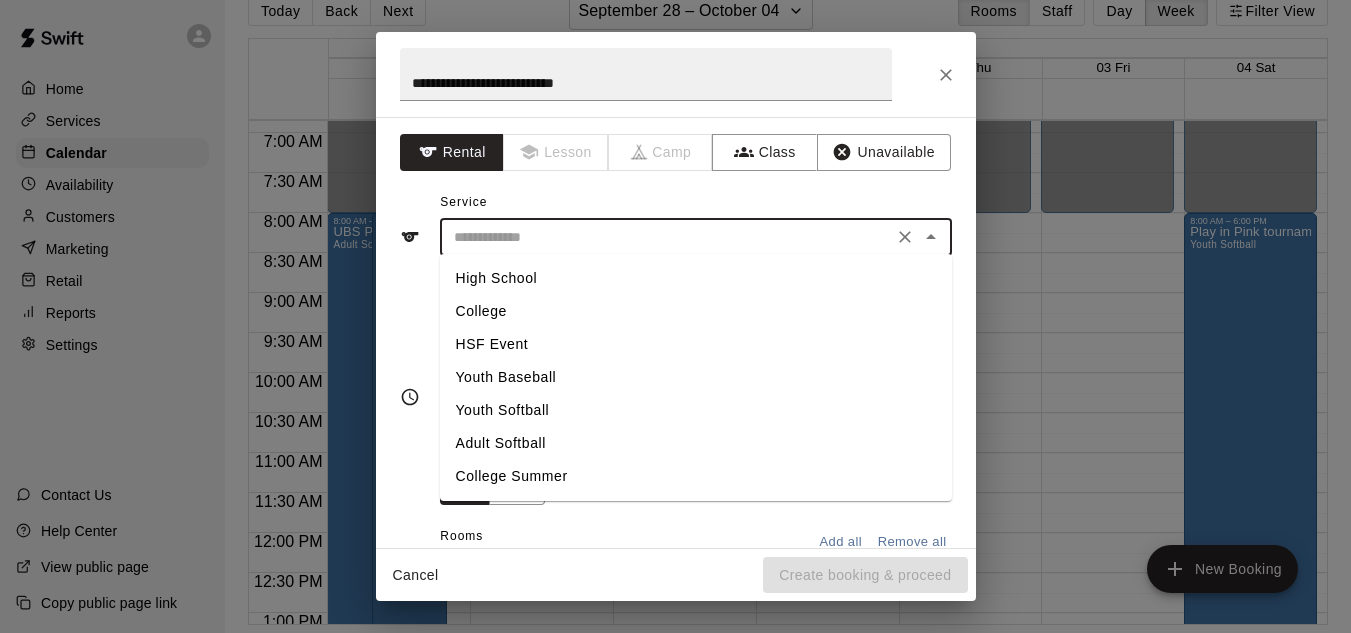 click on "Adult Softball" at bounding box center [696, 443] 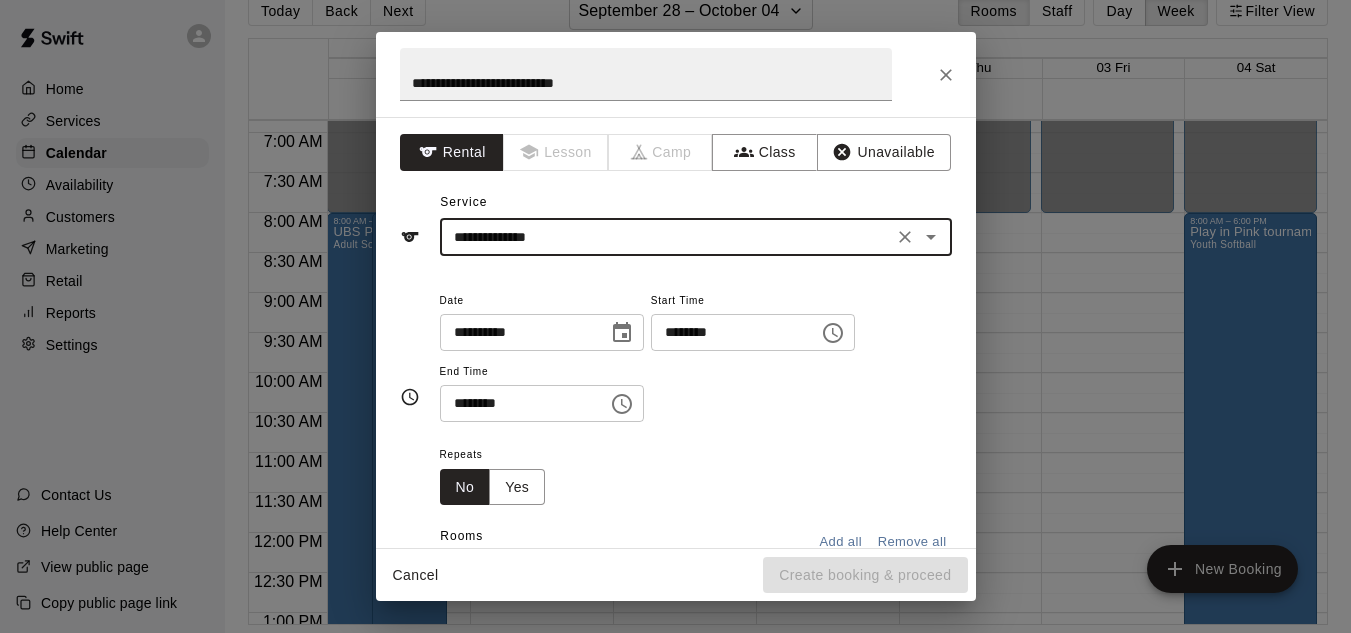click on "********" at bounding box center [728, 332] 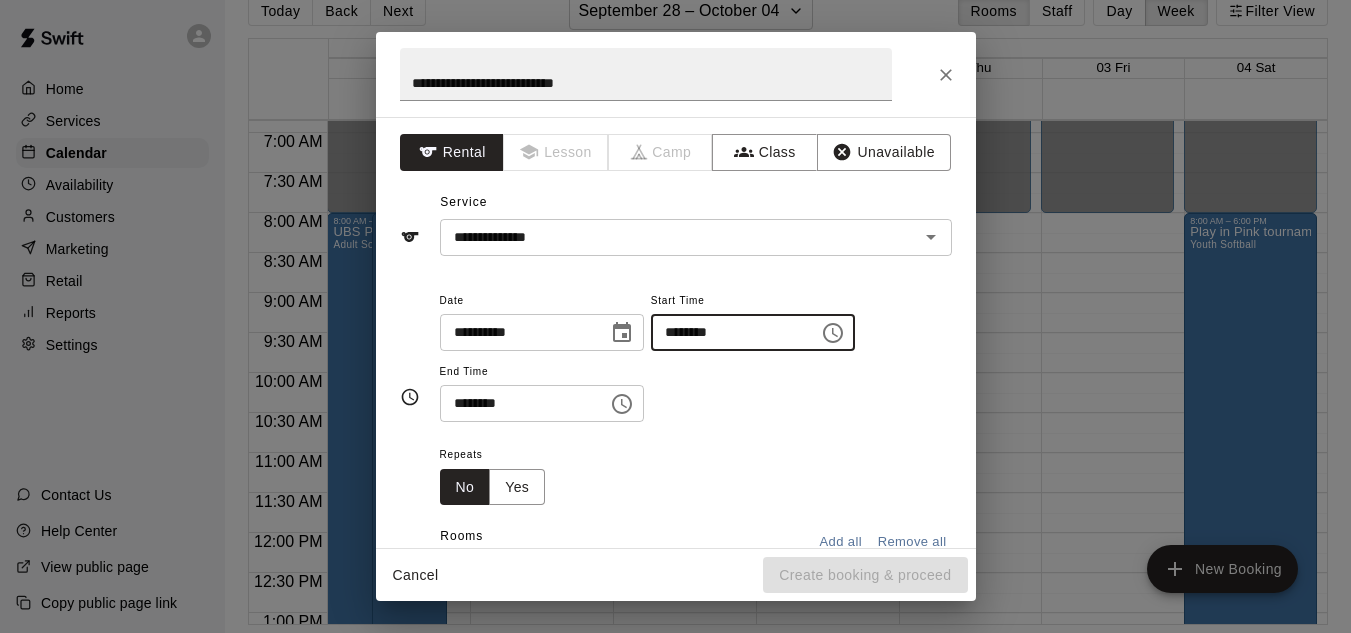type on "********" 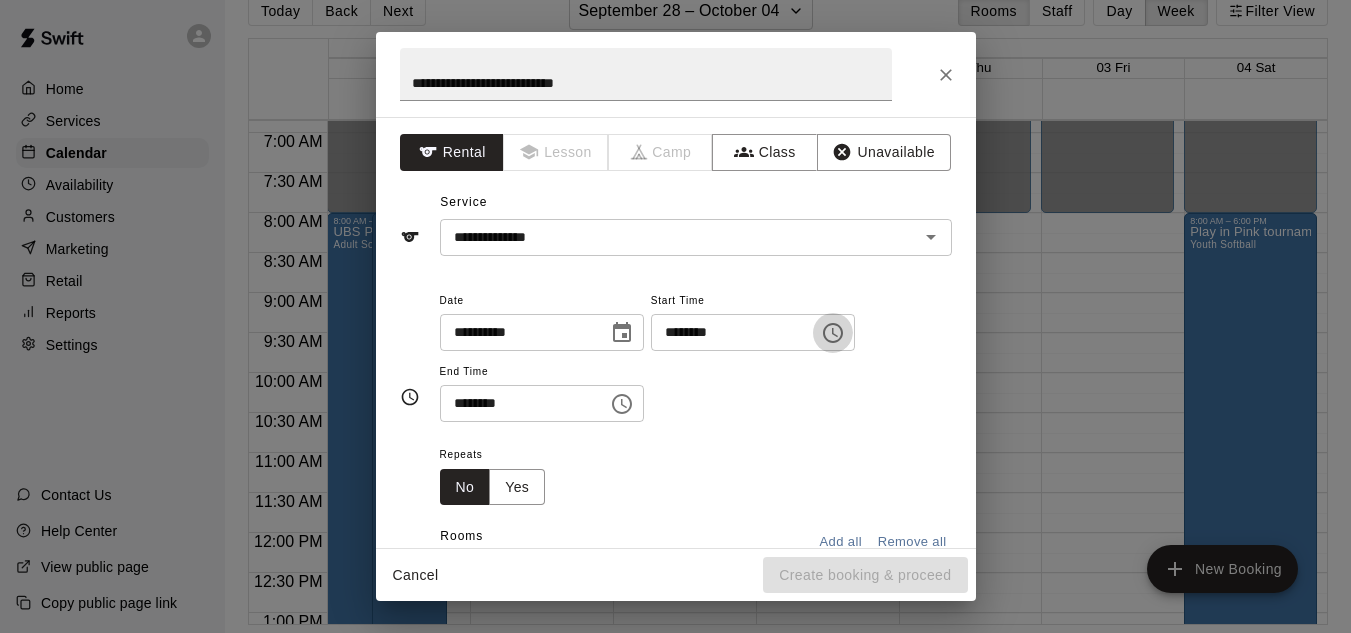 type 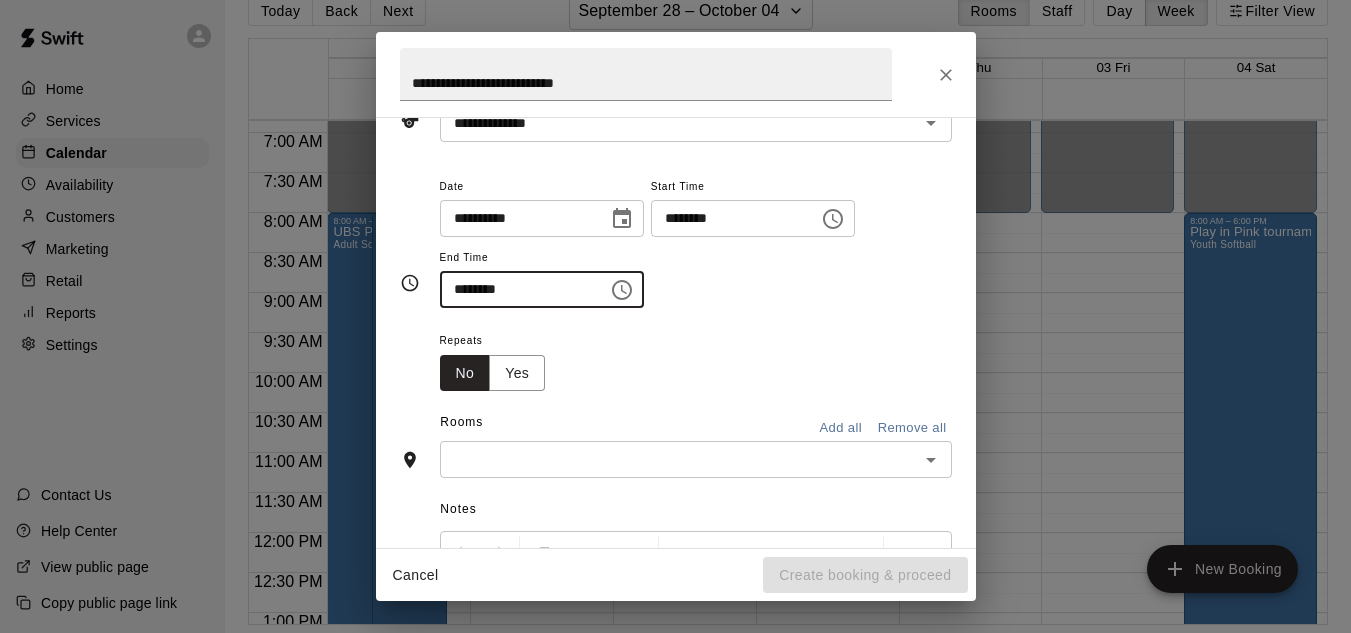 scroll, scrollTop: 130, scrollLeft: 0, axis: vertical 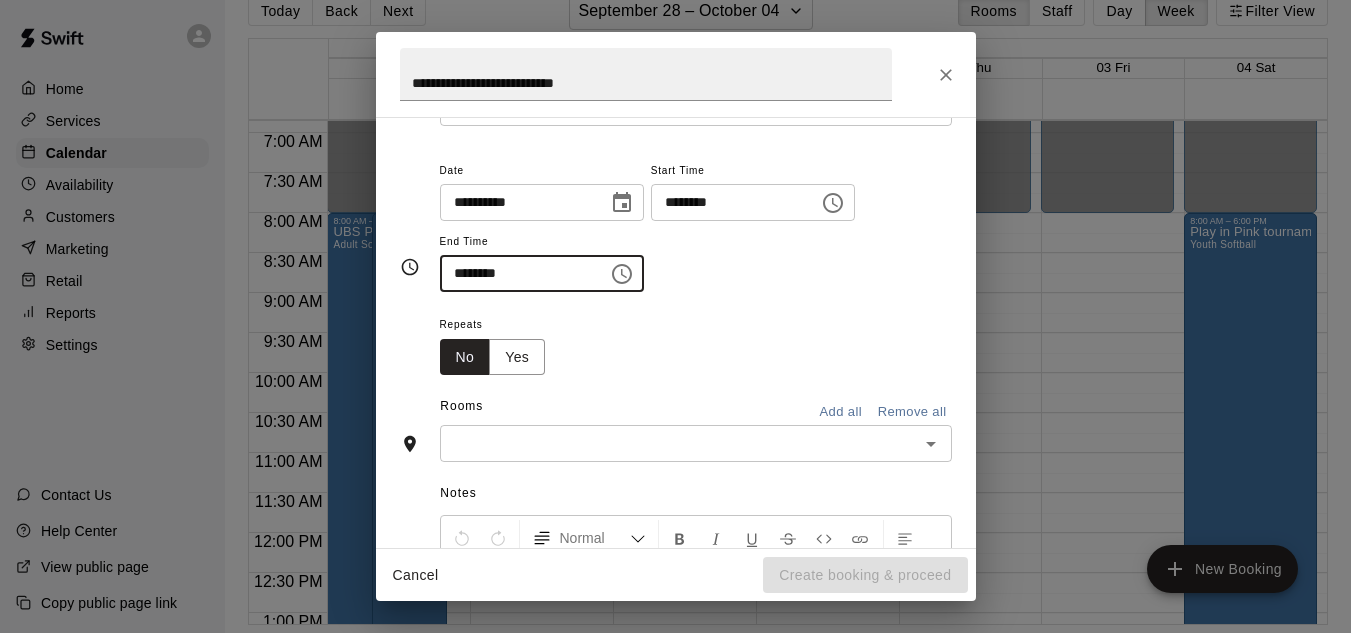 click at bounding box center (679, 443) 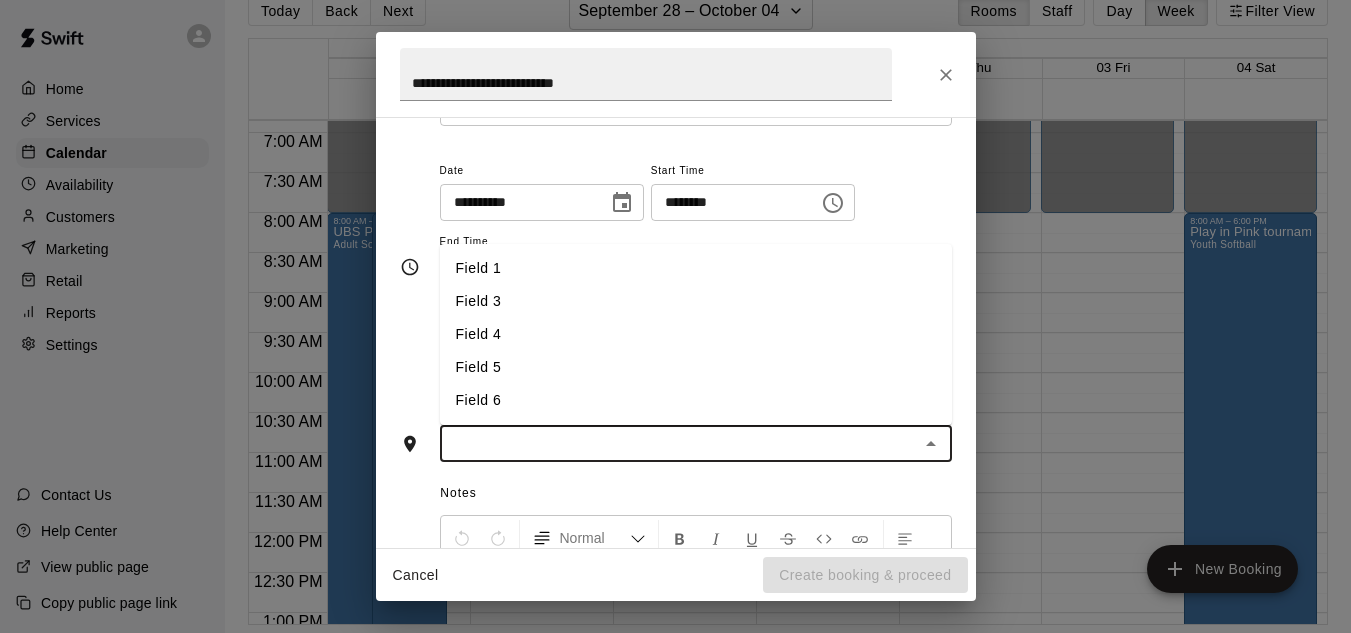 click on "Field 5" at bounding box center [696, 367] 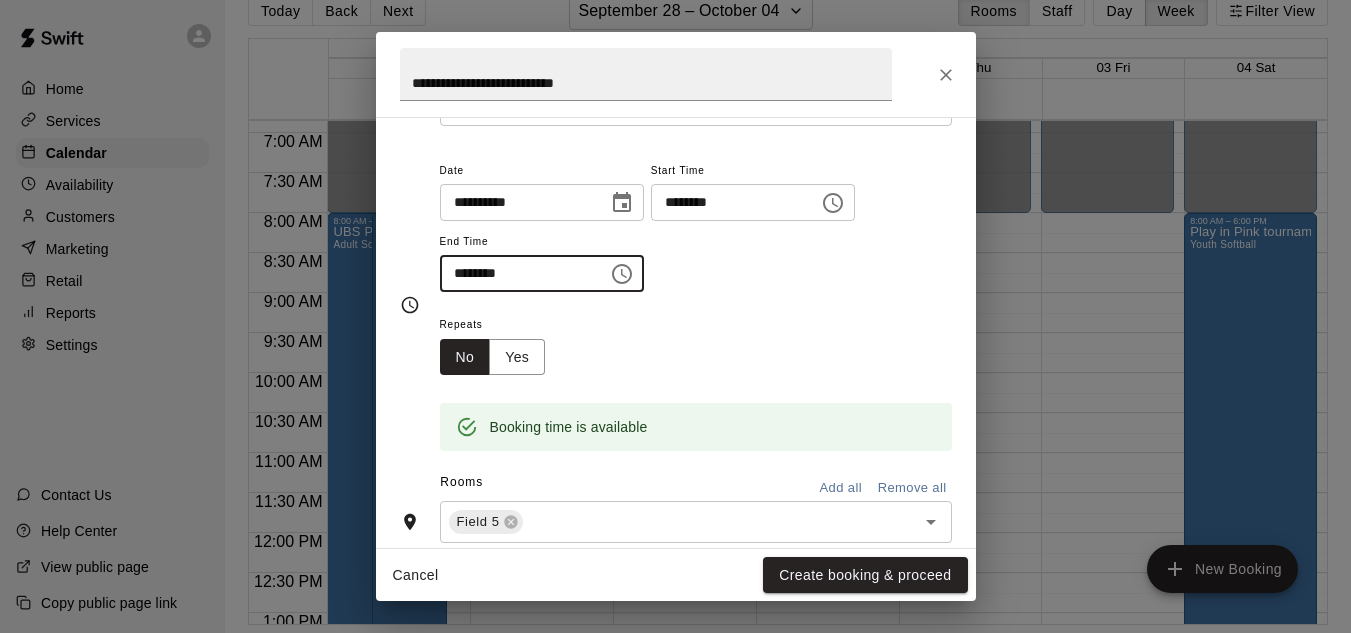 click on "********" at bounding box center [517, 273] 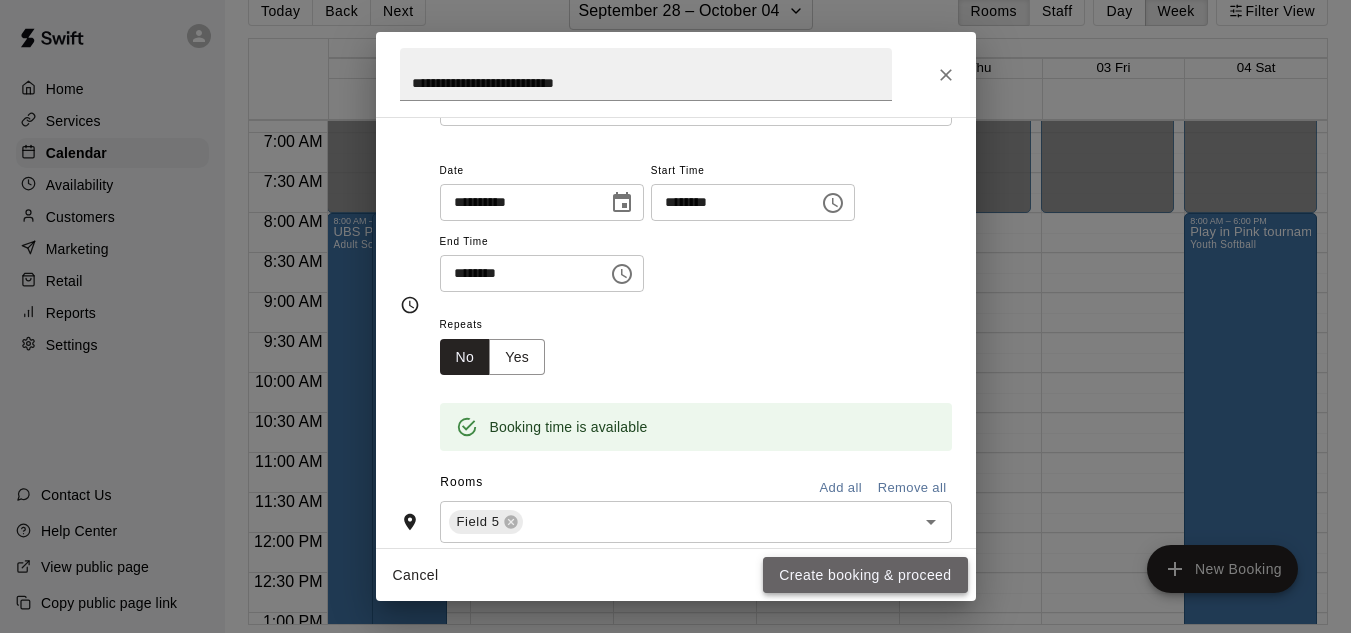 click on "Create booking & proceed" at bounding box center [865, 575] 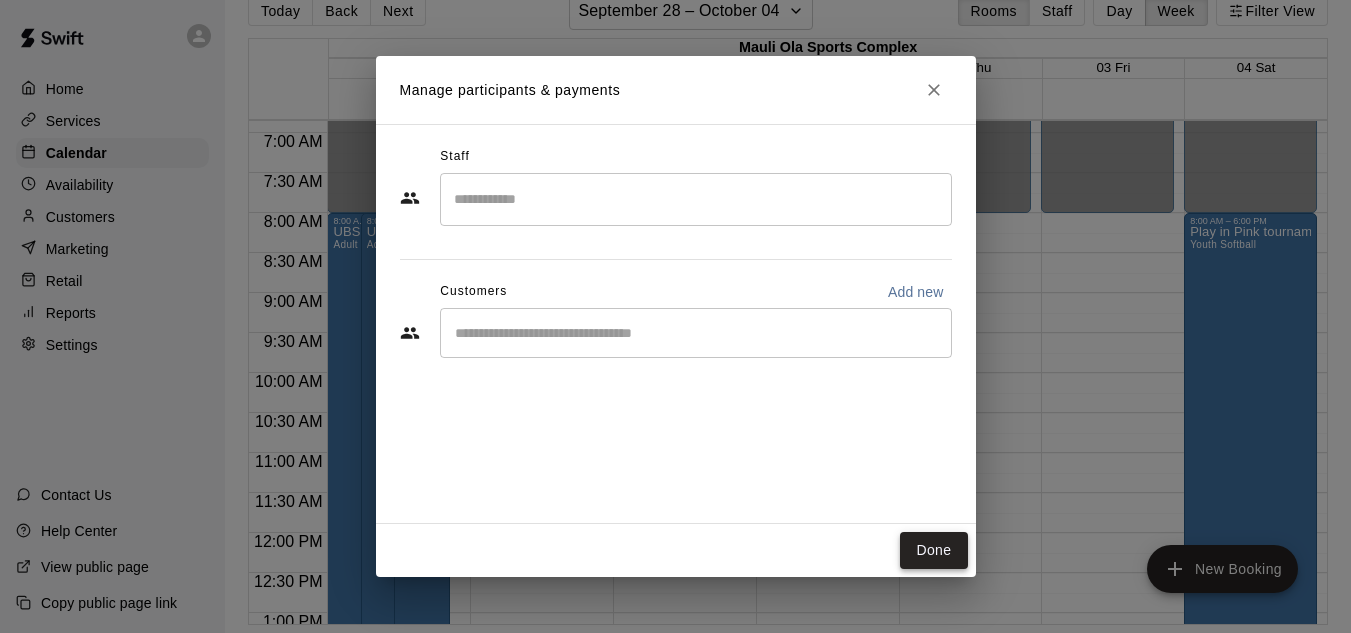 click on "Done" at bounding box center (933, 550) 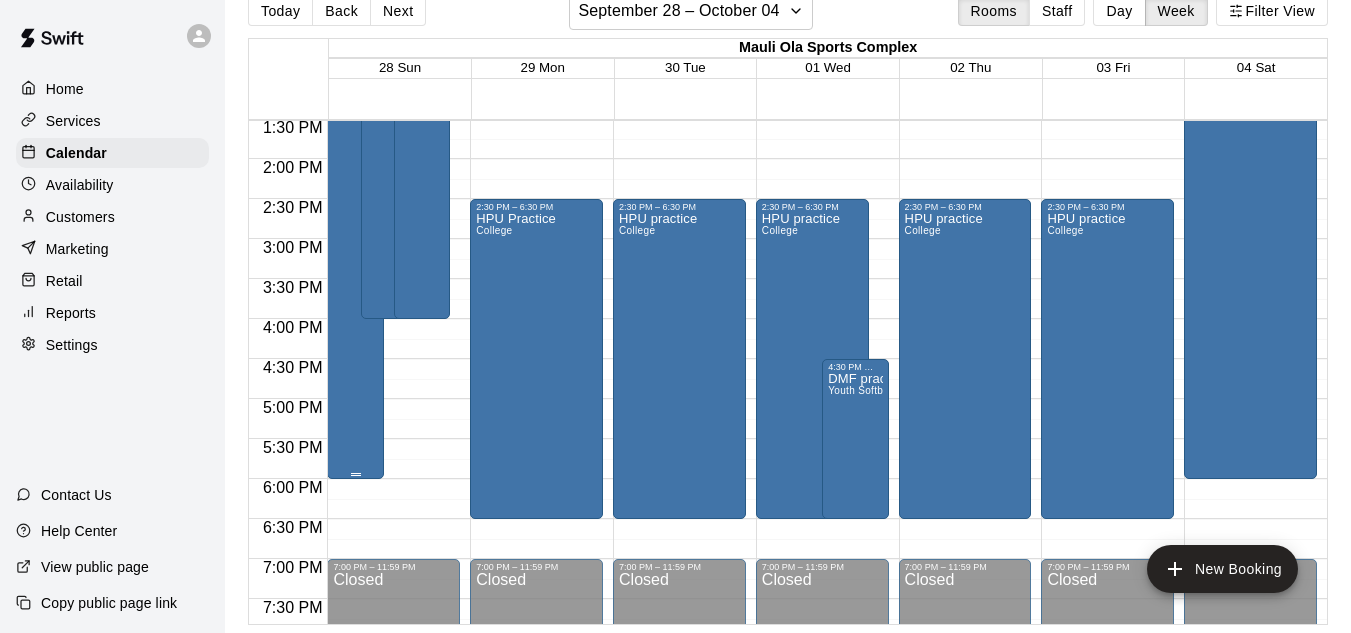 scroll, scrollTop: 1121, scrollLeft: 0, axis: vertical 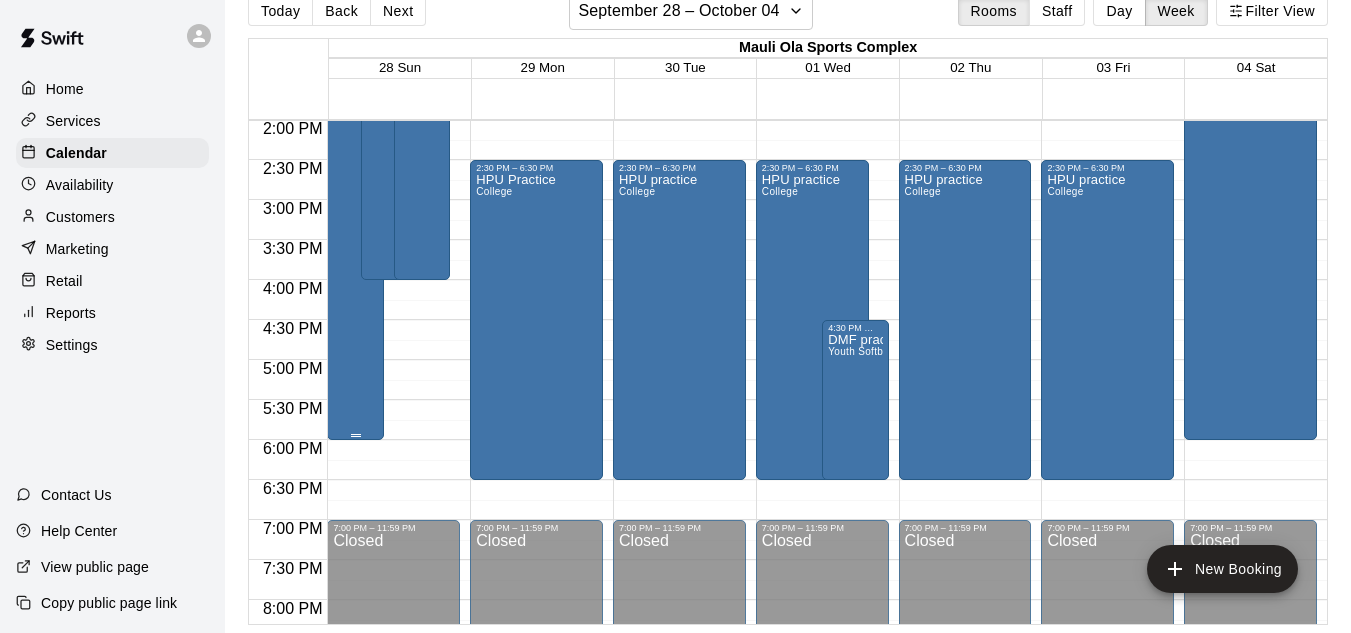 click on "UBS Power Up for Parkinson's Adult Softball" at bounding box center [355, 50] 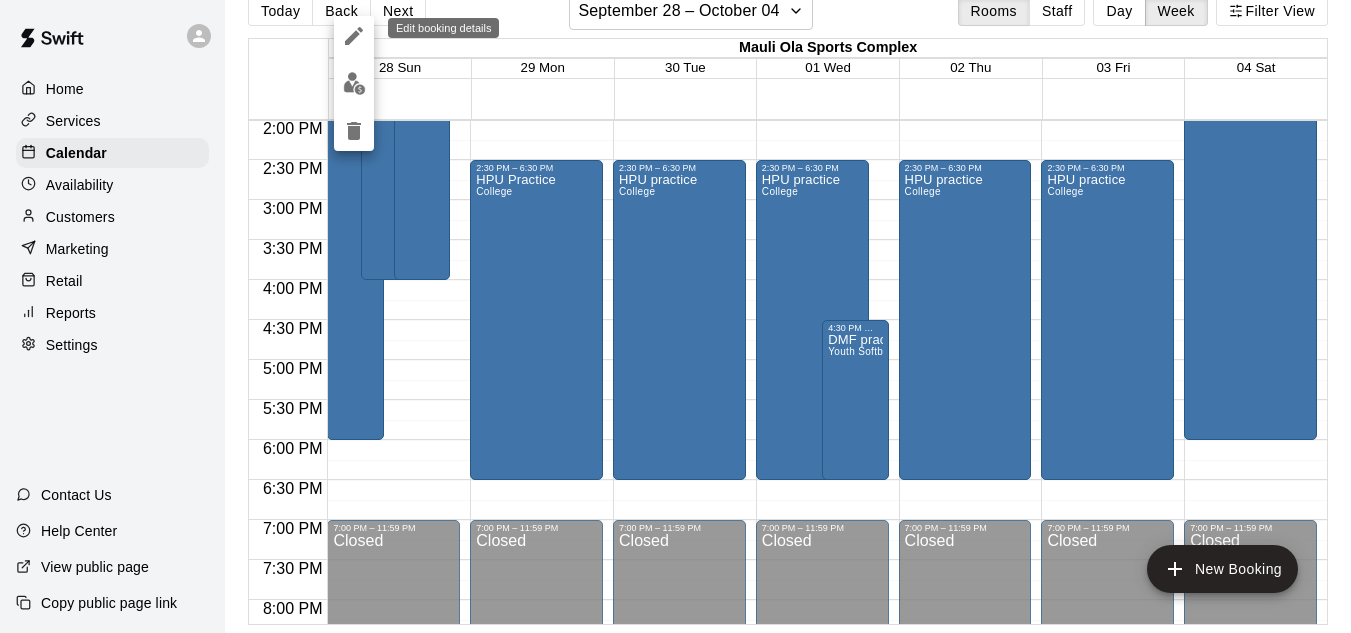 click 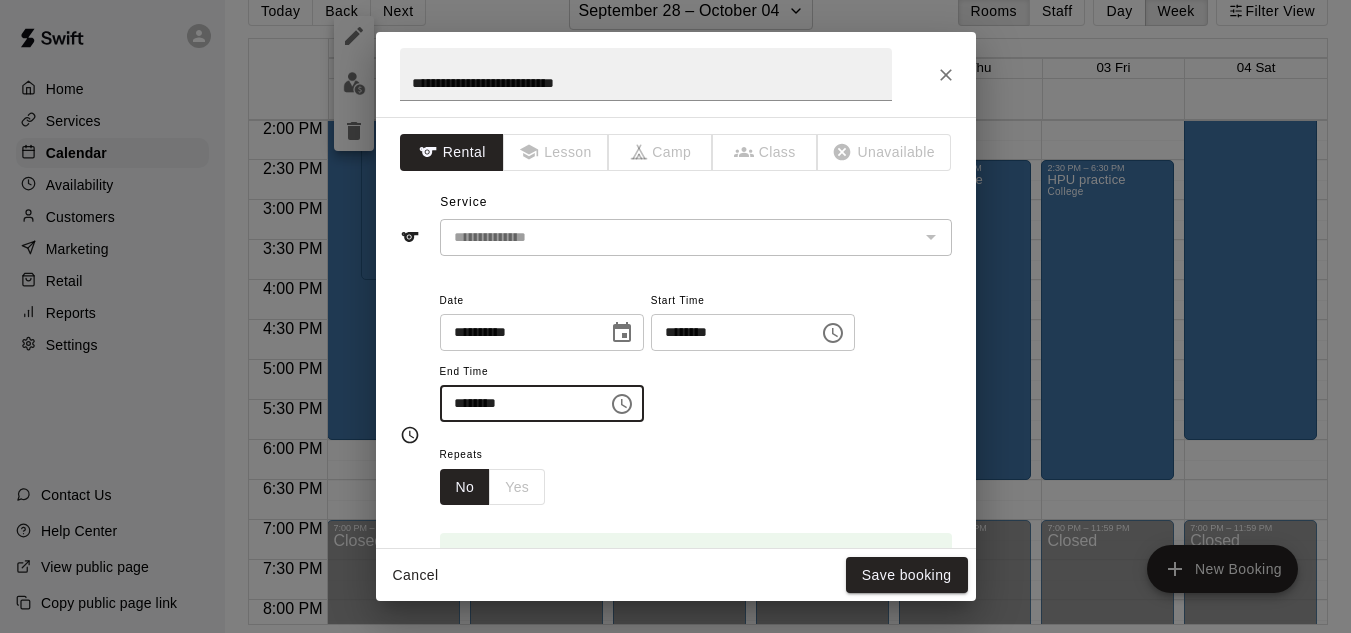 click on "********" at bounding box center [517, 403] 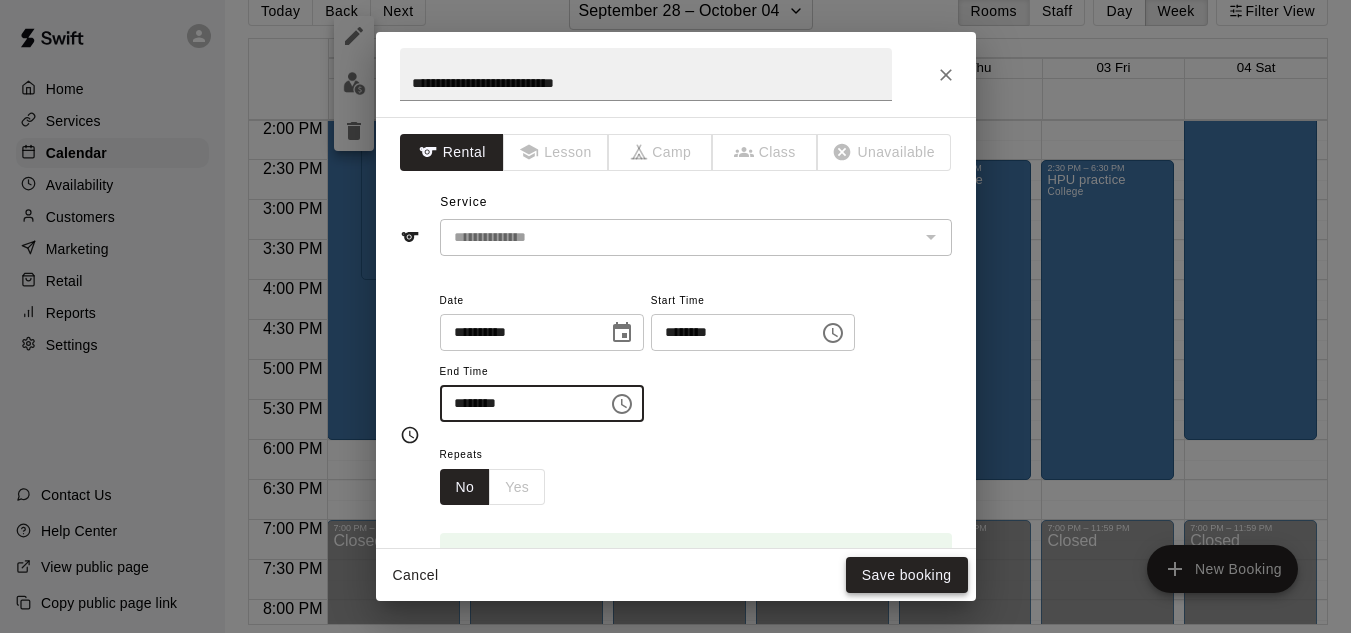 click on "Save booking" at bounding box center [907, 575] 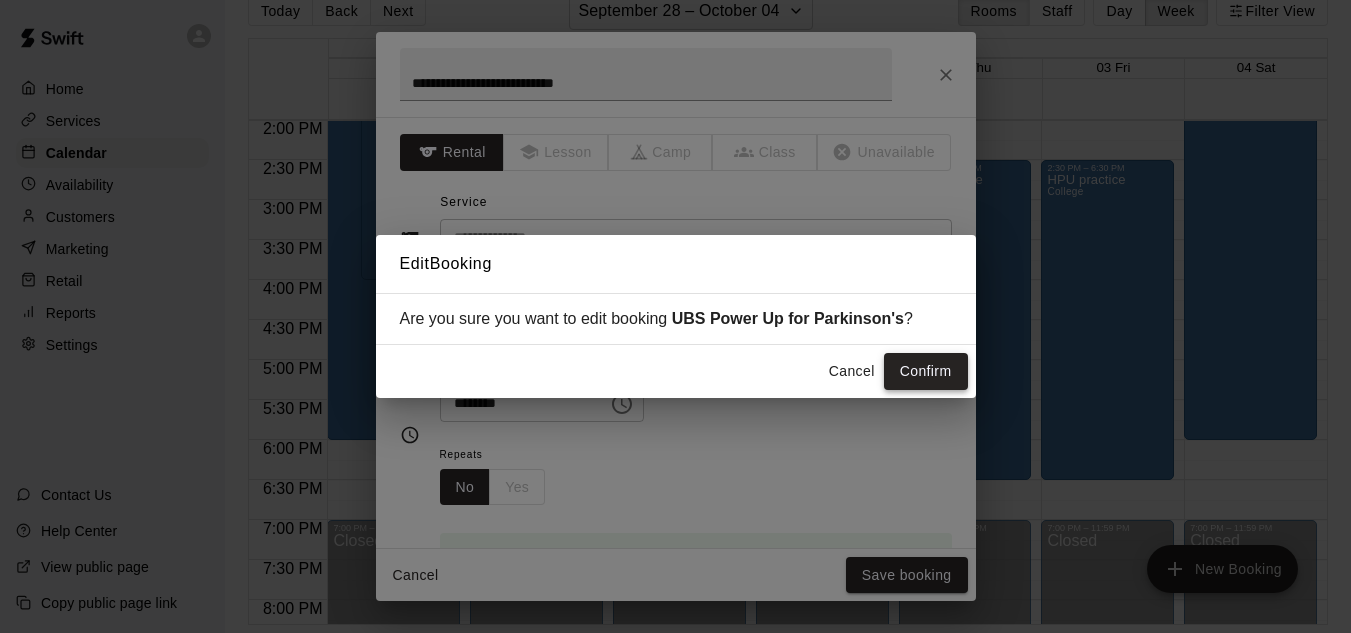 click on "Confirm" at bounding box center [926, 371] 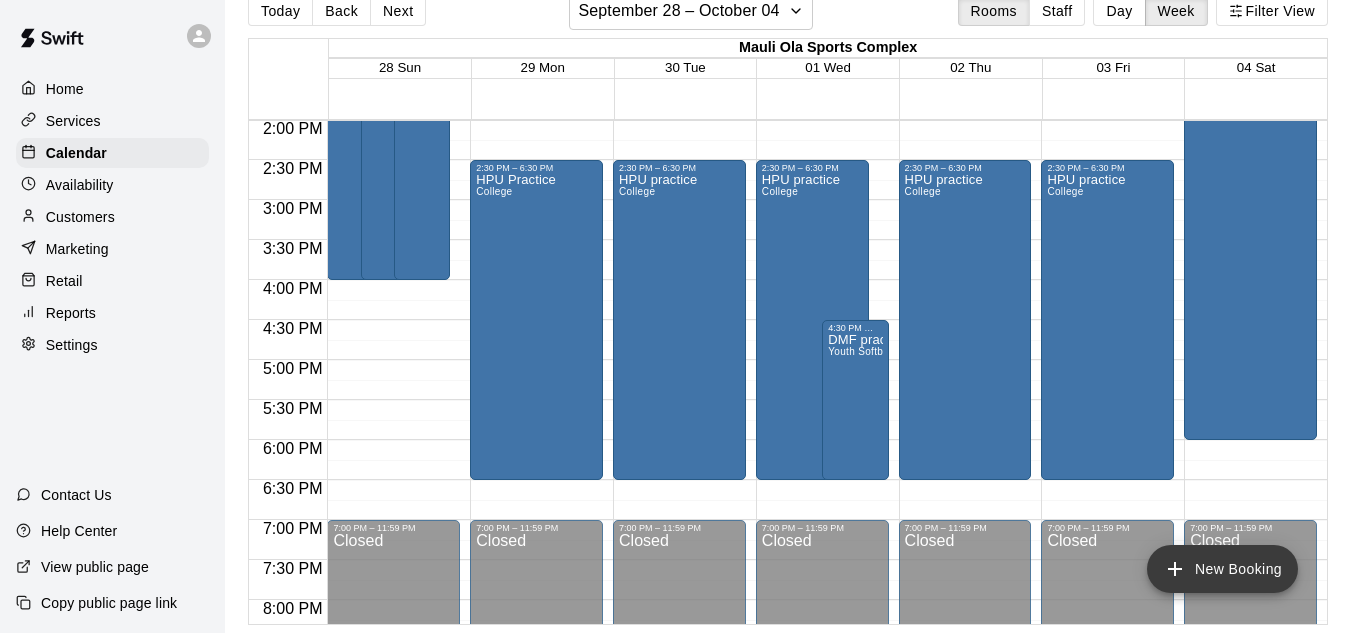 click on "New Booking" at bounding box center [1222, 569] 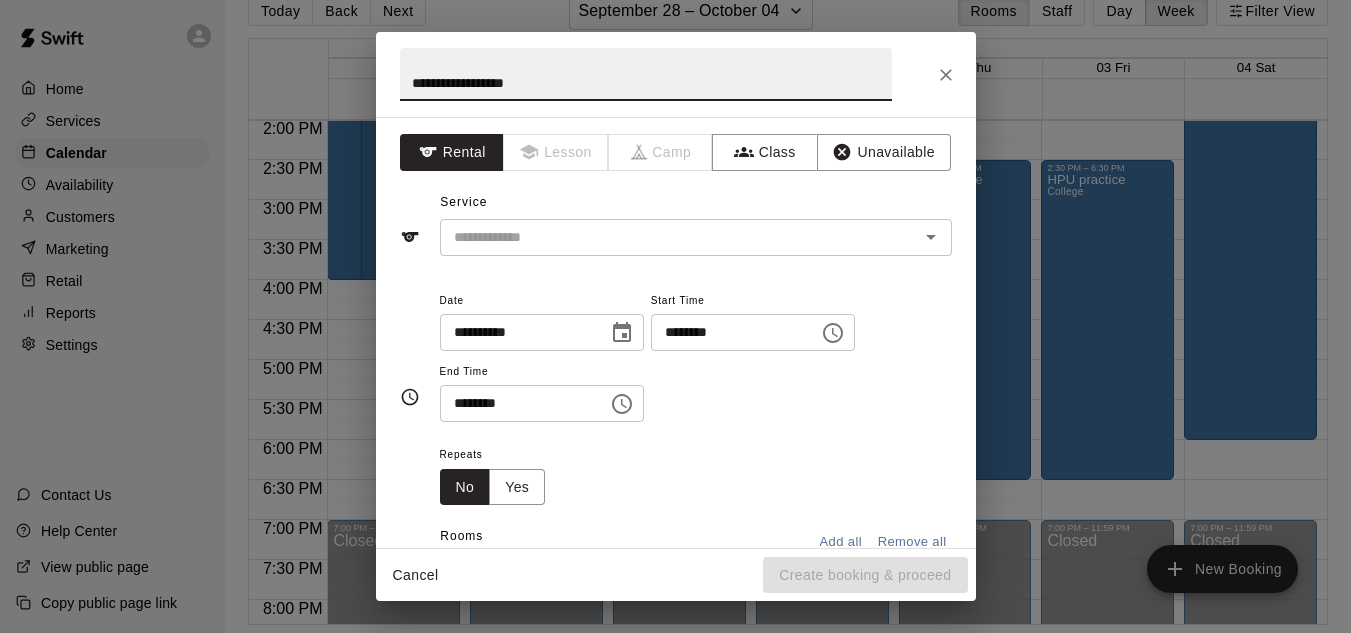 type on "**********" 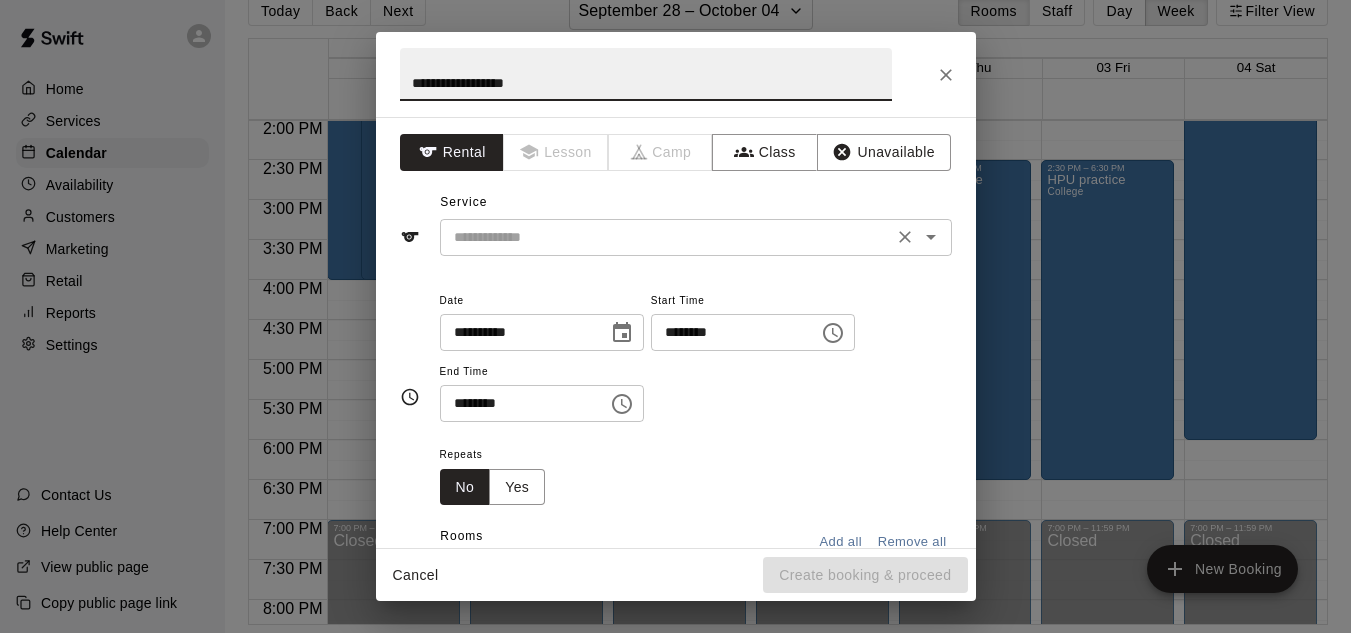 drag, startPoint x: 709, startPoint y: 129, endPoint x: 591, endPoint y: 248, distance: 167.5858 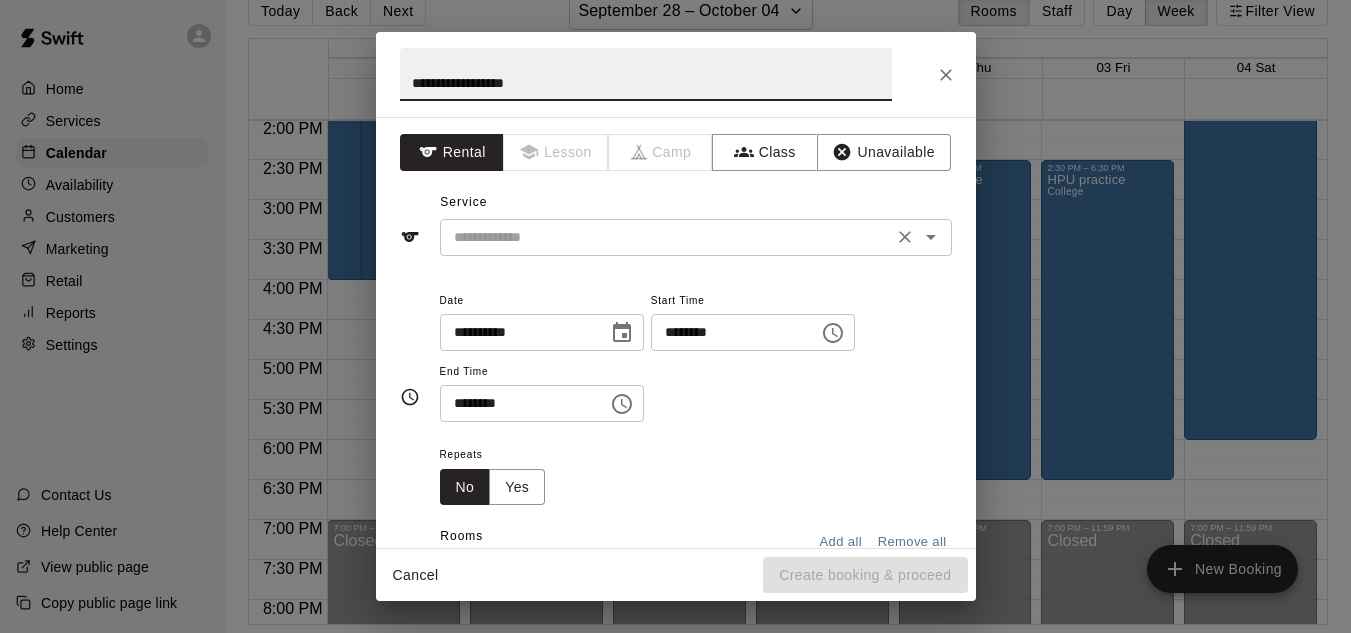 click at bounding box center (666, 237) 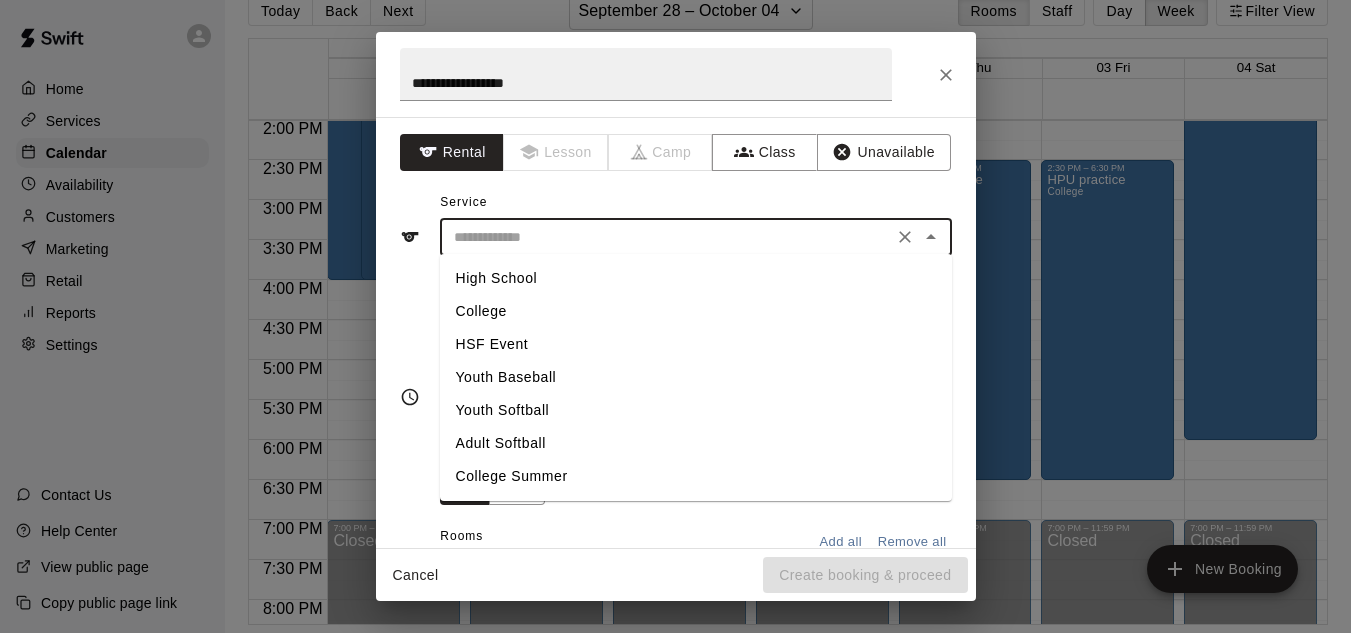 click on "College" at bounding box center (696, 311) 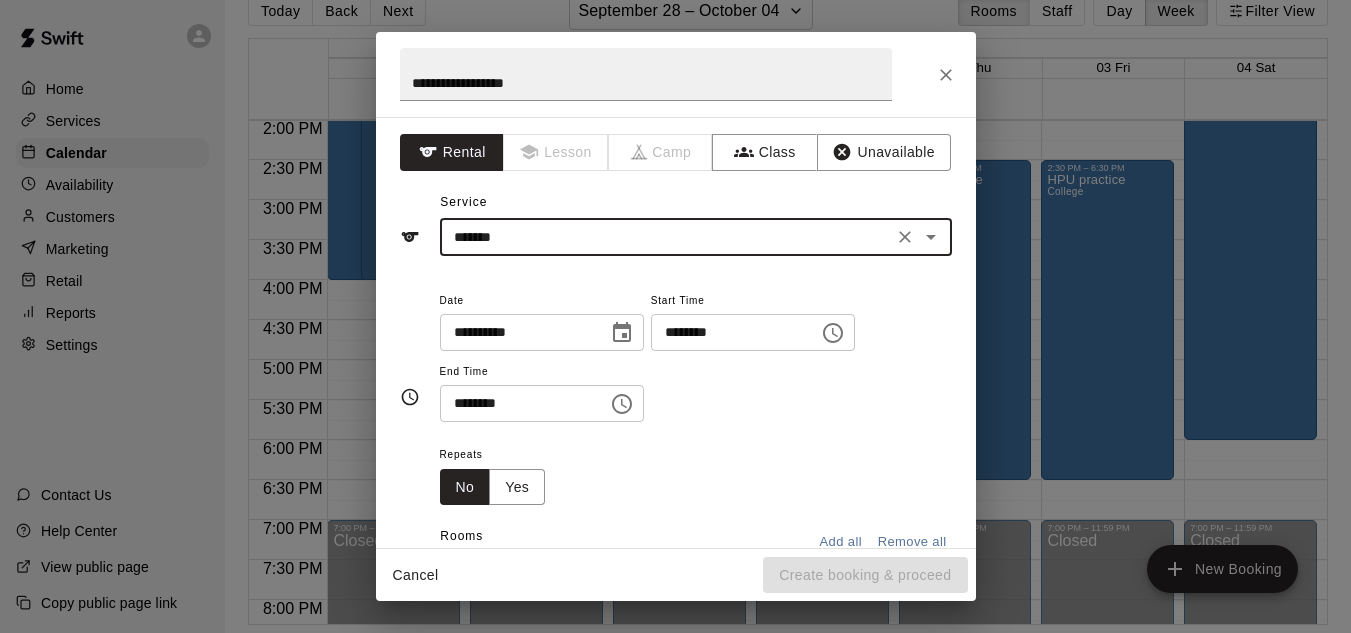 click on "********" at bounding box center (728, 332) 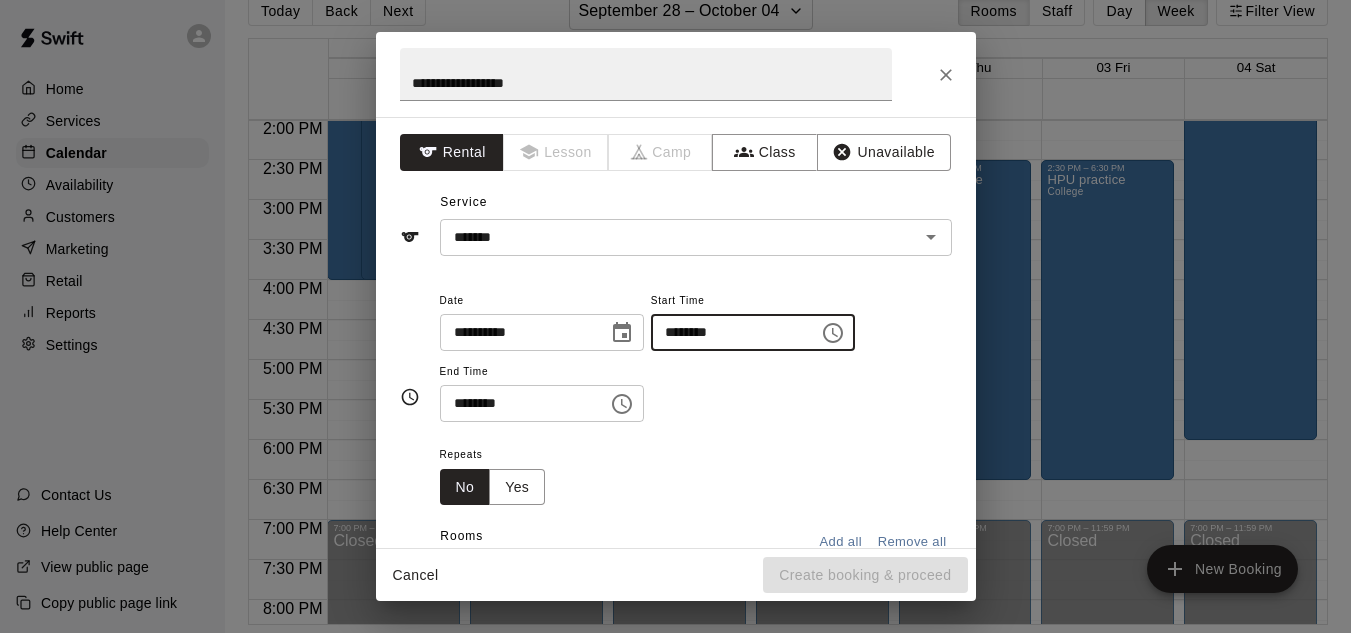 type on "********" 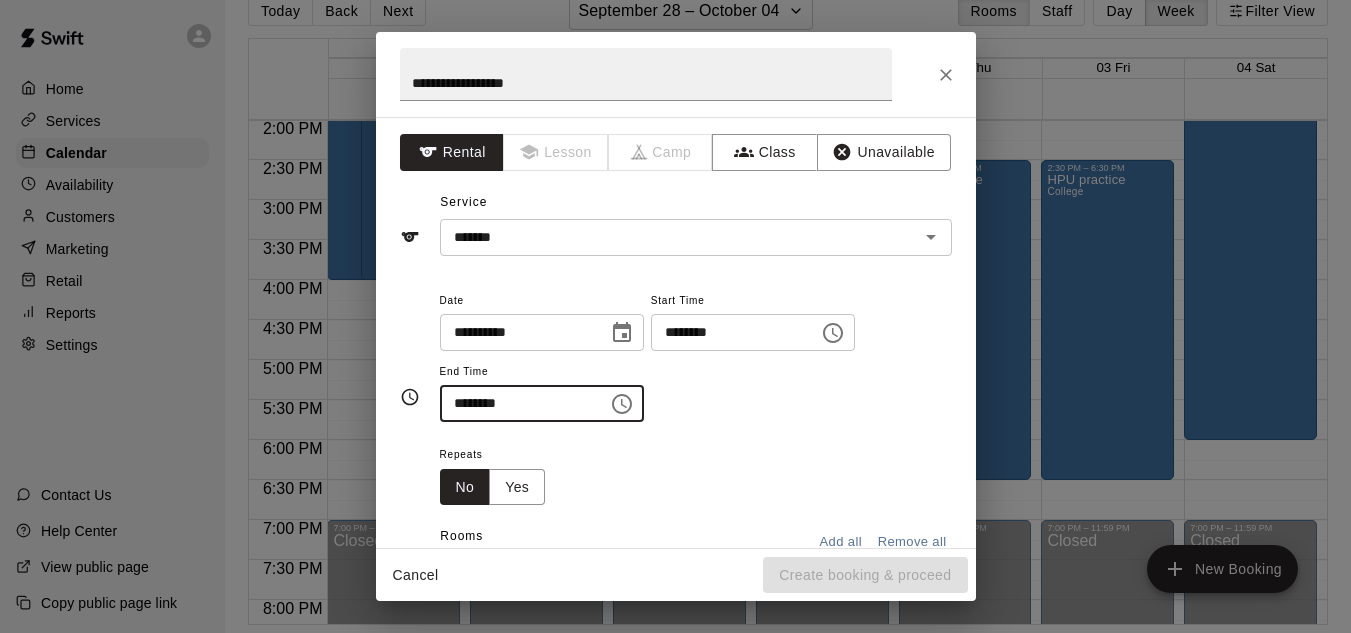 type on "********" 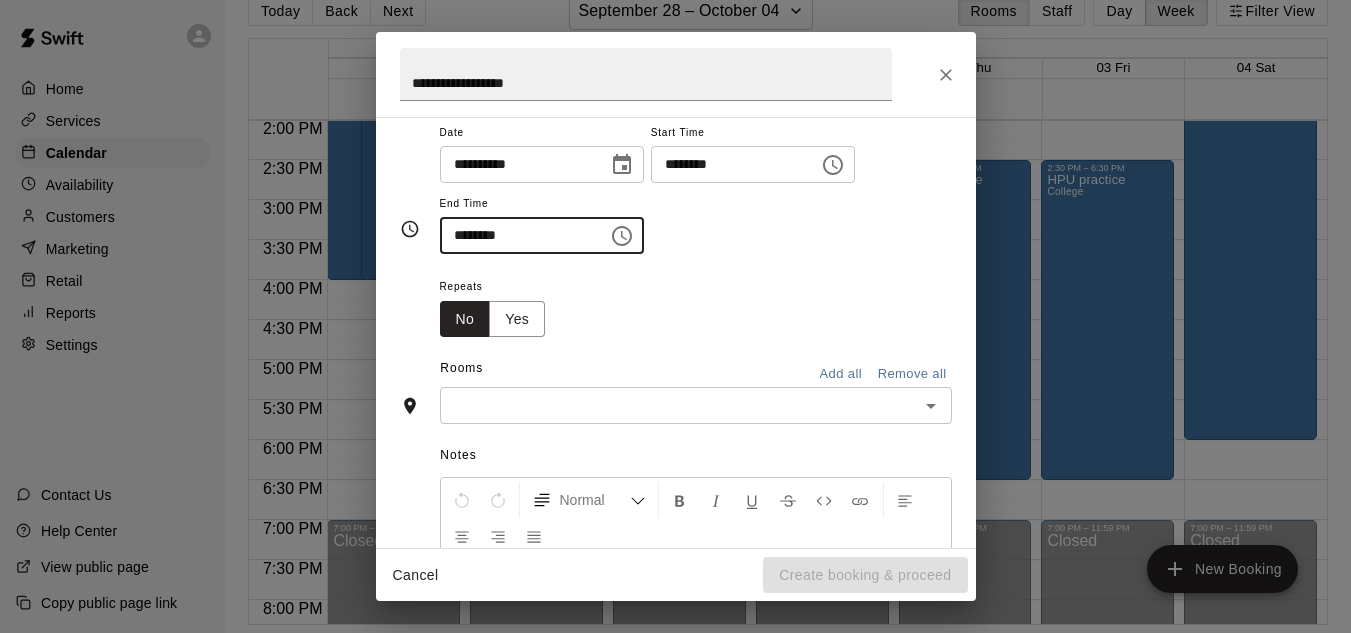scroll, scrollTop: 222, scrollLeft: 0, axis: vertical 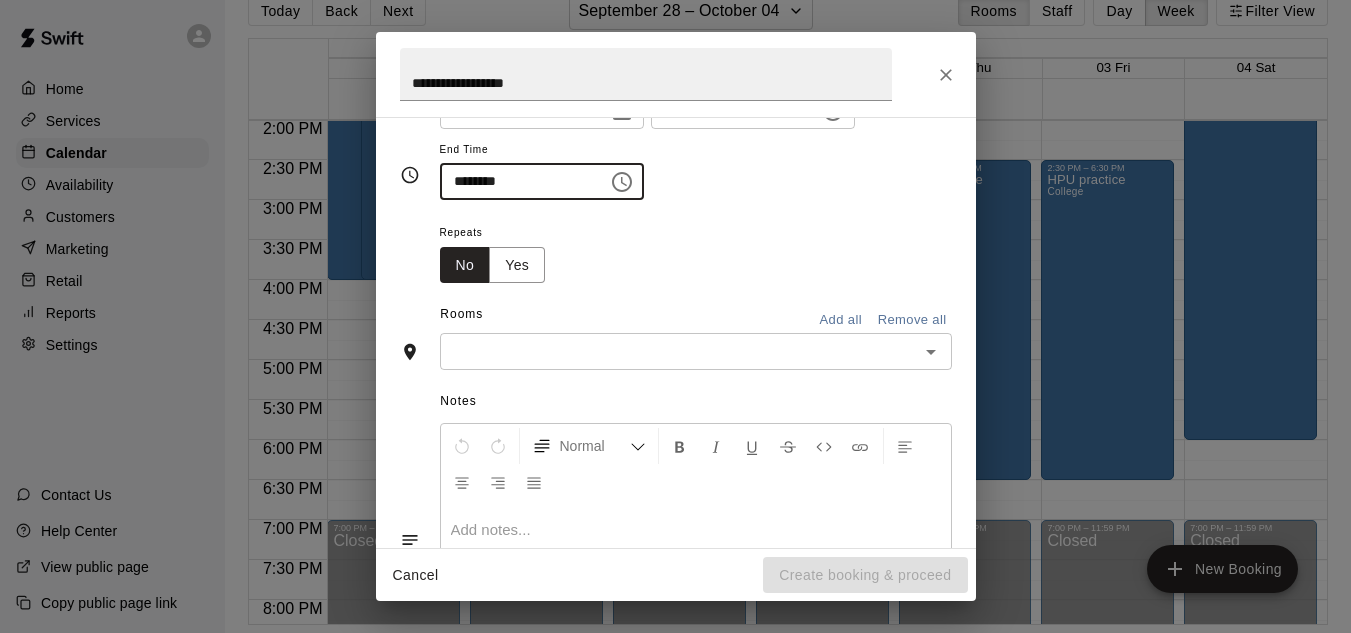 click at bounding box center (679, 351) 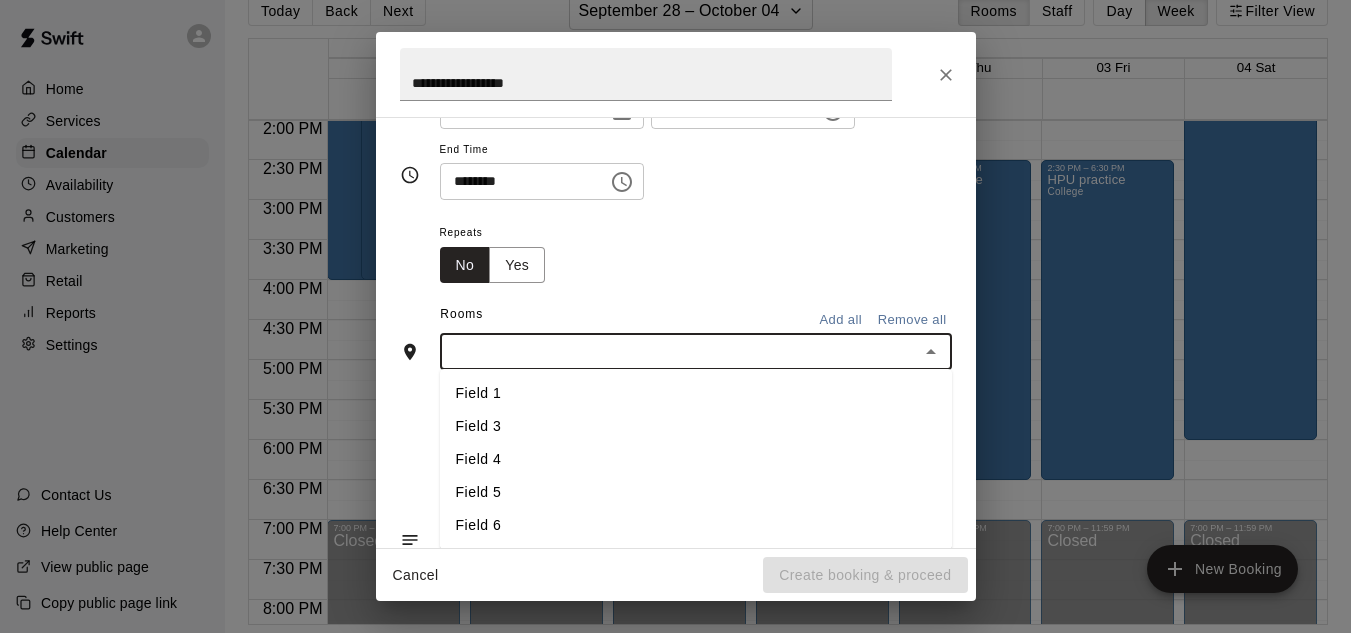 click on "Field 3" at bounding box center [696, 426] 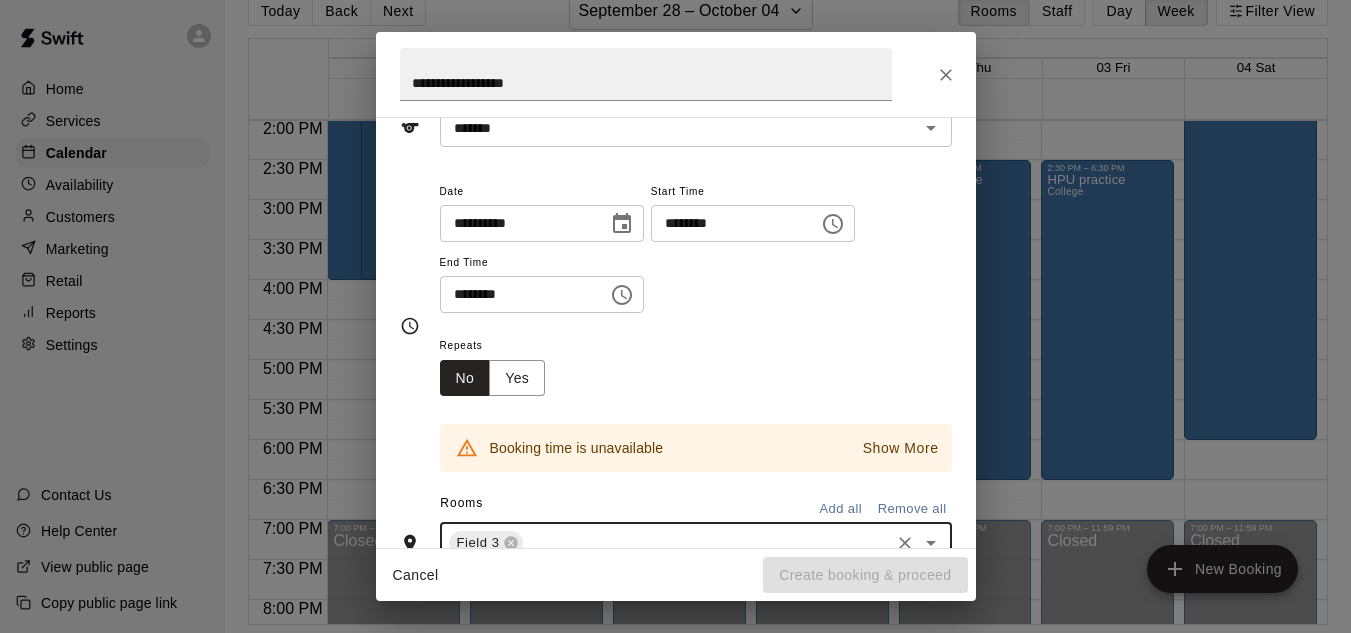 scroll, scrollTop: 87, scrollLeft: 0, axis: vertical 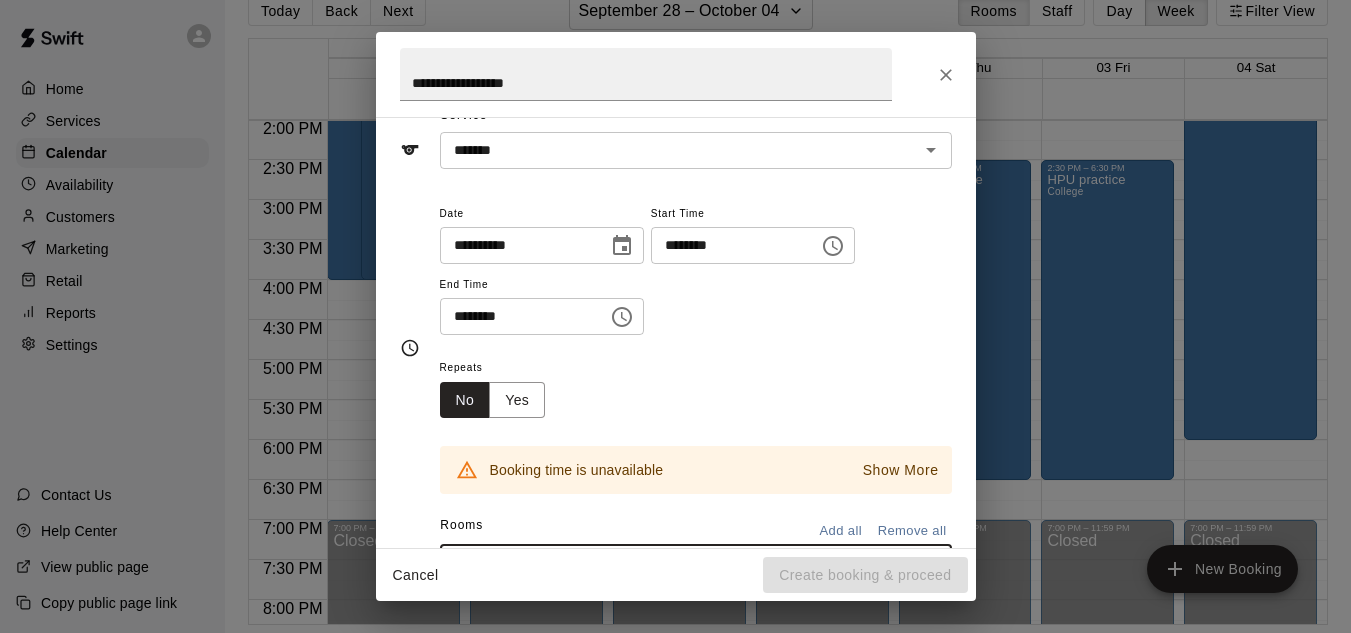 click 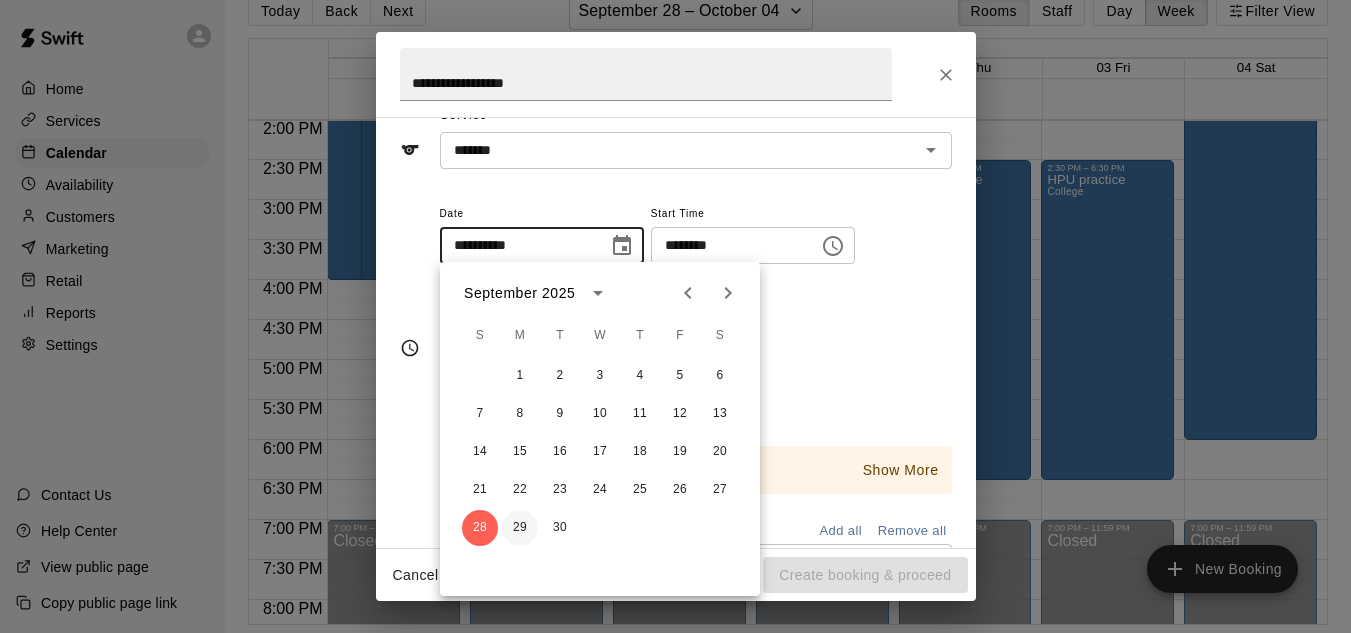 click on "29" at bounding box center (520, 528) 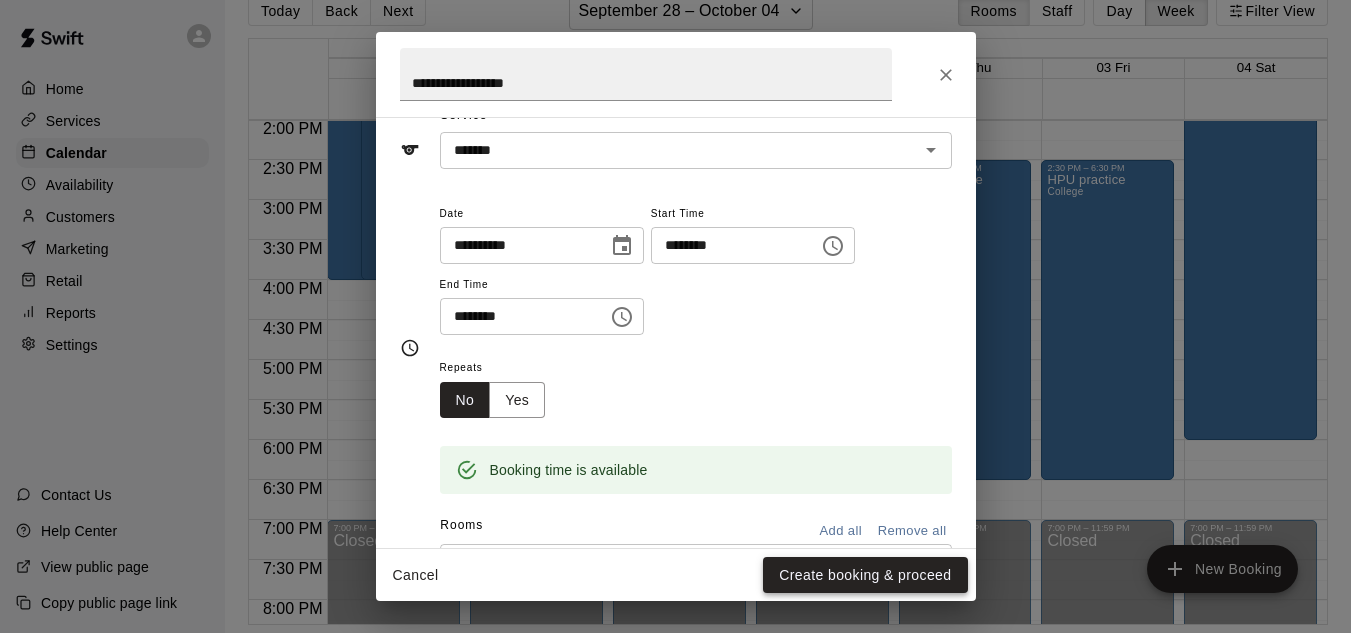 click on "Create booking & proceed" at bounding box center (865, 575) 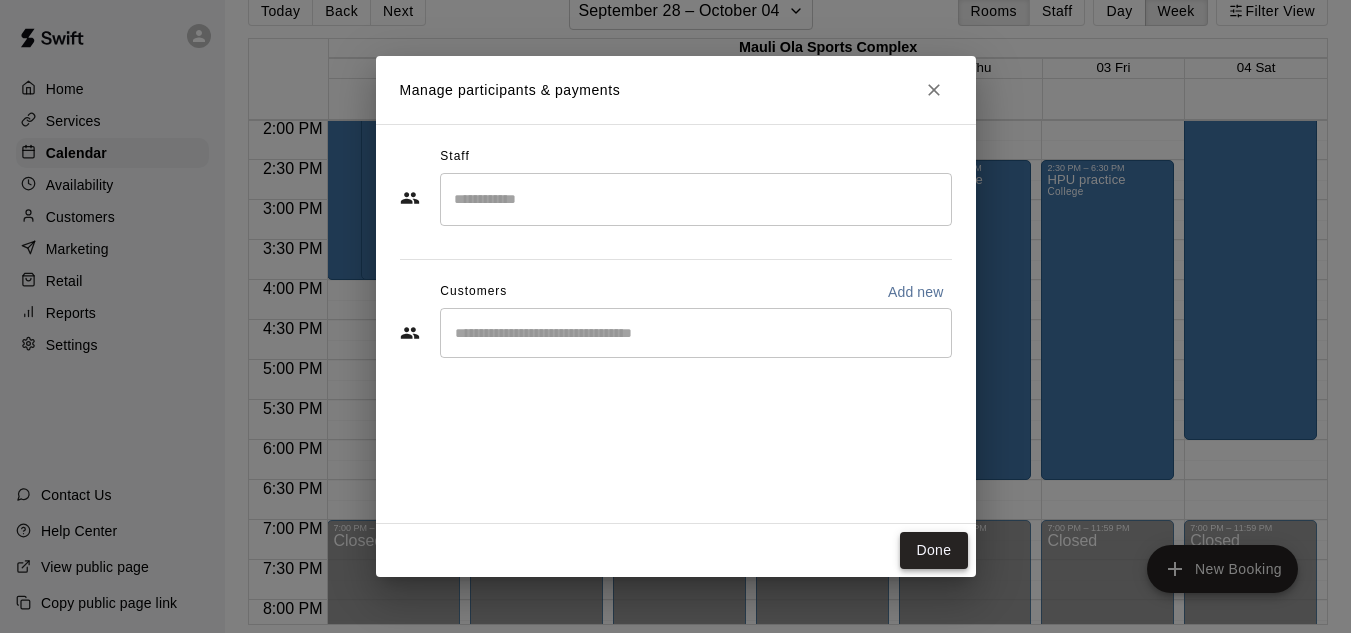 click on "Done" at bounding box center [933, 550] 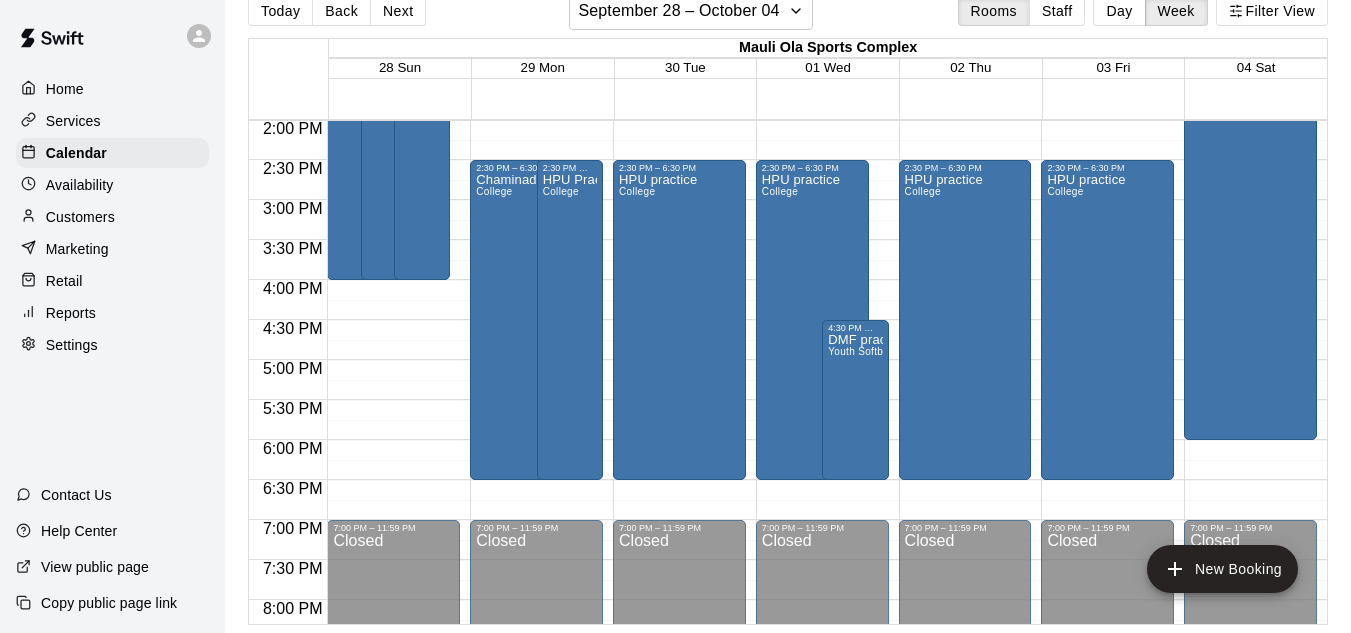 scroll, scrollTop: 32, scrollLeft: 0, axis: vertical 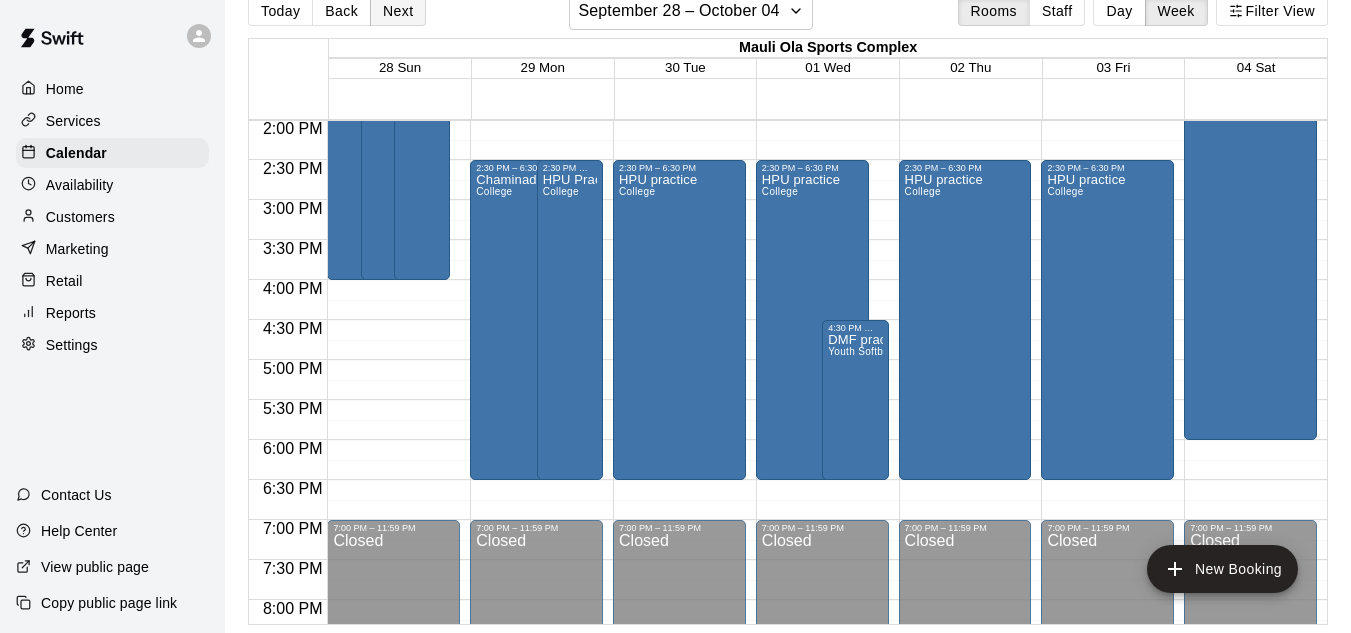 click on "Next" at bounding box center (398, 11) 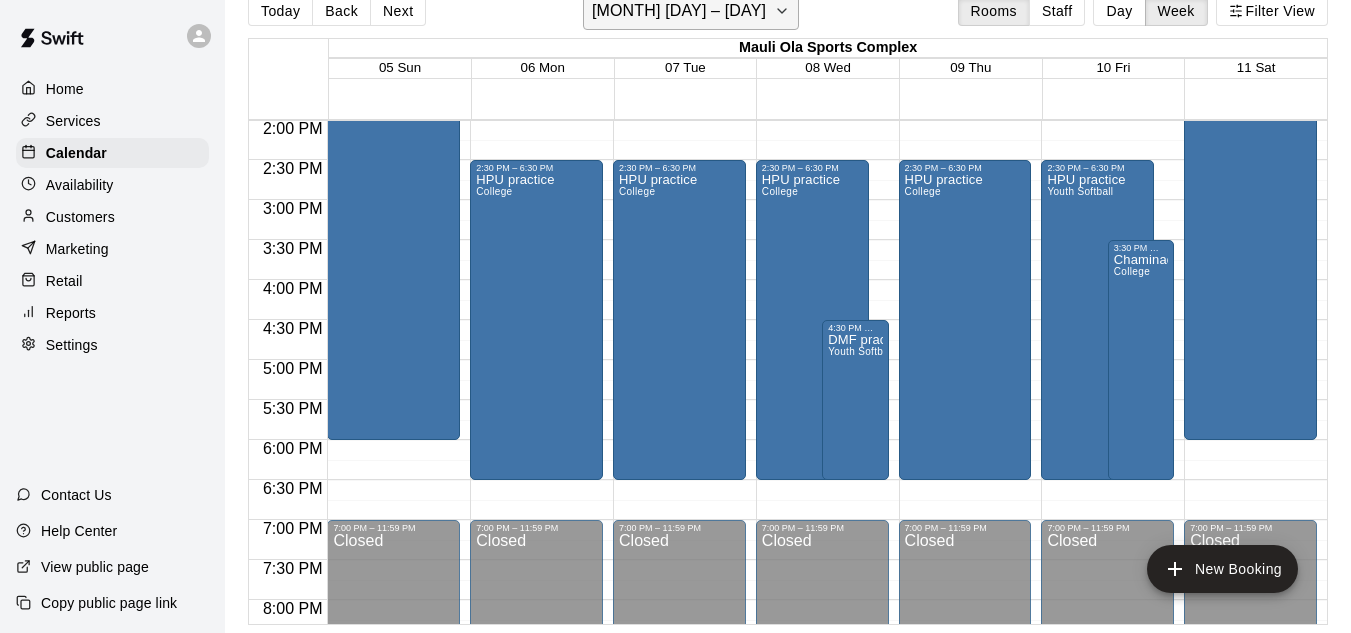 click on "[MONTH] [DAY] – [DAY]" at bounding box center (679, 11) 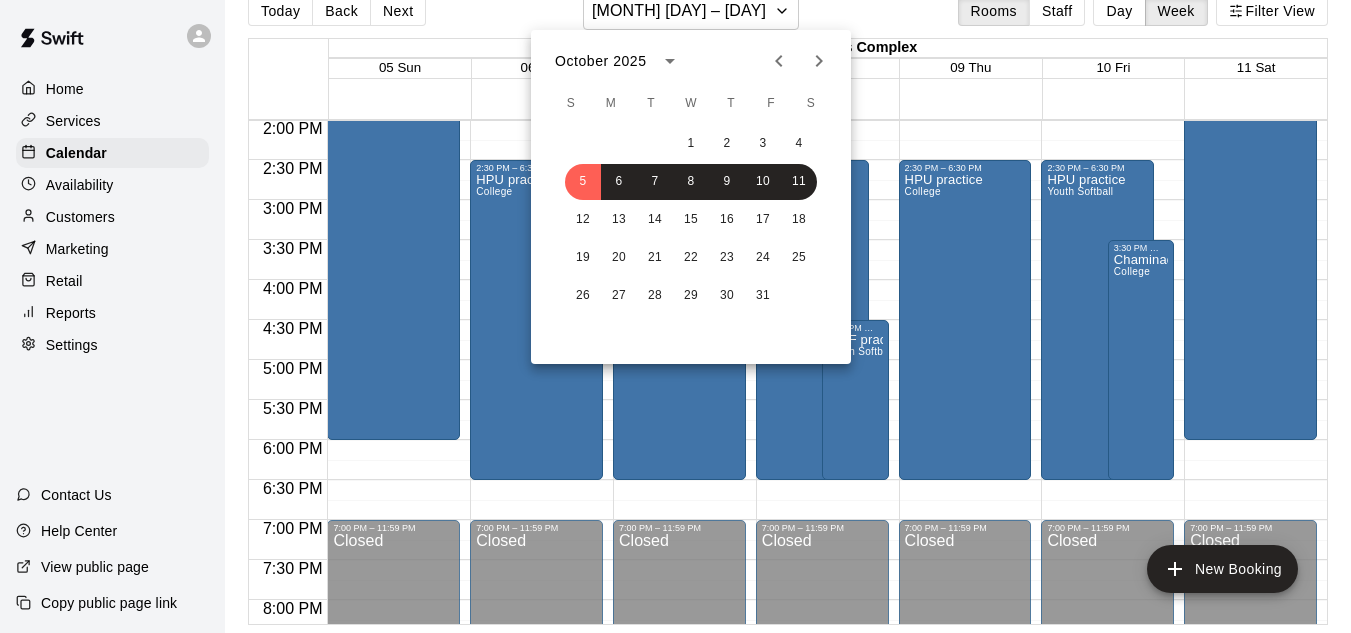 click 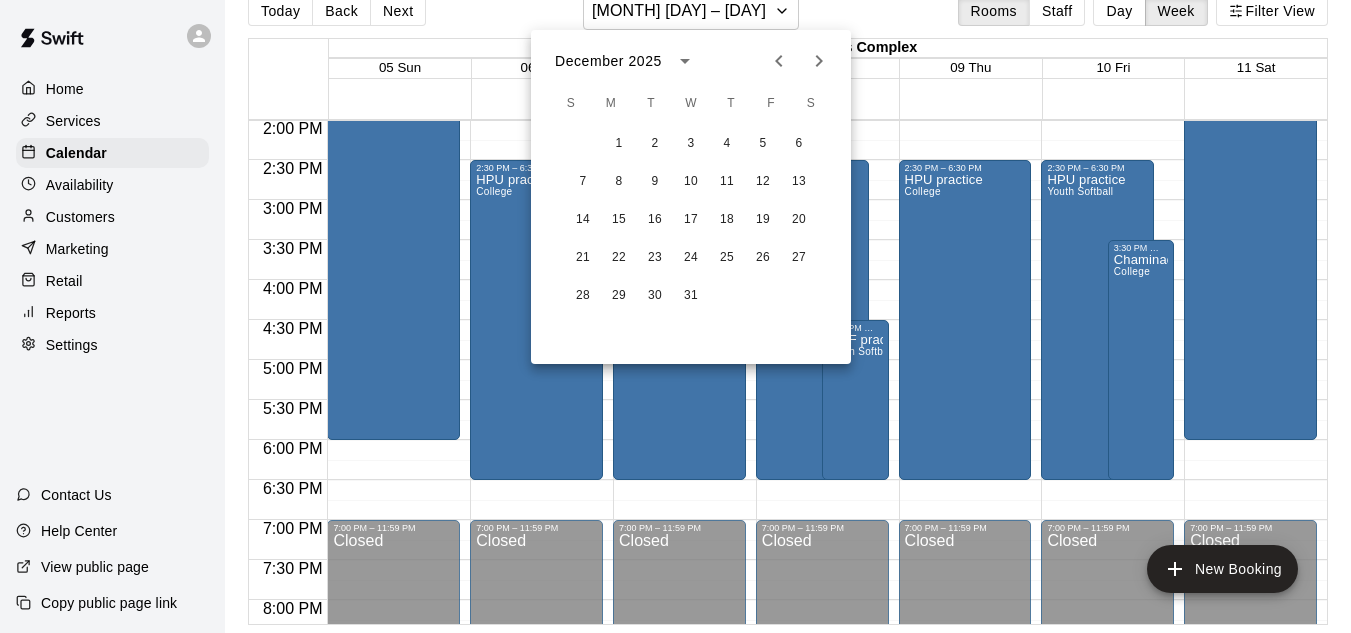 click 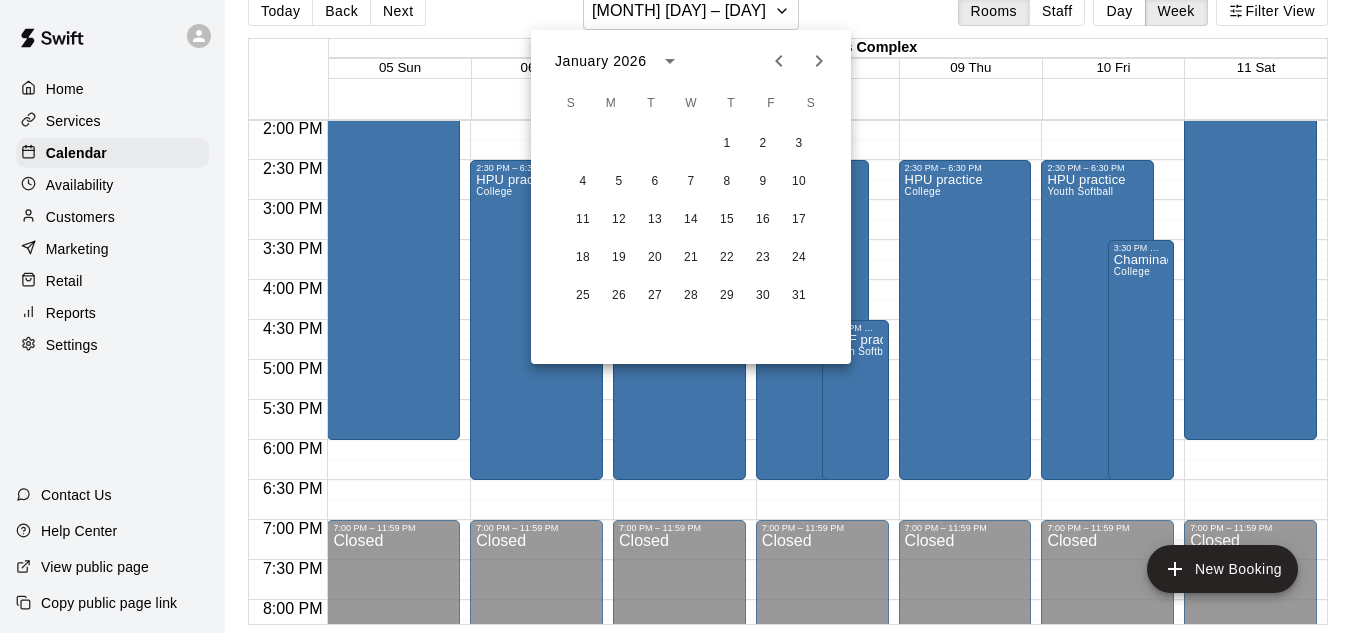 click 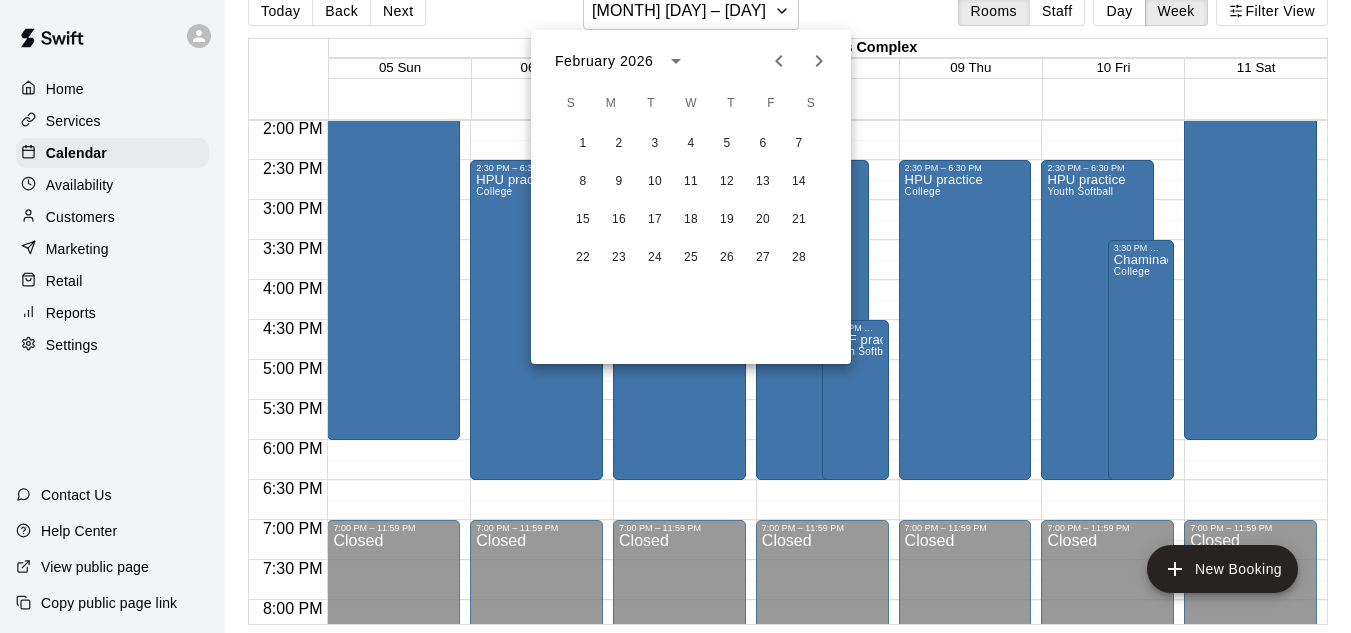 click 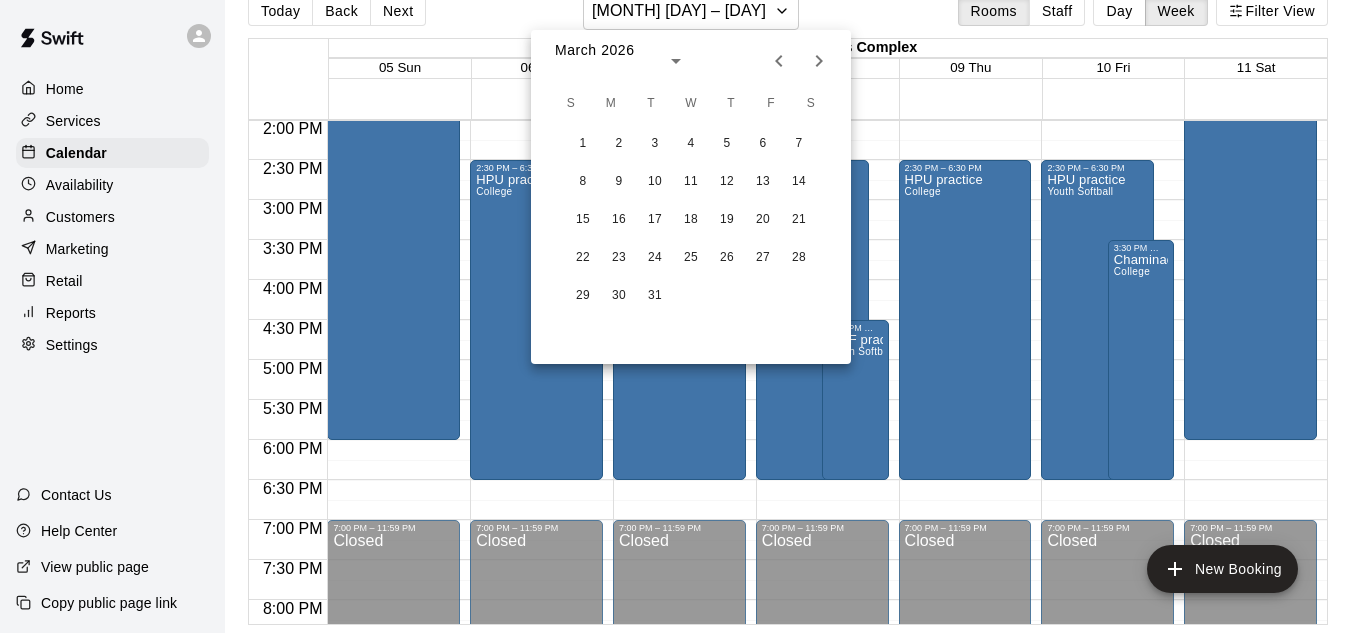click 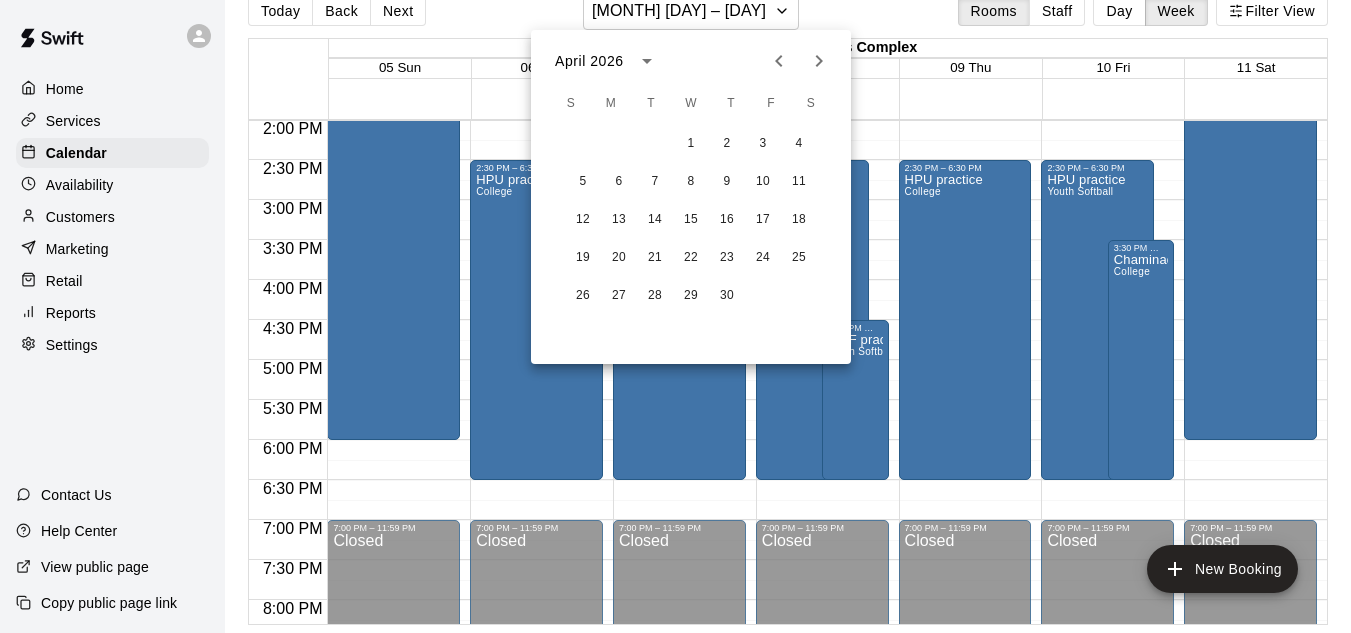 click 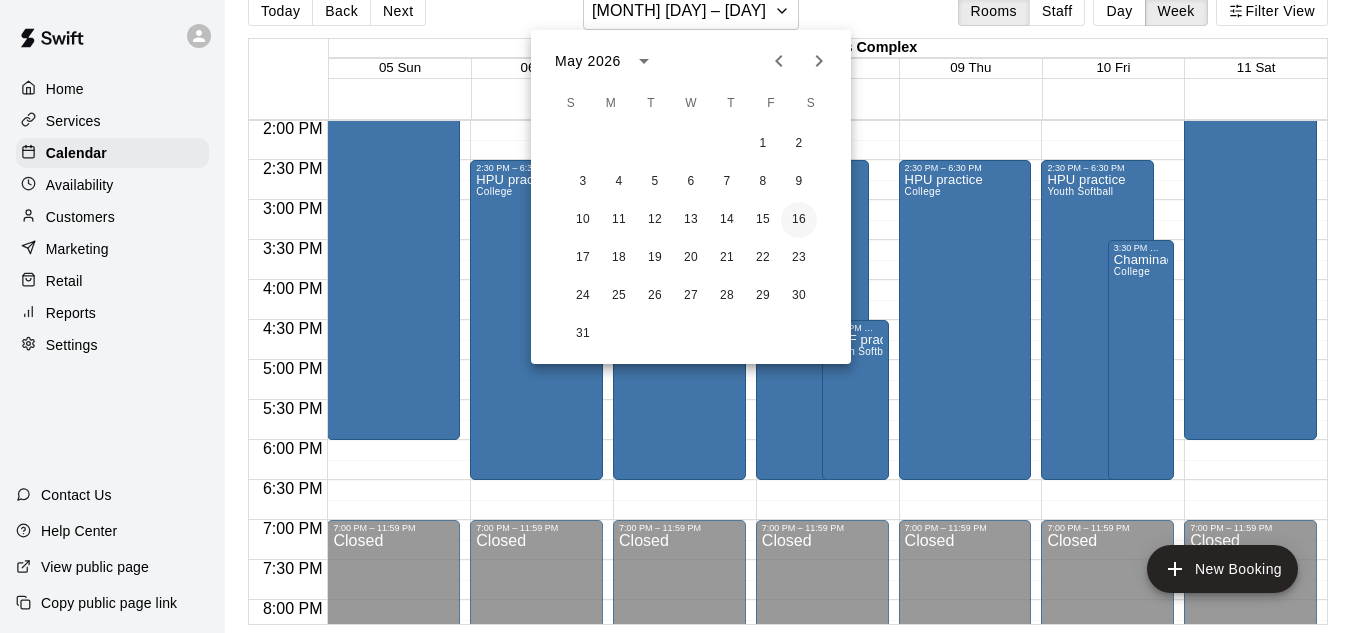click on "16" at bounding box center [799, 220] 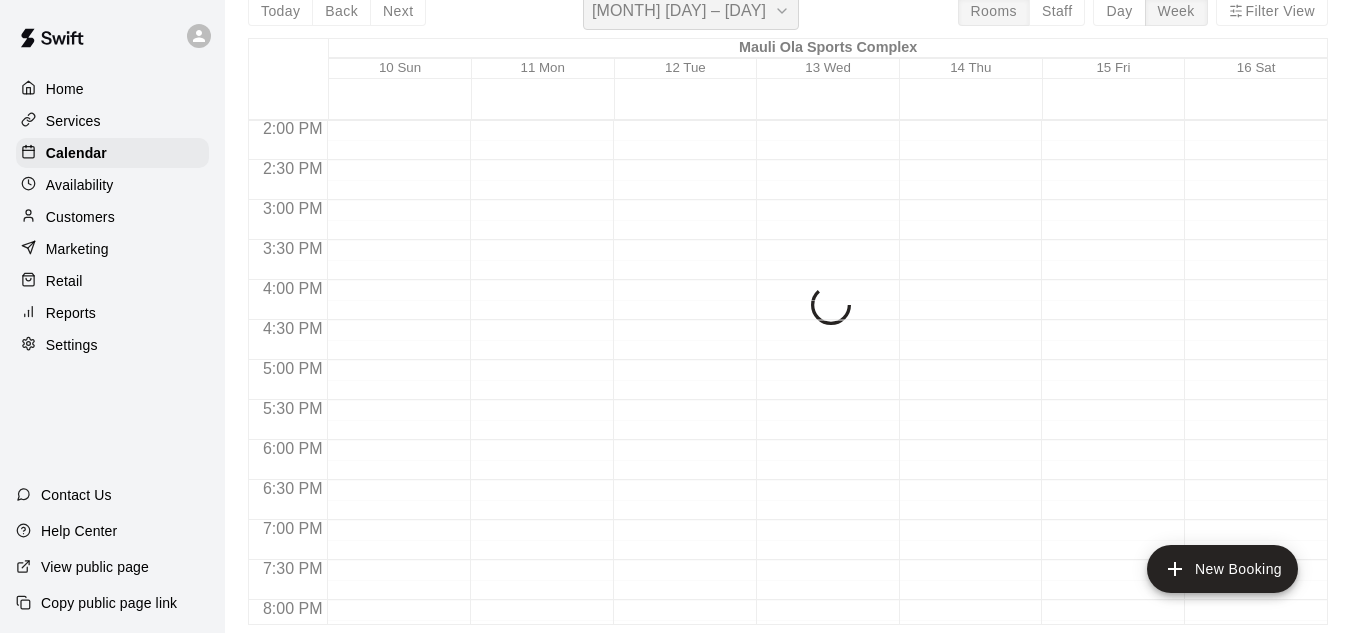 scroll, scrollTop: 24, scrollLeft: 0, axis: vertical 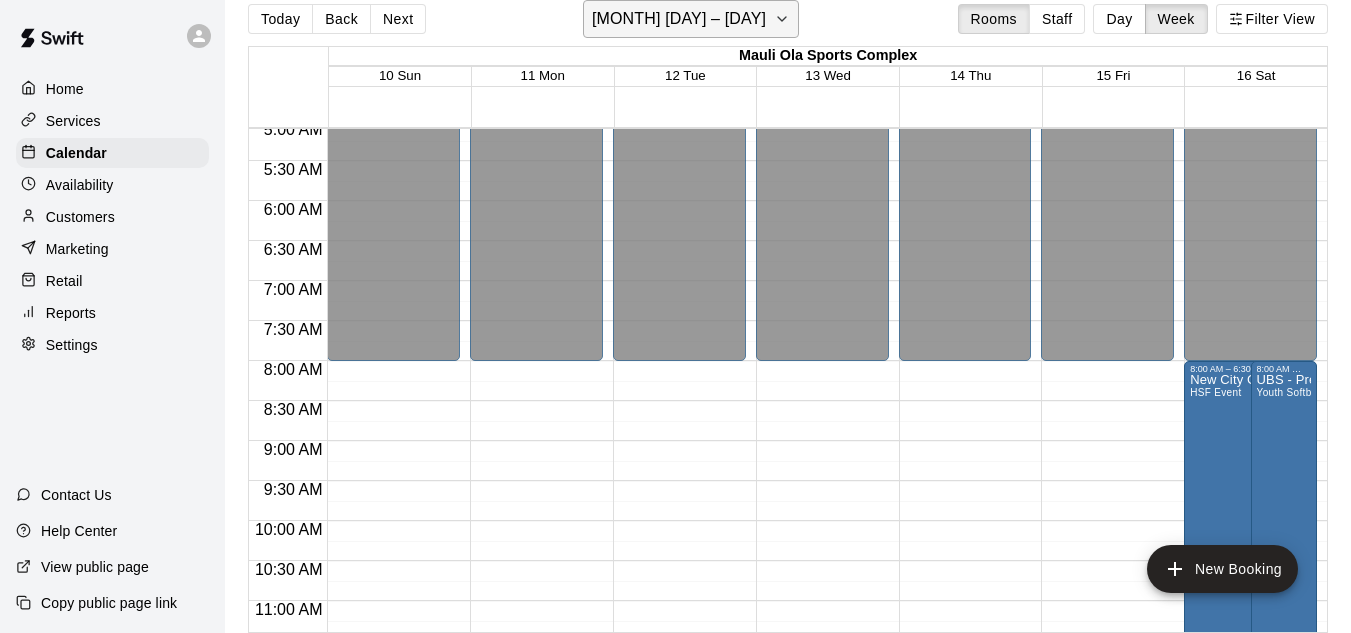 click 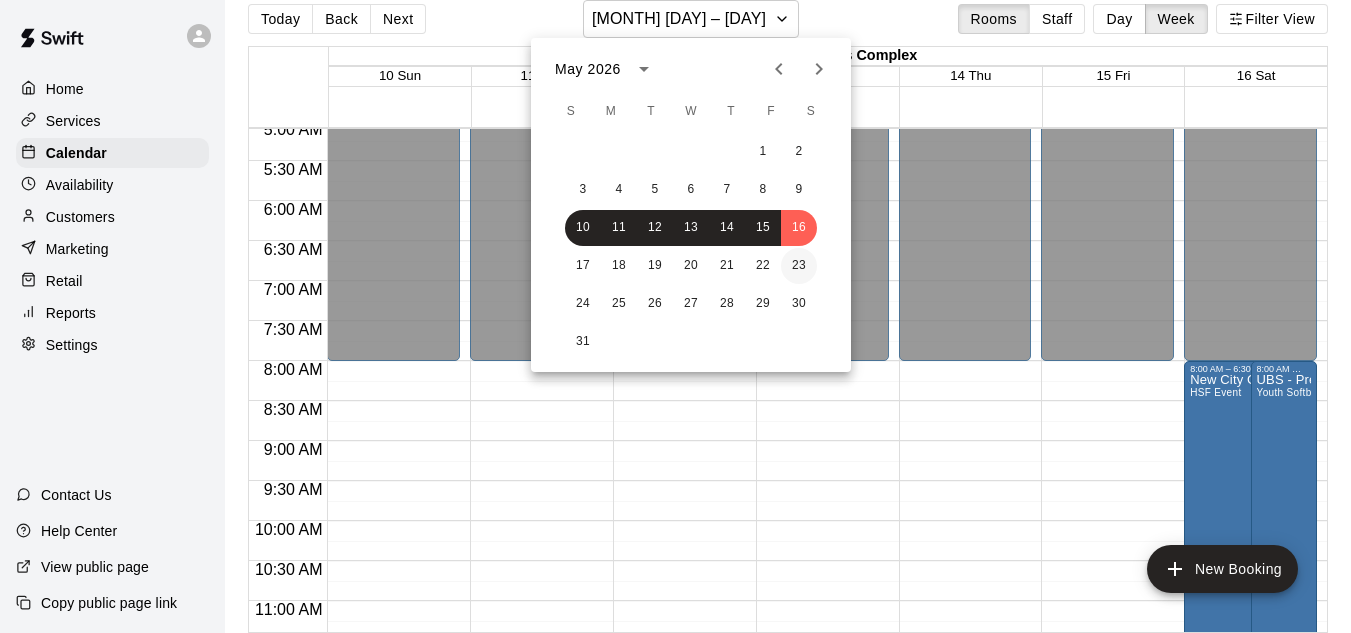click on "23" at bounding box center [799, 266] 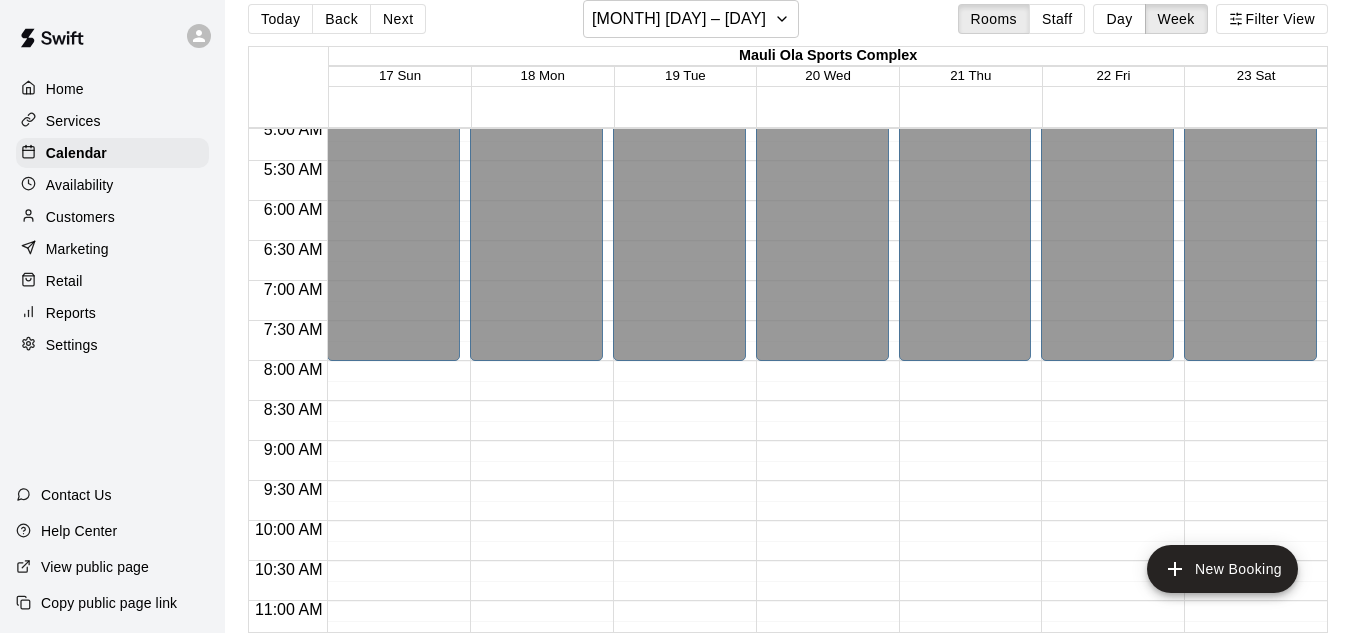 click on "12:00 AM – 8:00 AM Closed 7:00 PM – 11:59 PM Closed" at bounding box center (1250, 681) 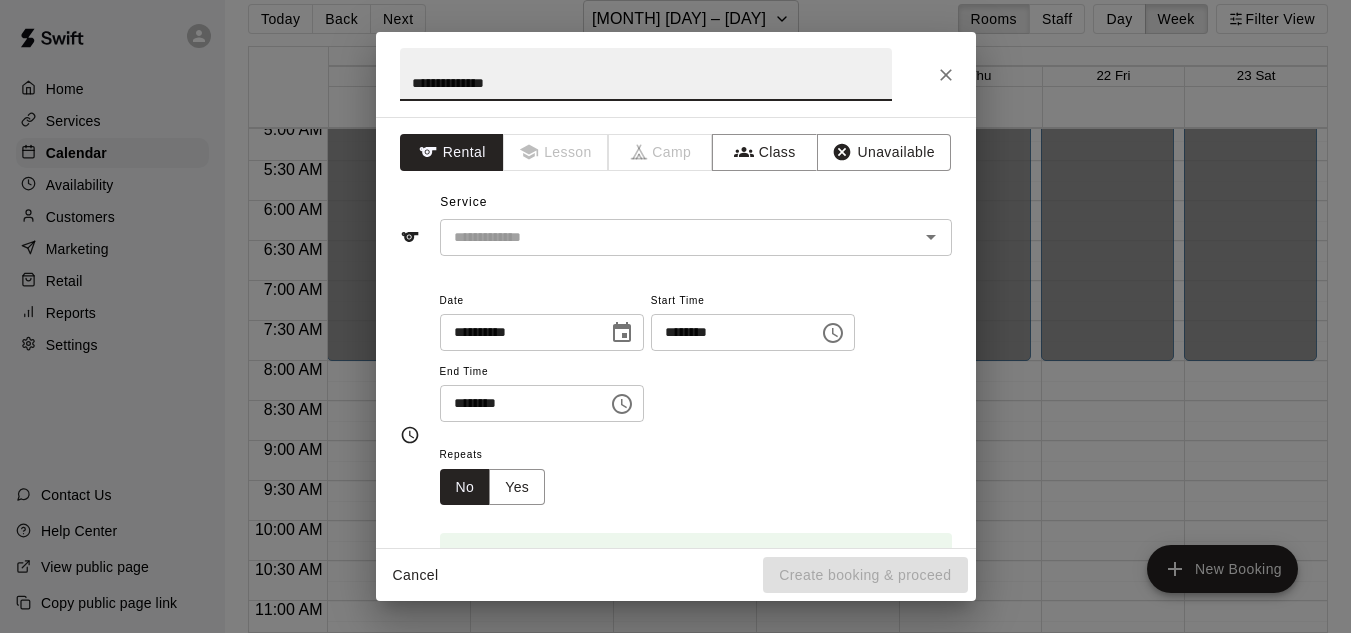 click on "**********" at bounding box center (646, 74) 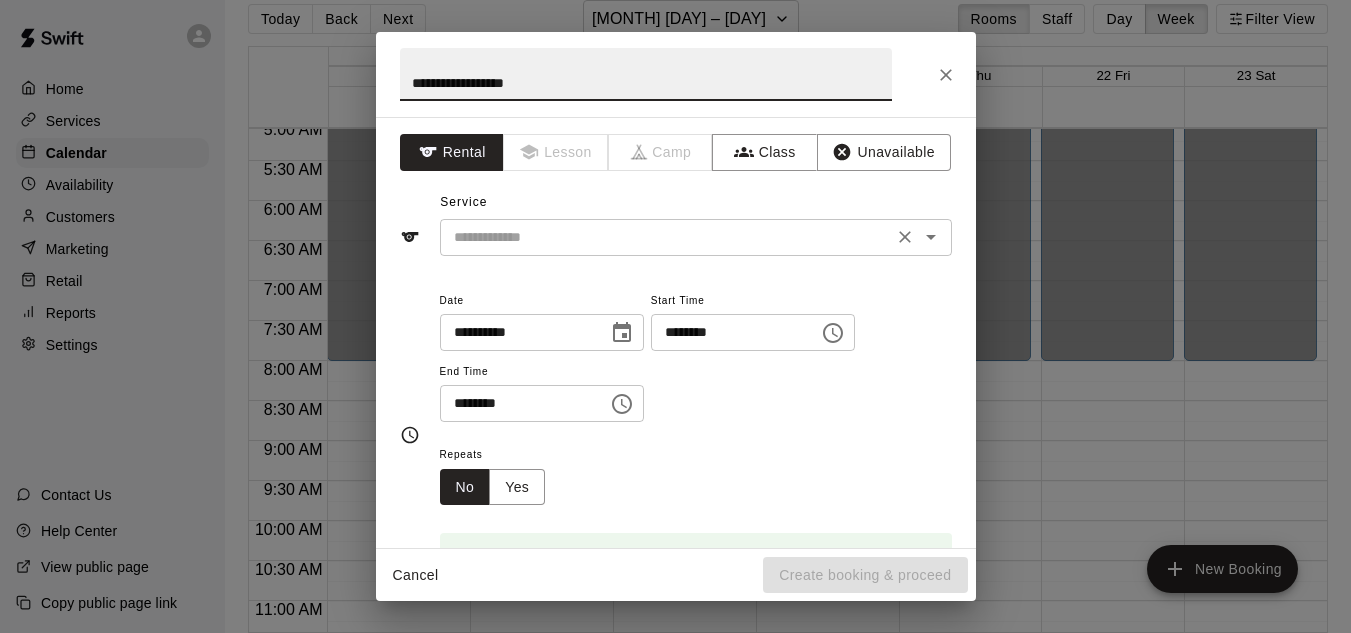 type on "**********" 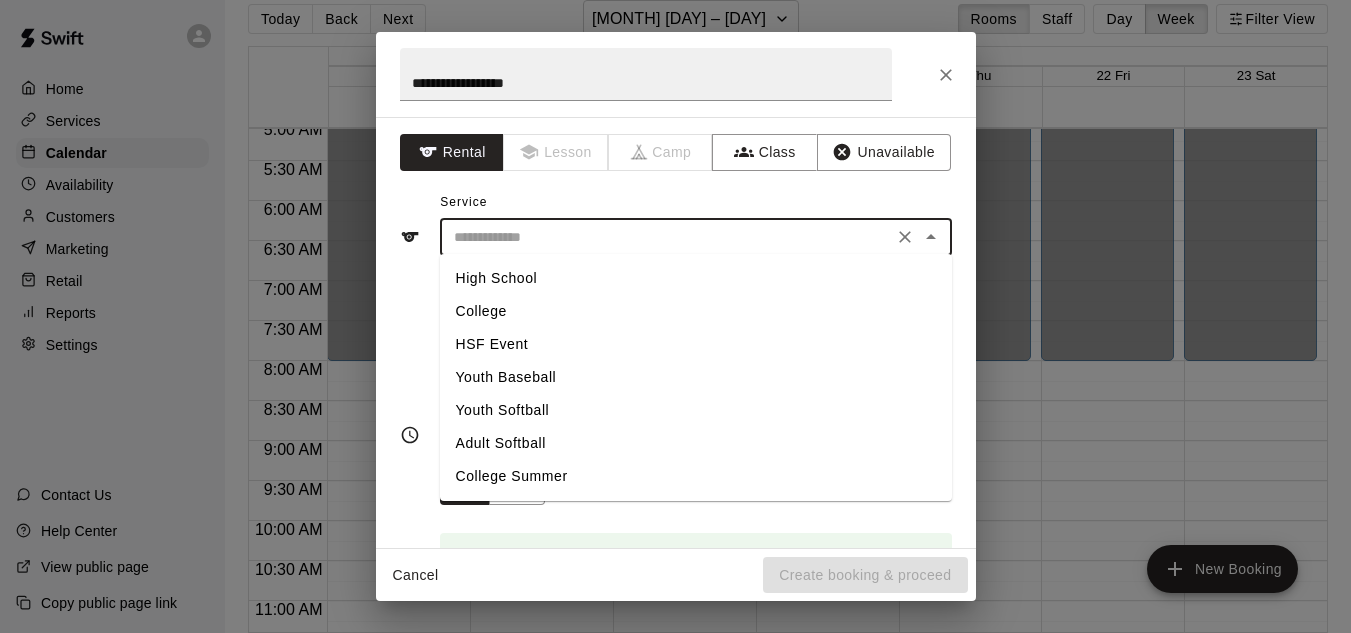click on "Youth Softball" at bounding box center [696, 410] 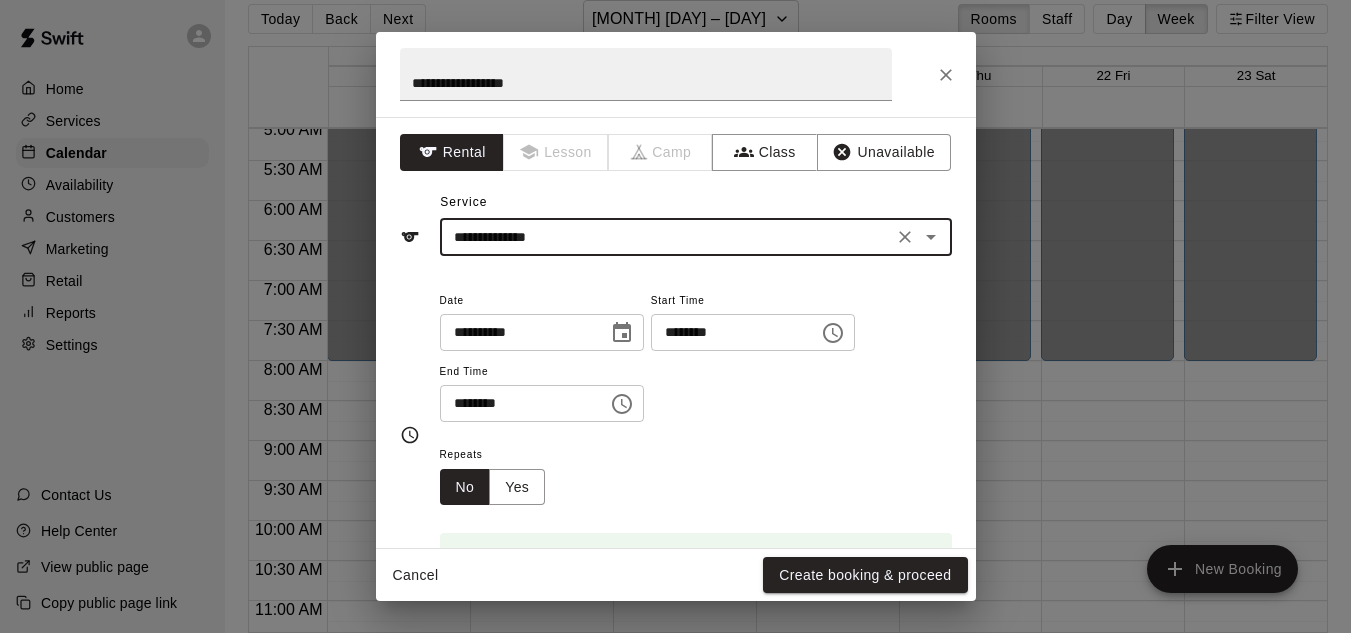 click on "********" at bounding box center (728, 332) 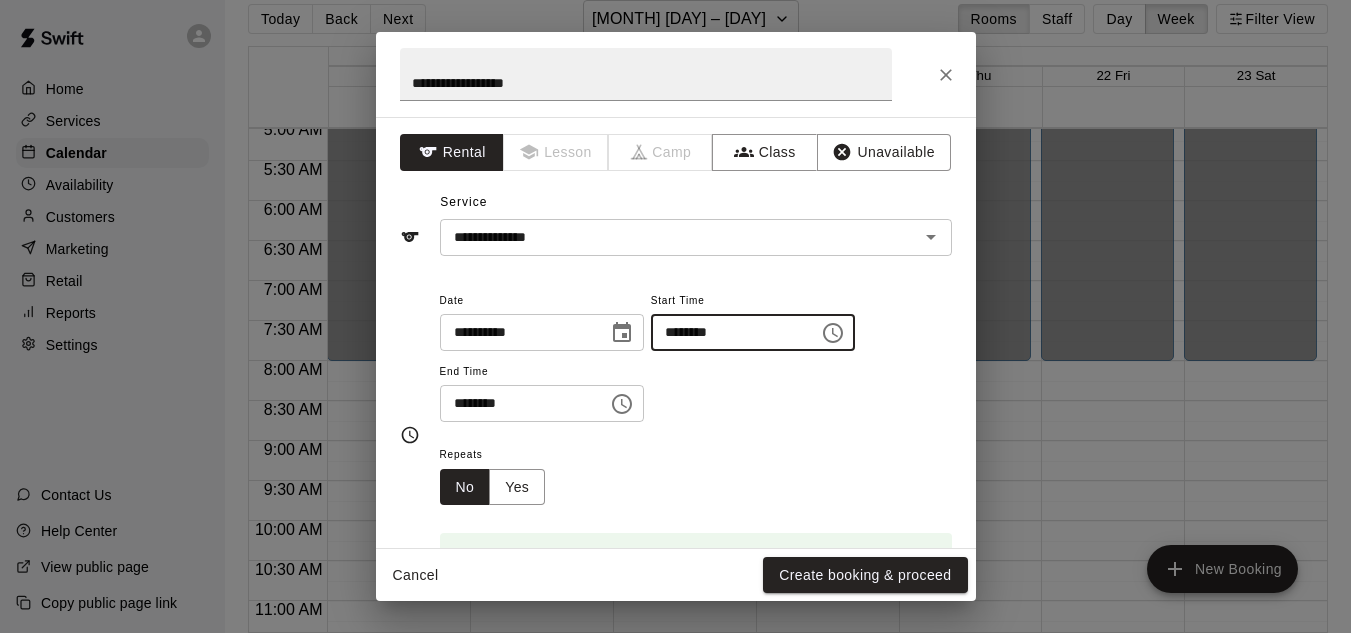 type on "********" 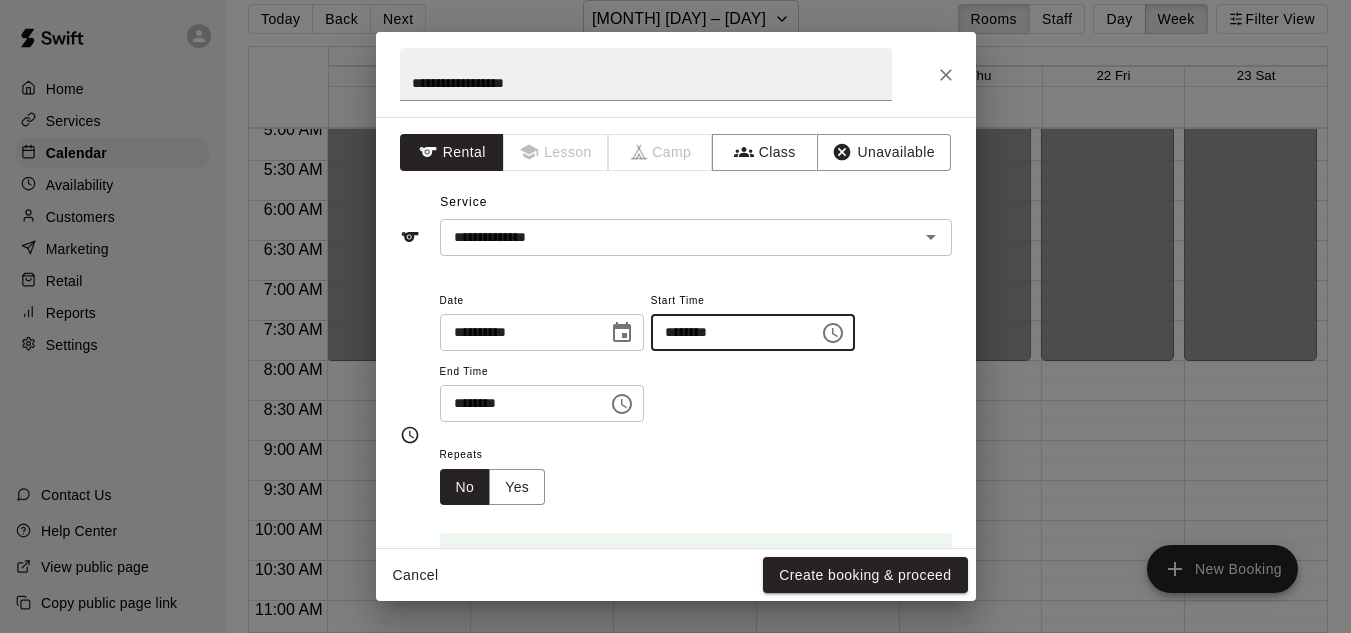 click on "********" at bounding box center (517, 403) 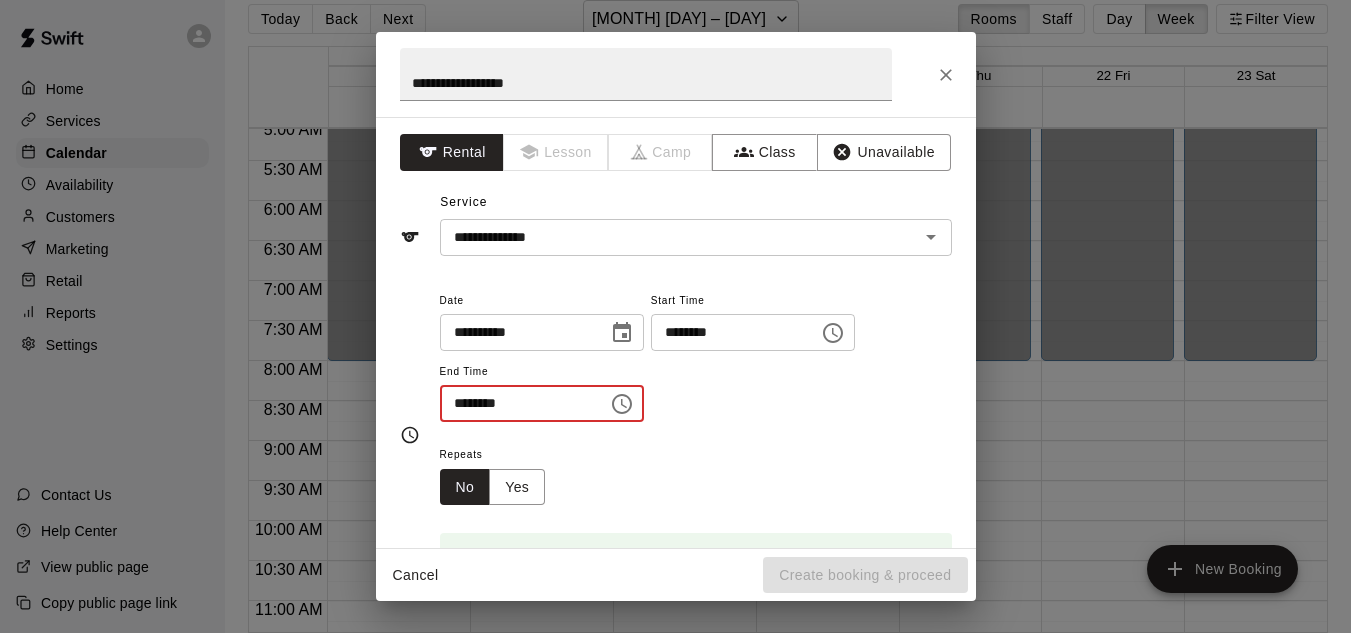 type on "********" 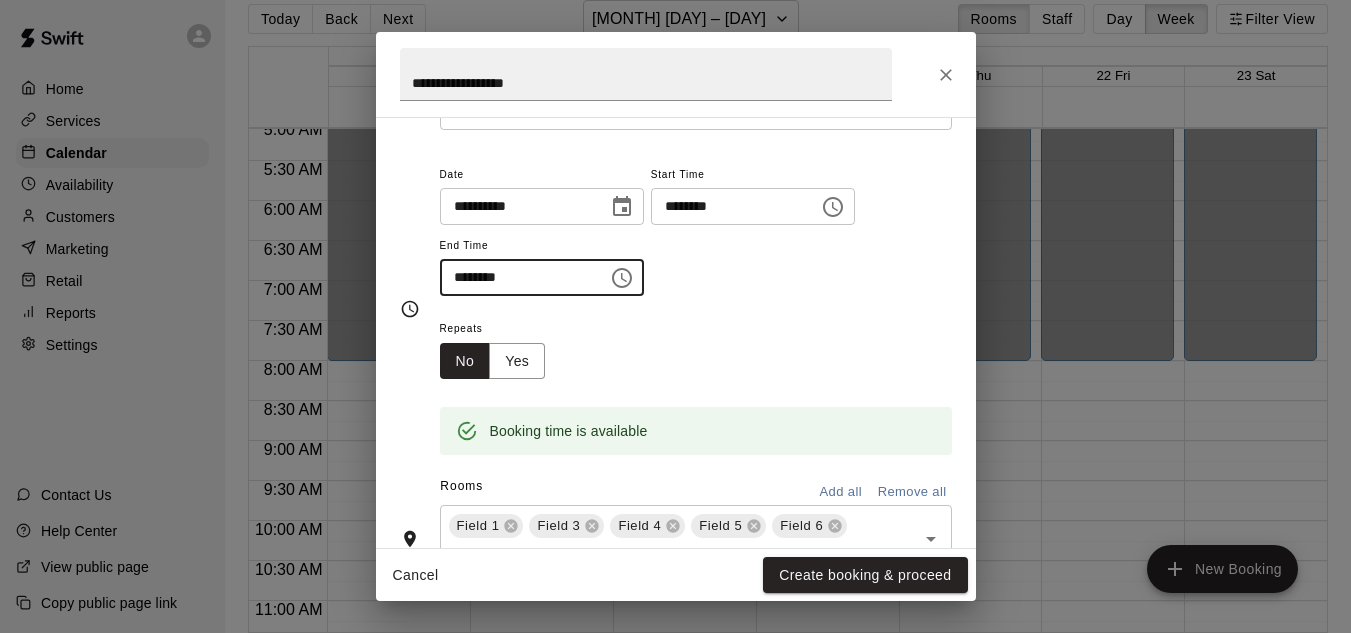 scroll, scrollTop: 198, scrollLeft: 0, axis: vertical 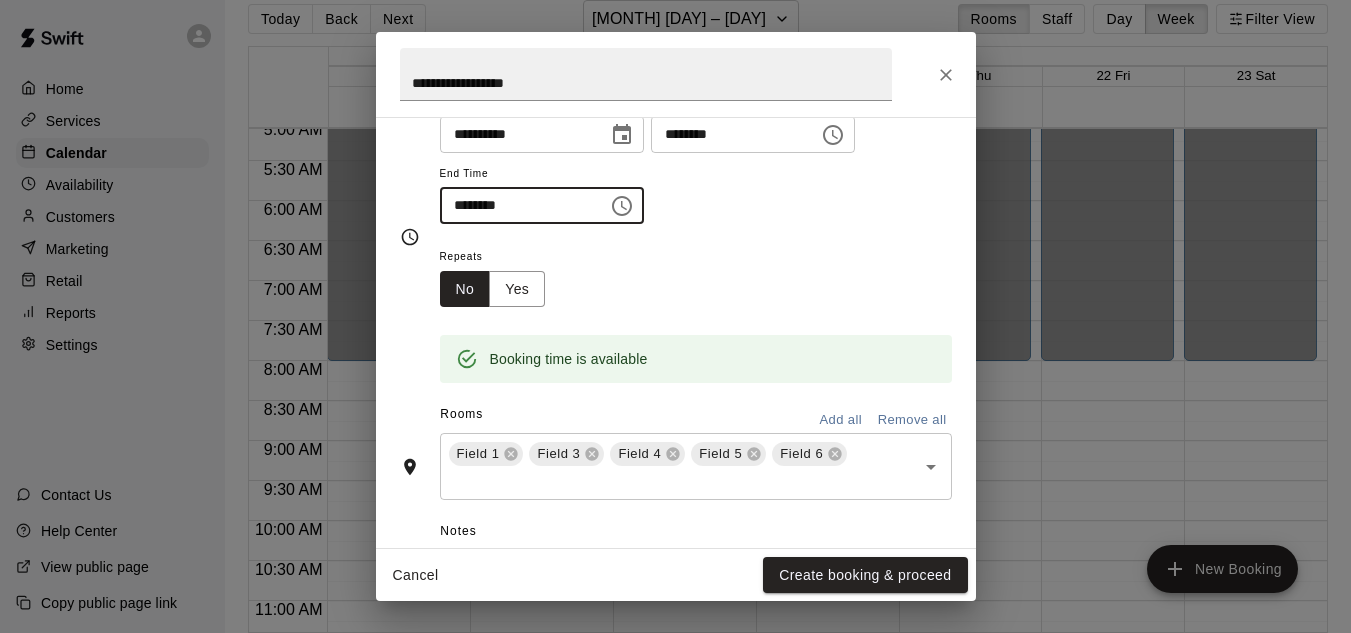 click on "Remove all" at bounding box center [912, 420] 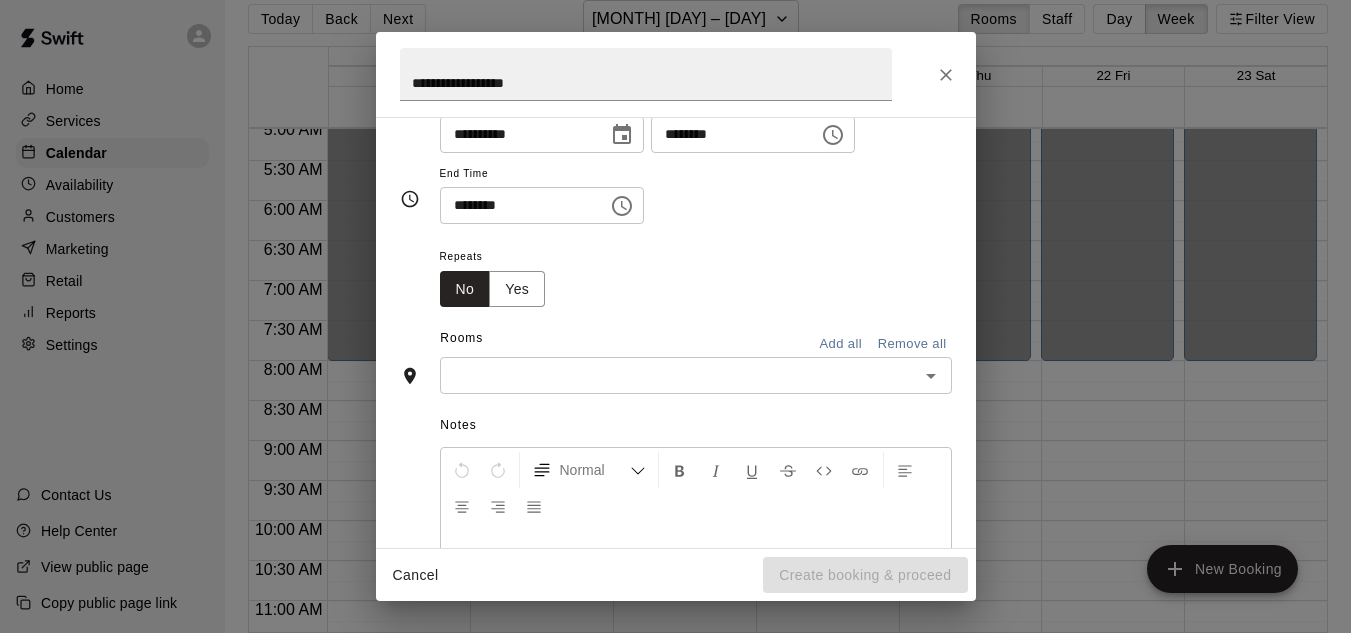 click at bounding box center [679, 375] 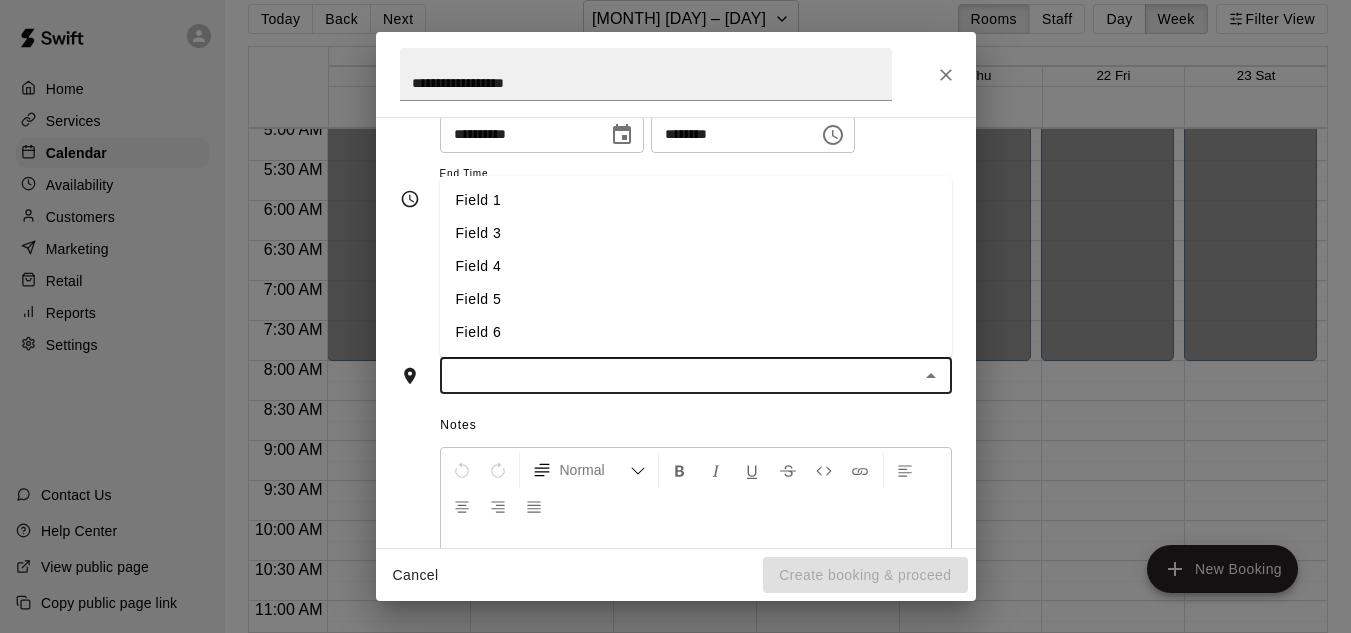 click on "Field 1" at bounding box center [696, 200] 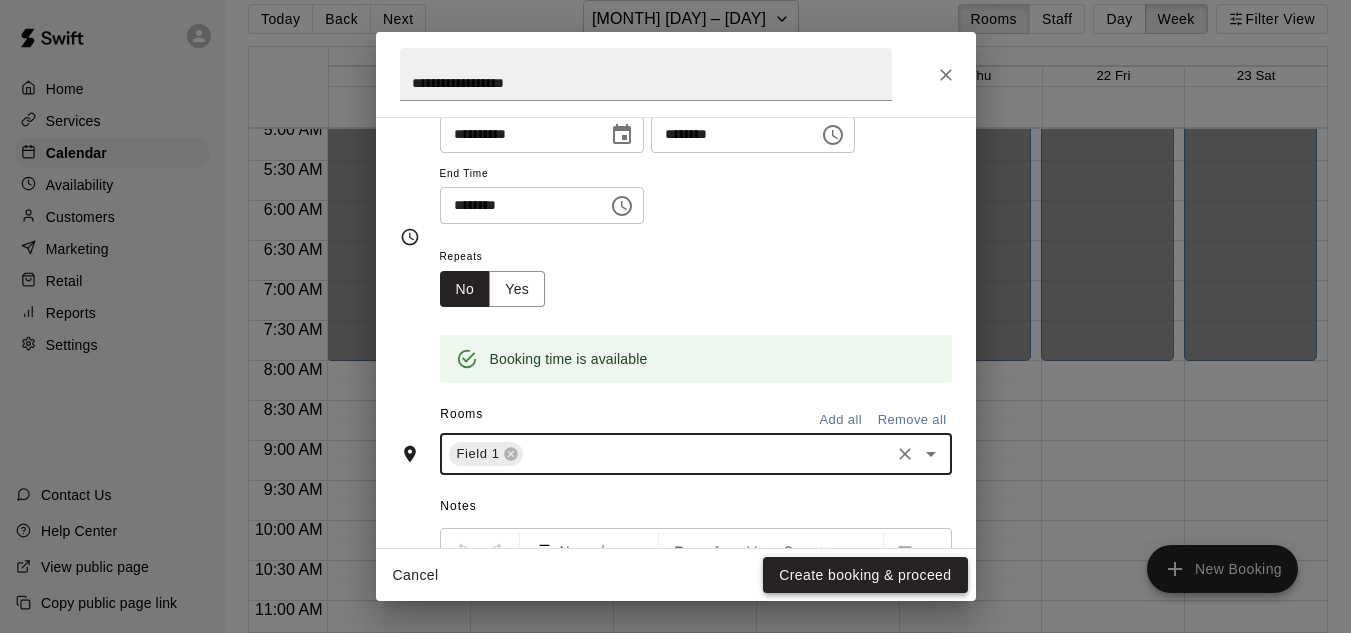 click on "Create booking & proceed" at bounding box center (865, 575) 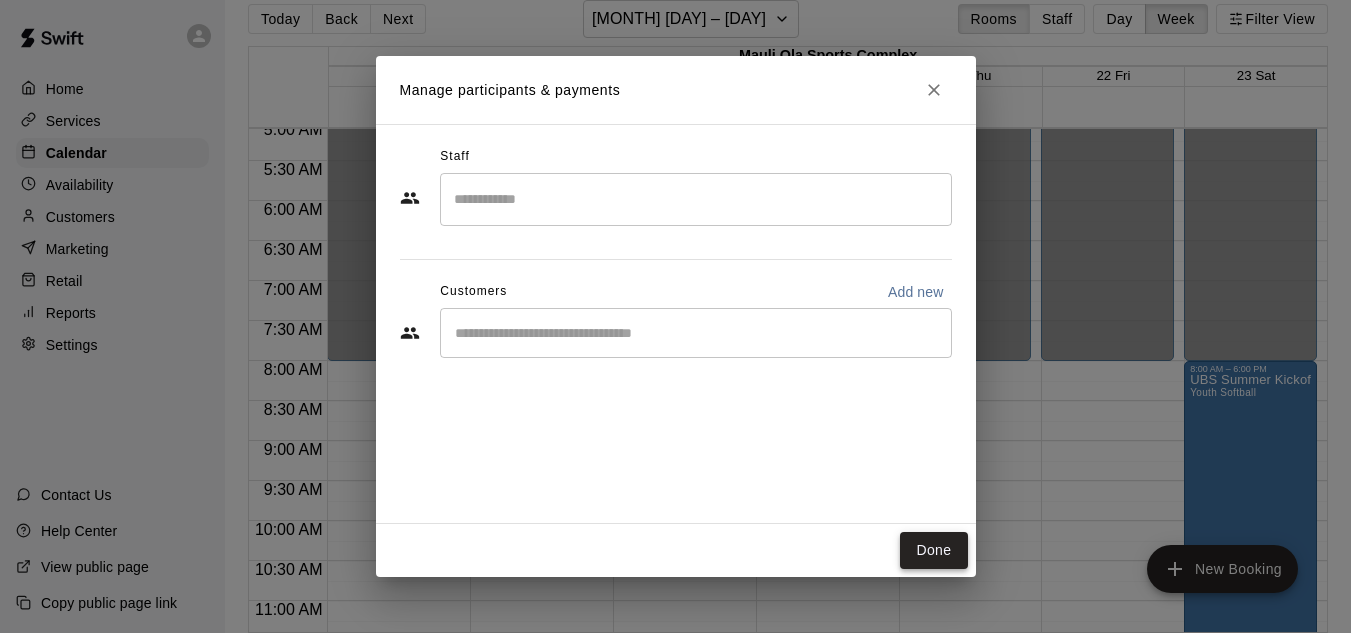 click on "Done" at bounding box center (933, 550) 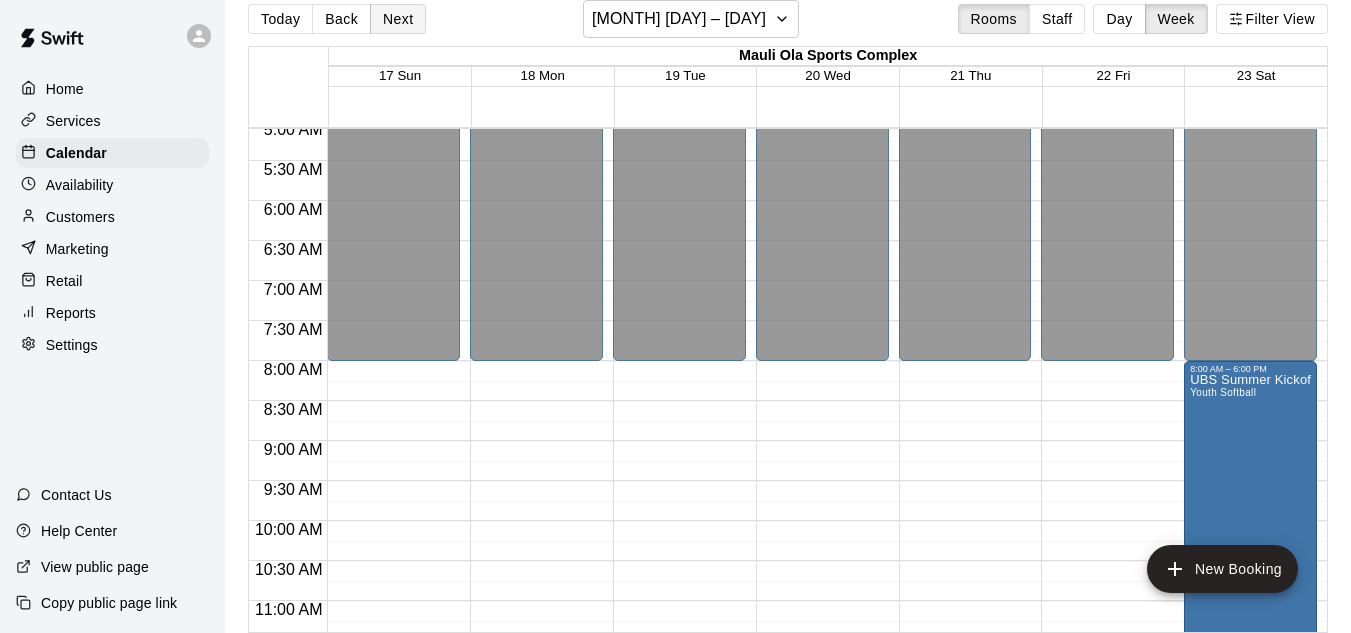 click on "Next" at bounding box center (398, 19) 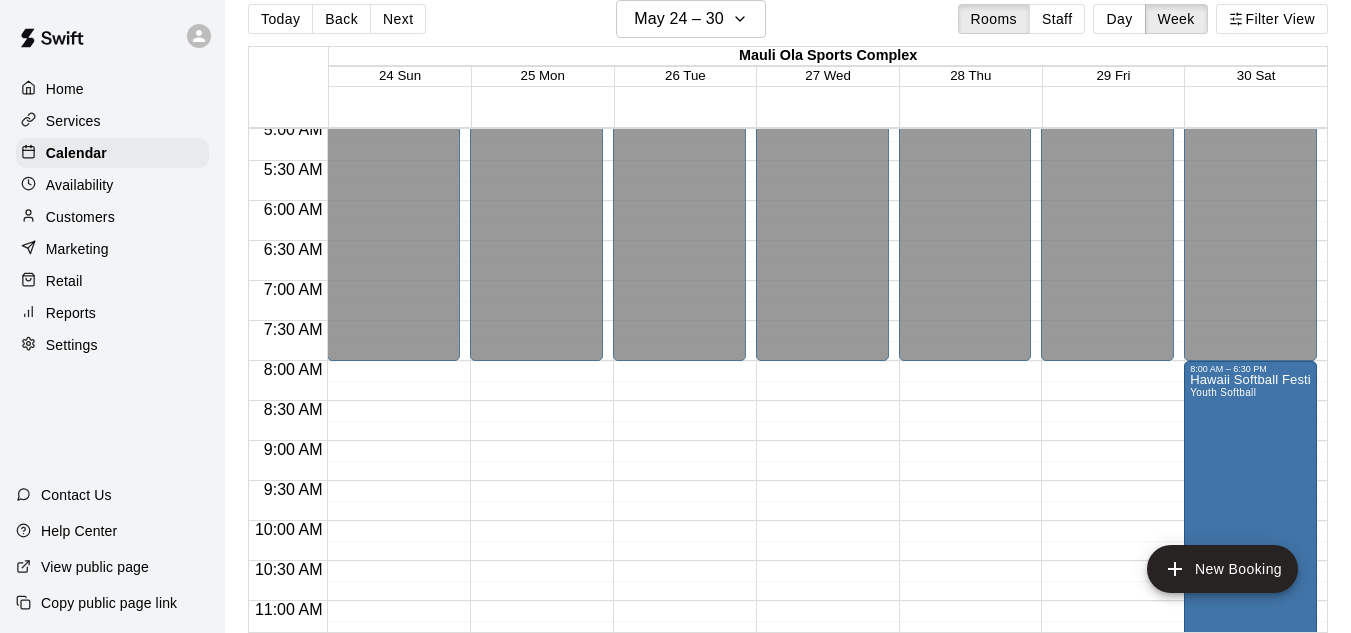 click on "12:00 AM – 8:00 AM Closed 7:00 PM – 11:59 PM Closed" at bounding box center (393, 681) 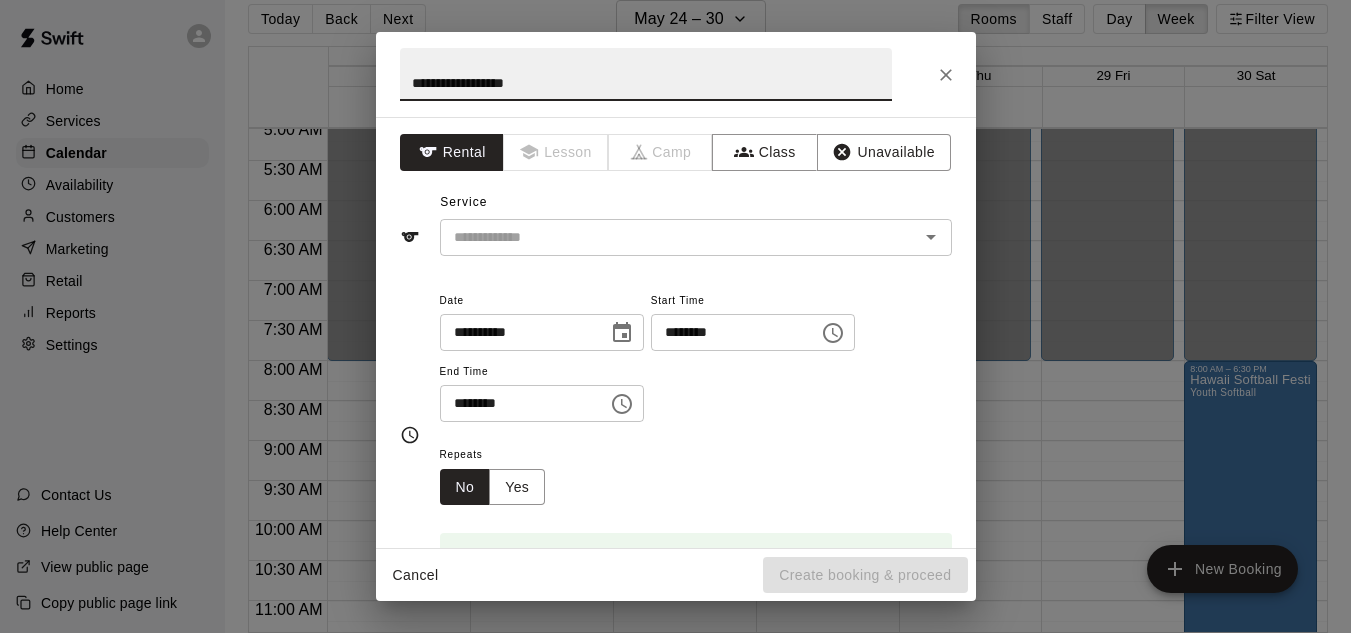 type on "**********" 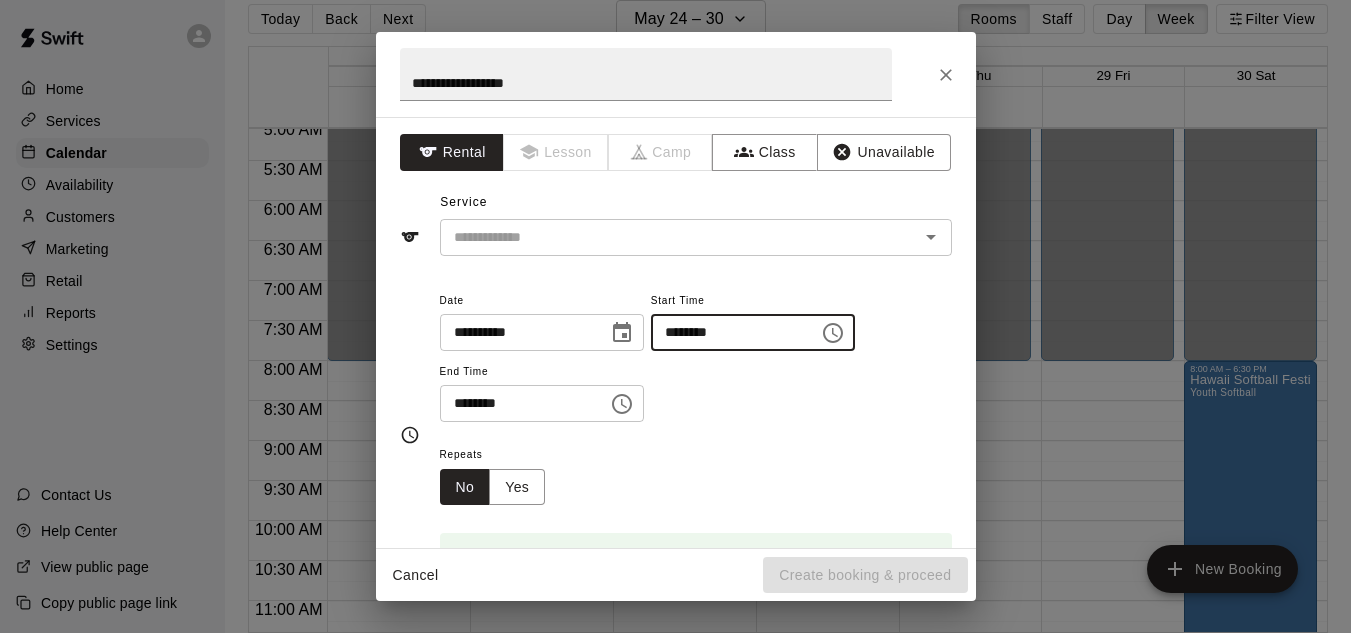 click on "********" at bounding box center [728, 332] 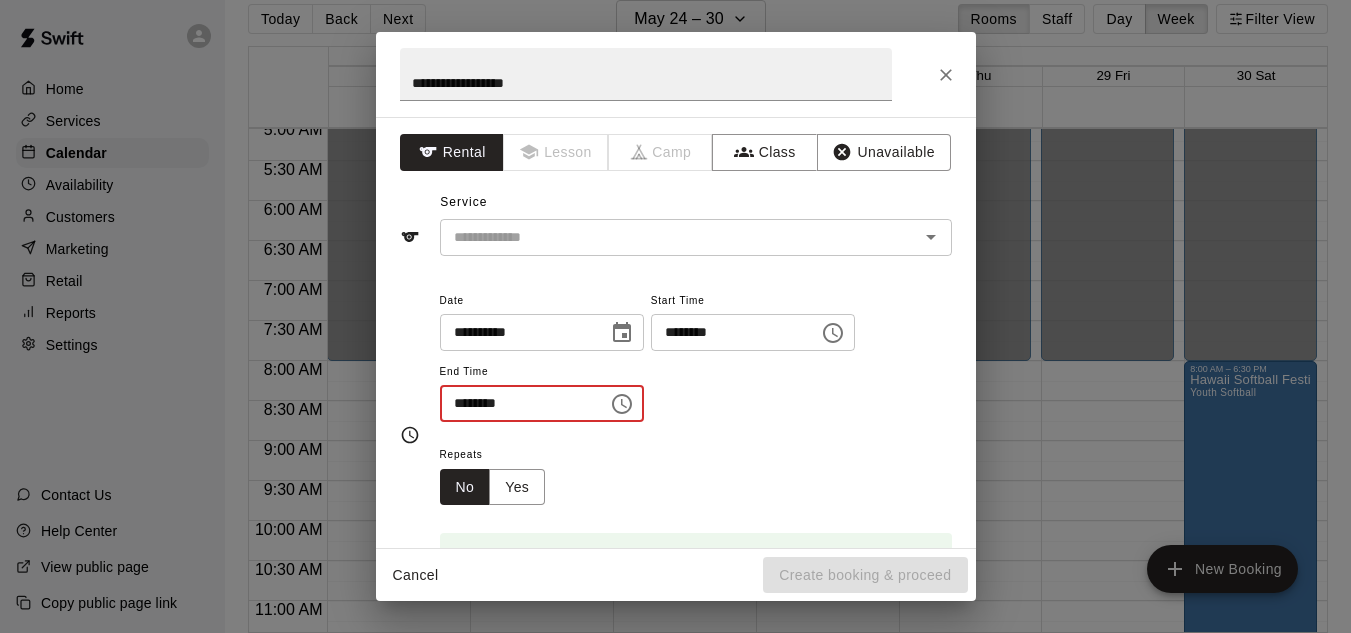 type on "********" 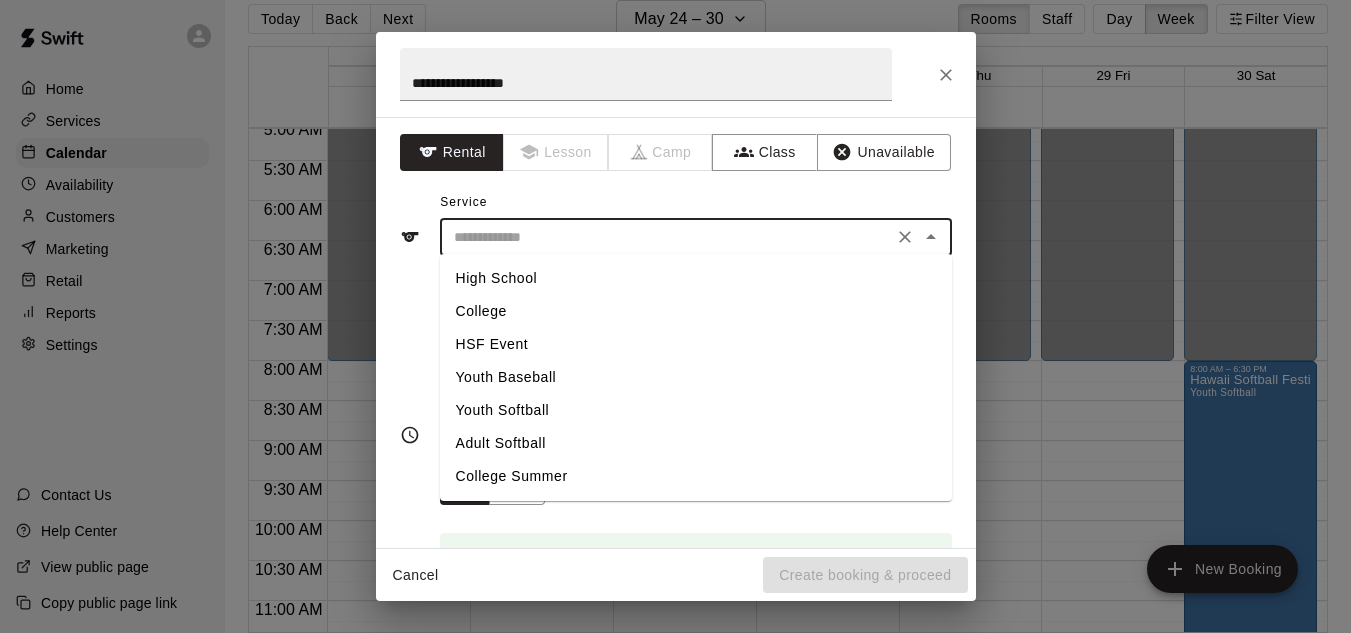 click at bounding box center (666, 237) 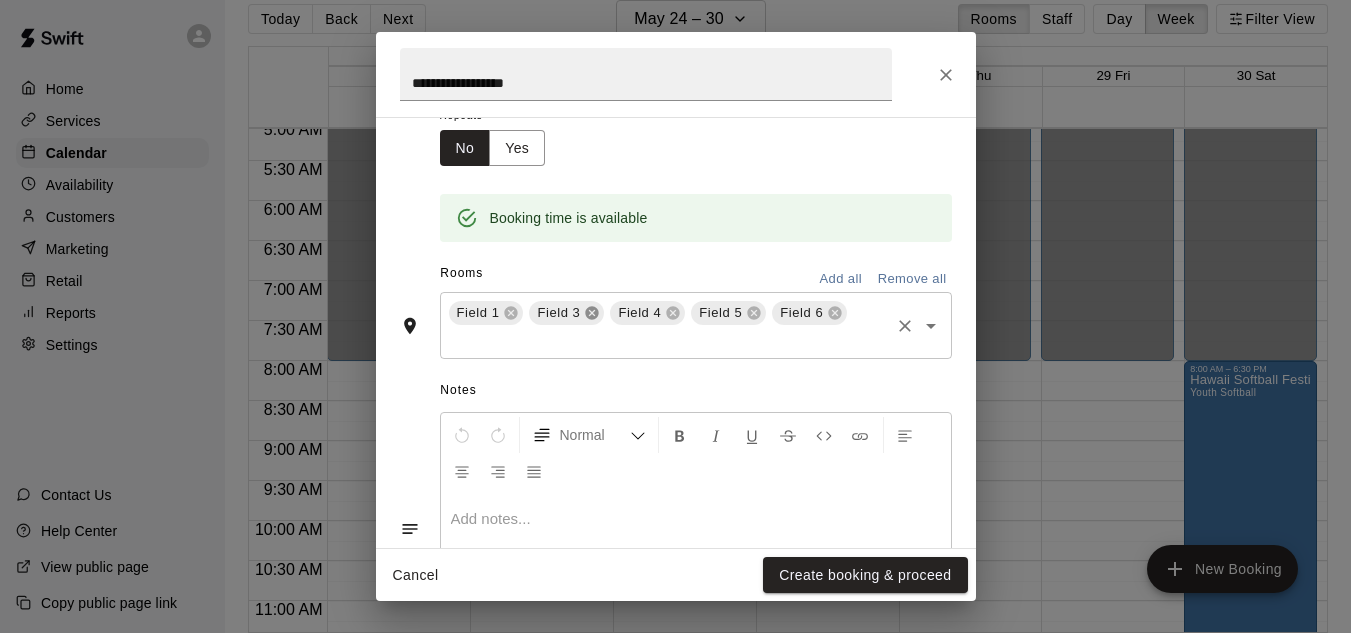 scroll, scrollTop: 343, scrollLeft: 0, axis: vertical 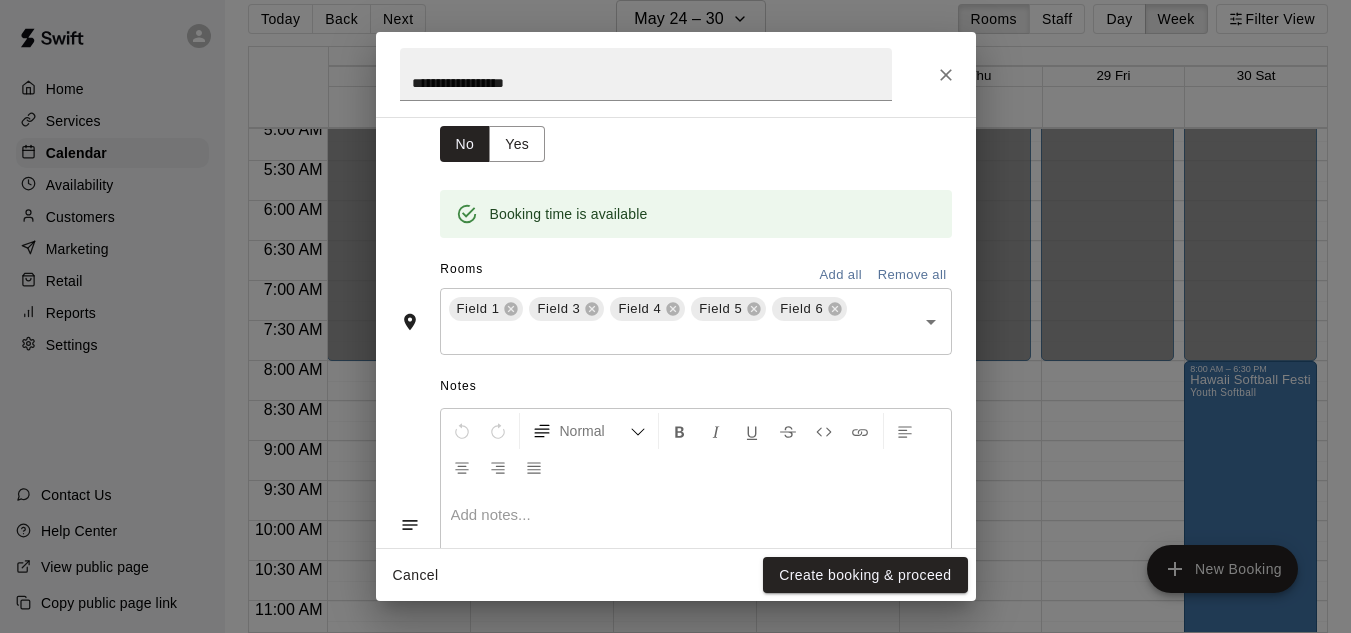 click on "Remove all" at bounding box center (912, 275) 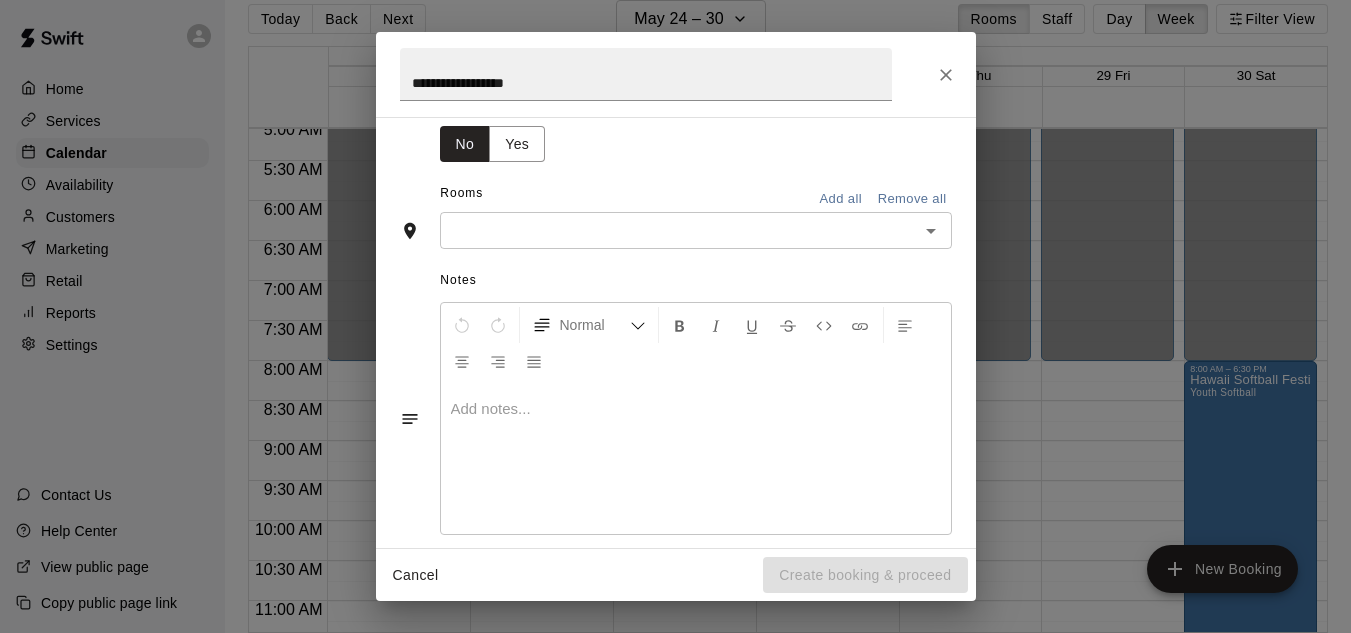 click at bounding box center (679, 230) 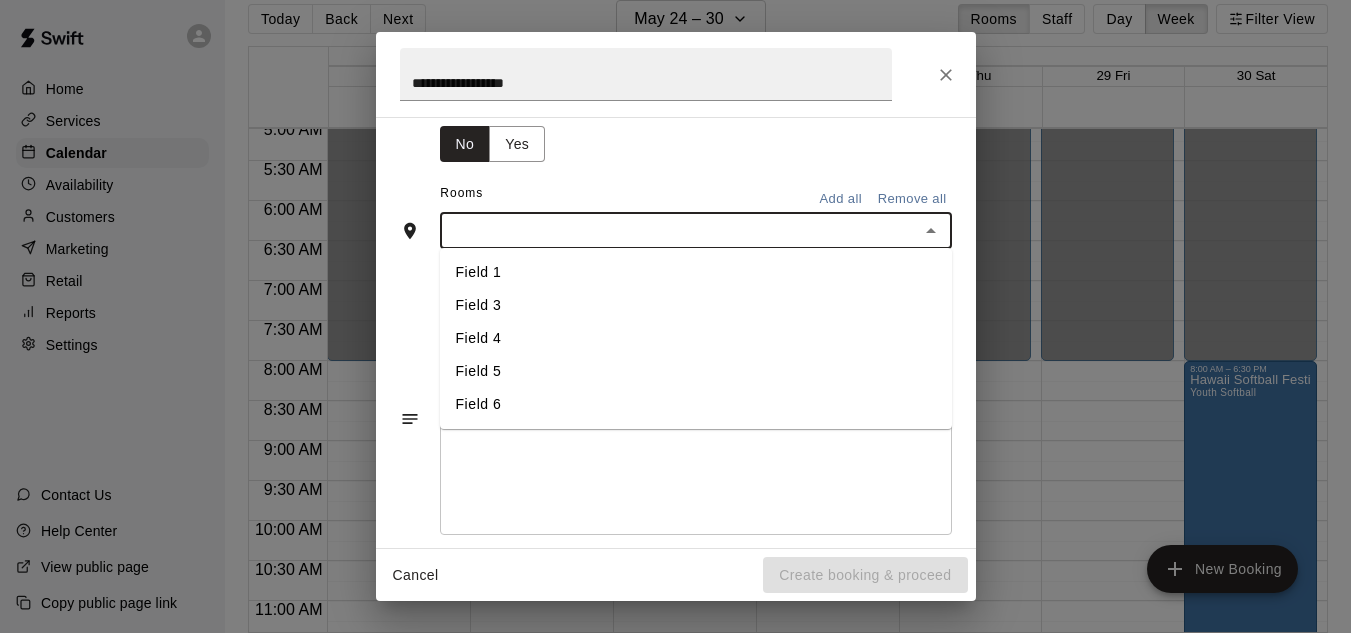 click on "Field 1" at bounding box center [696, 272] 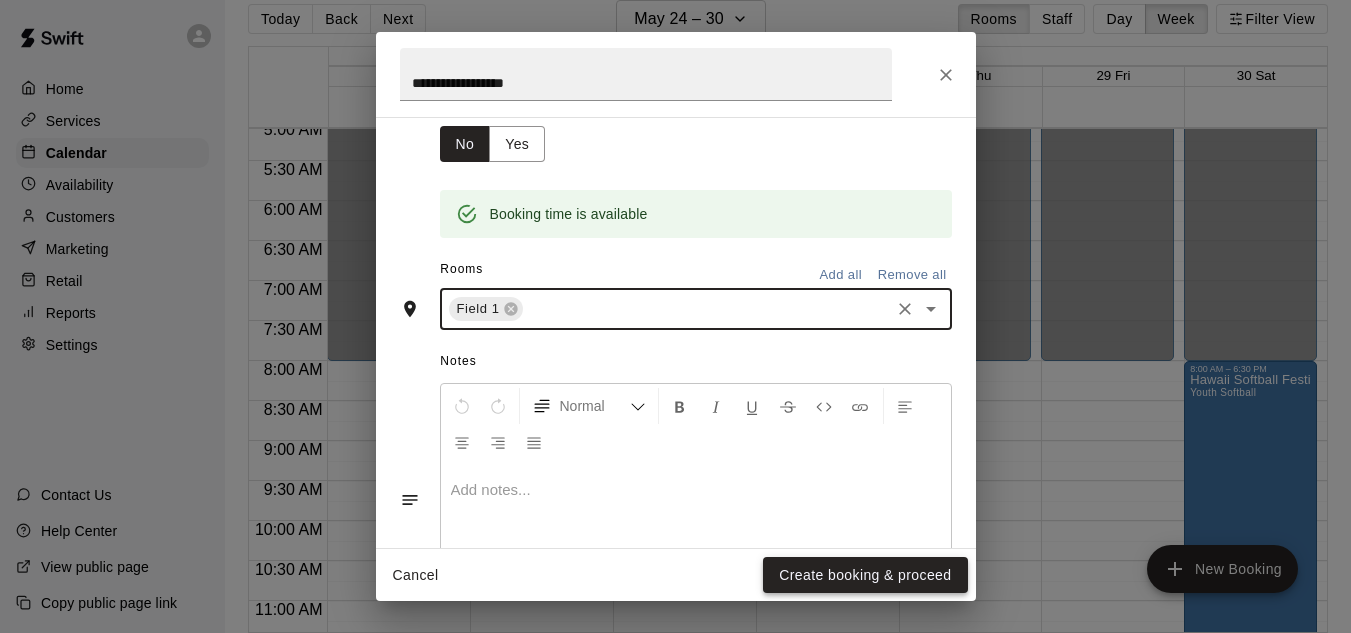 click on "Create booking & proceed" at bounding box center (865, 575) 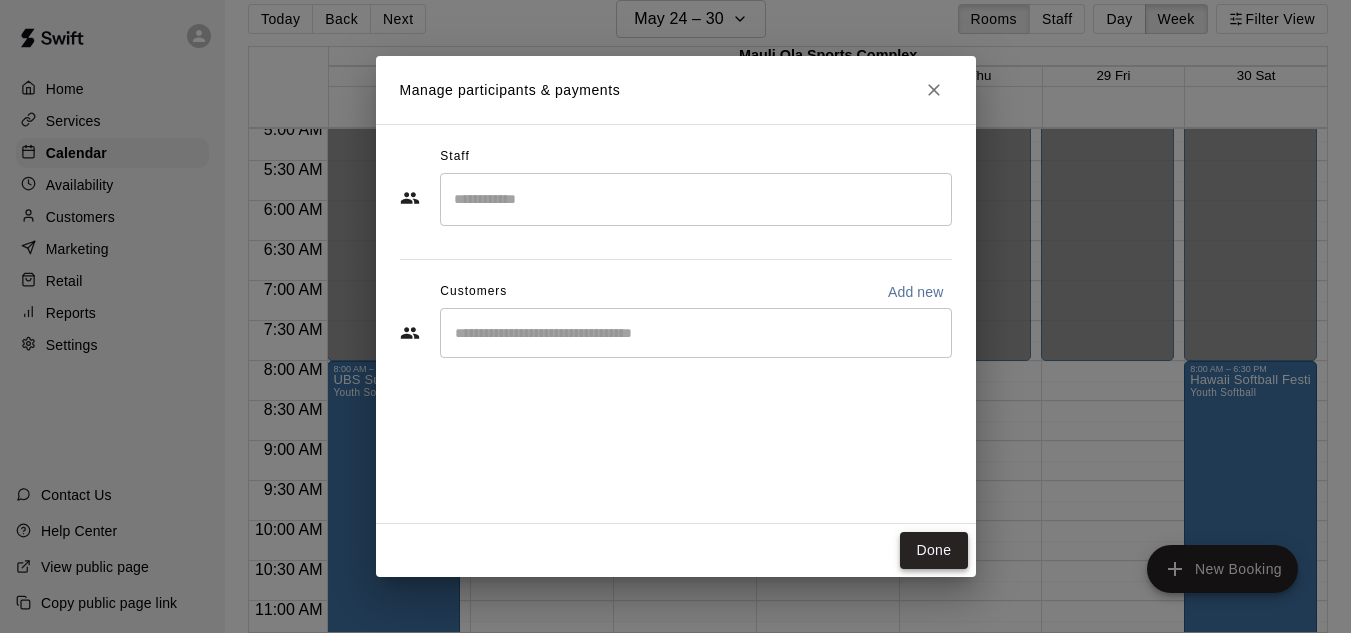 click on "Done" at bounding box center [933, 550] 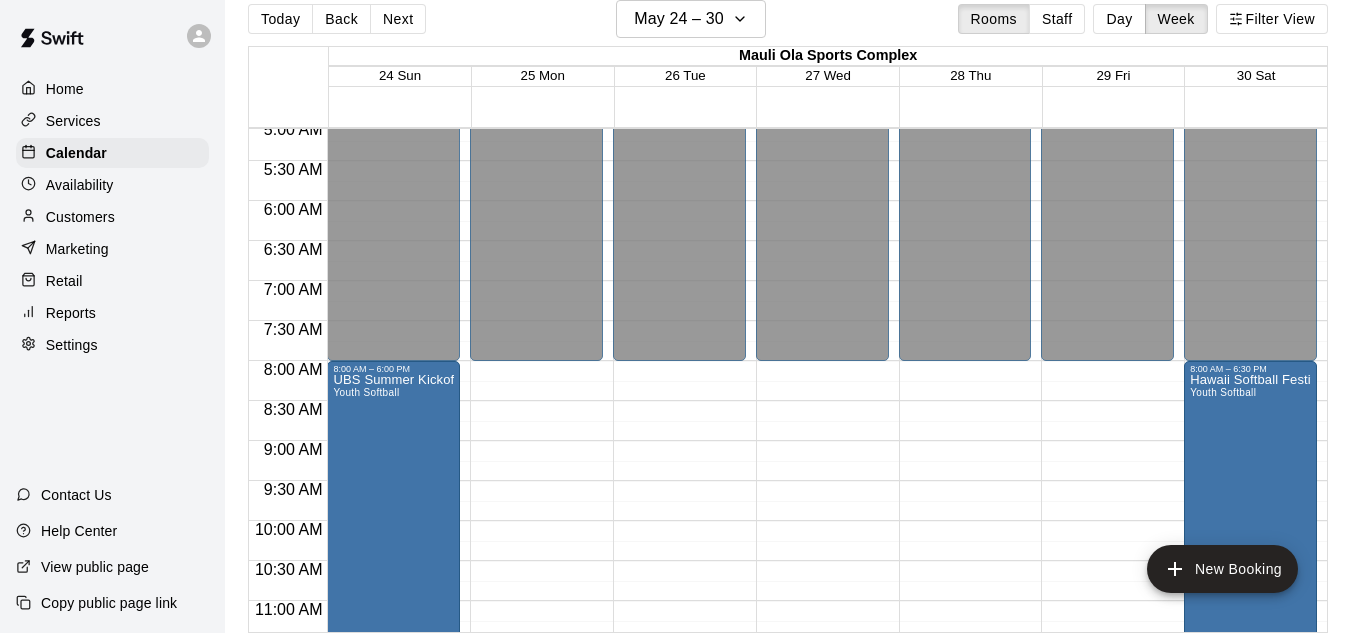 click on "12:00 AM – 8:00 AM Closed 7:00 PM – 11:59 PM Closed" at bounding box center (536, 681) 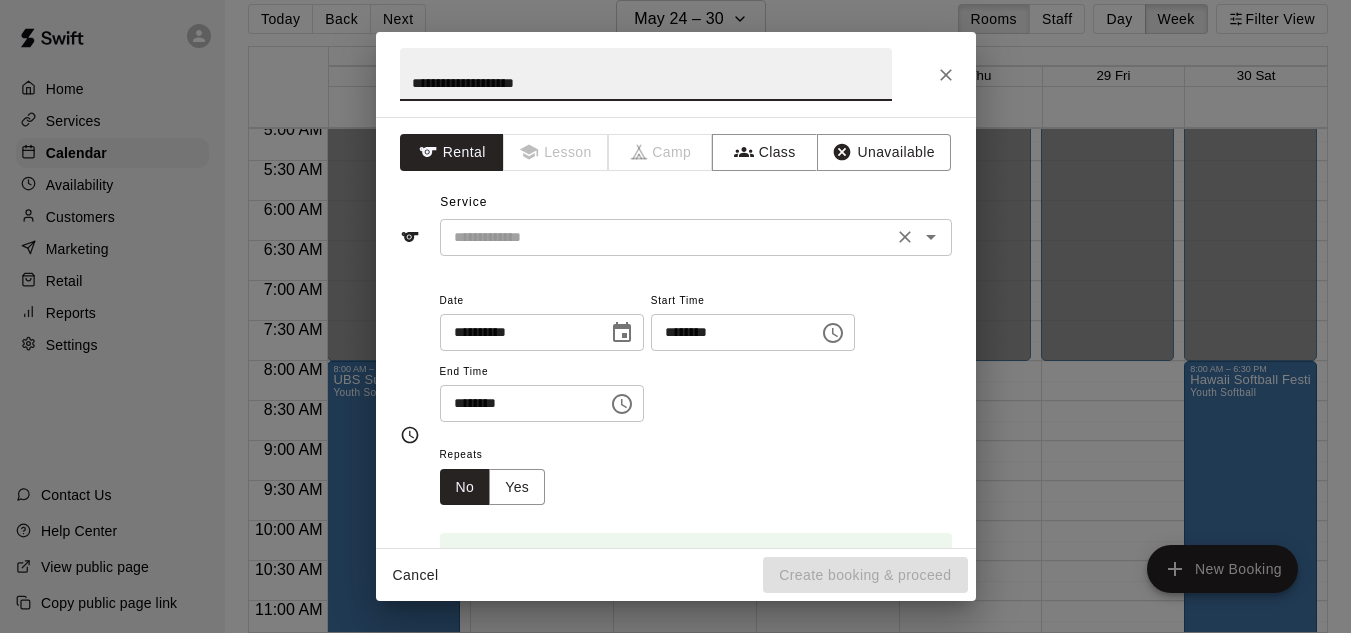 type on "**********" 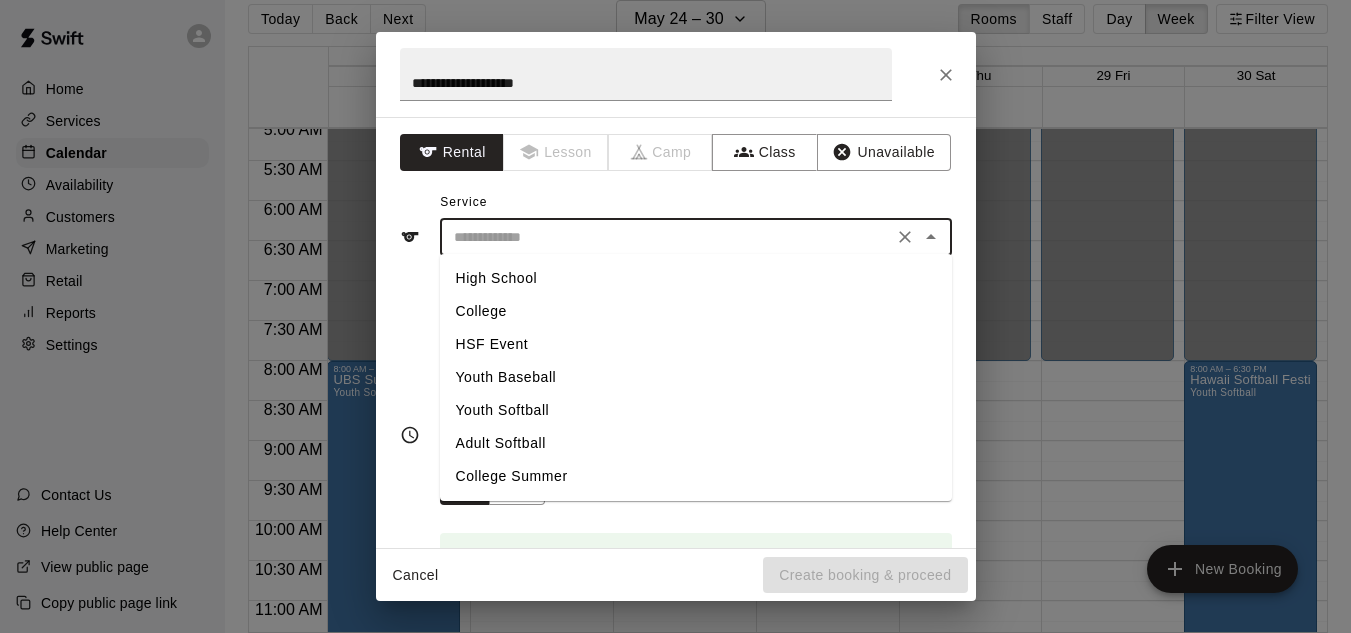 click on "Youth Softball" at bounding box center (696, 410) 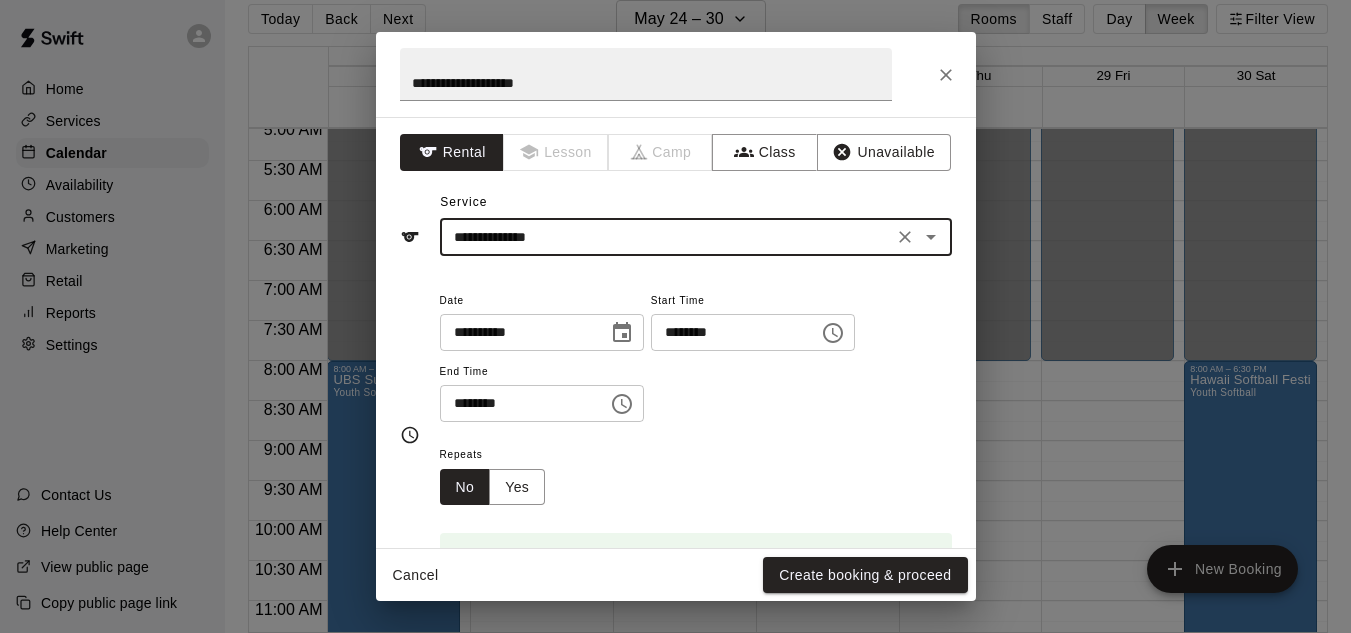 click on "********" at bounding box center (728, 332) 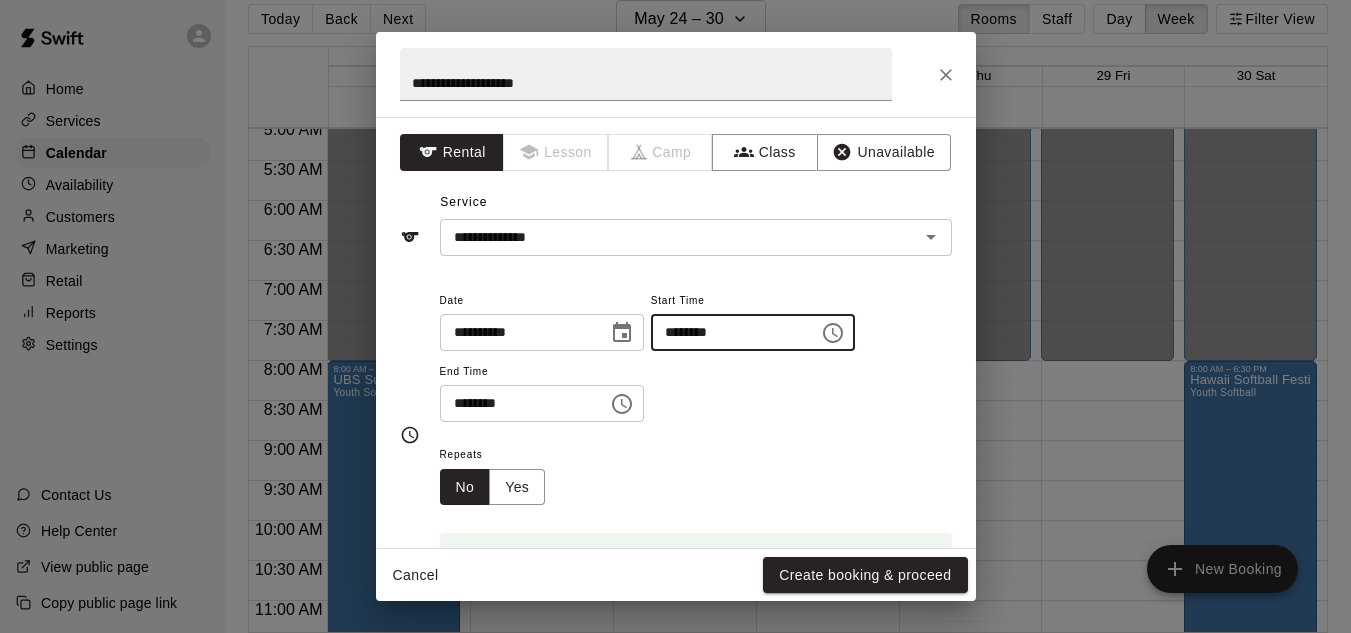 type on "********" 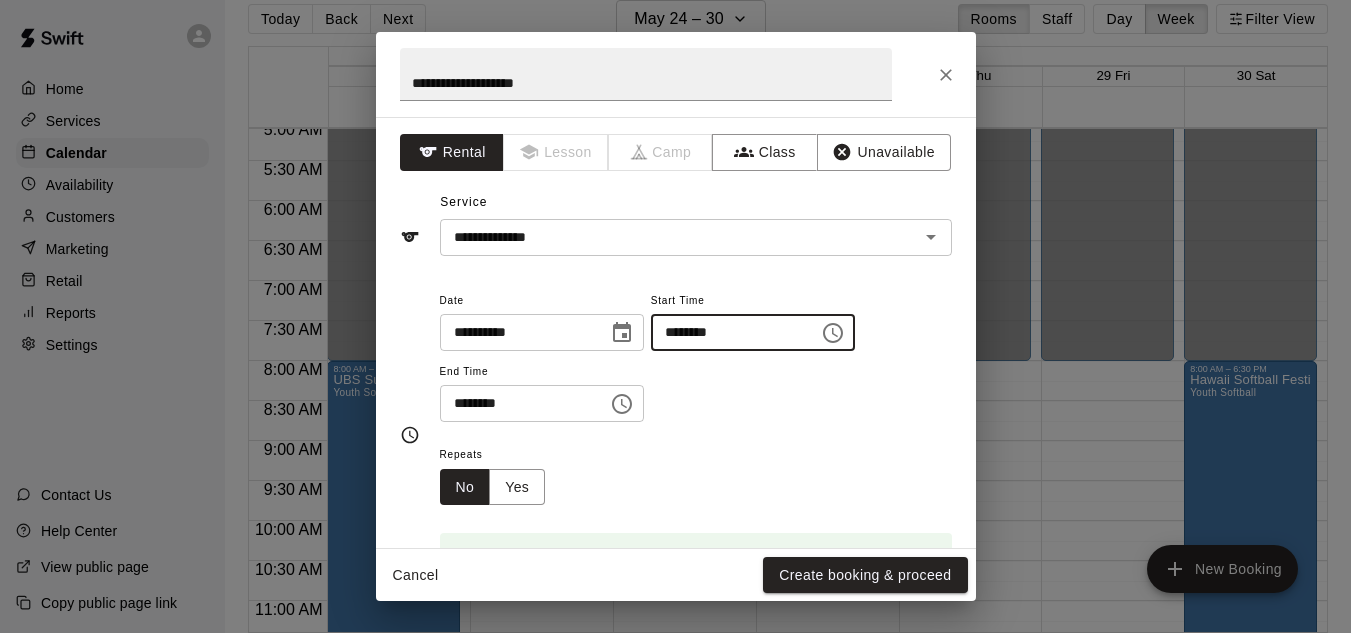 click on "********" at bounding box center (517, 403) 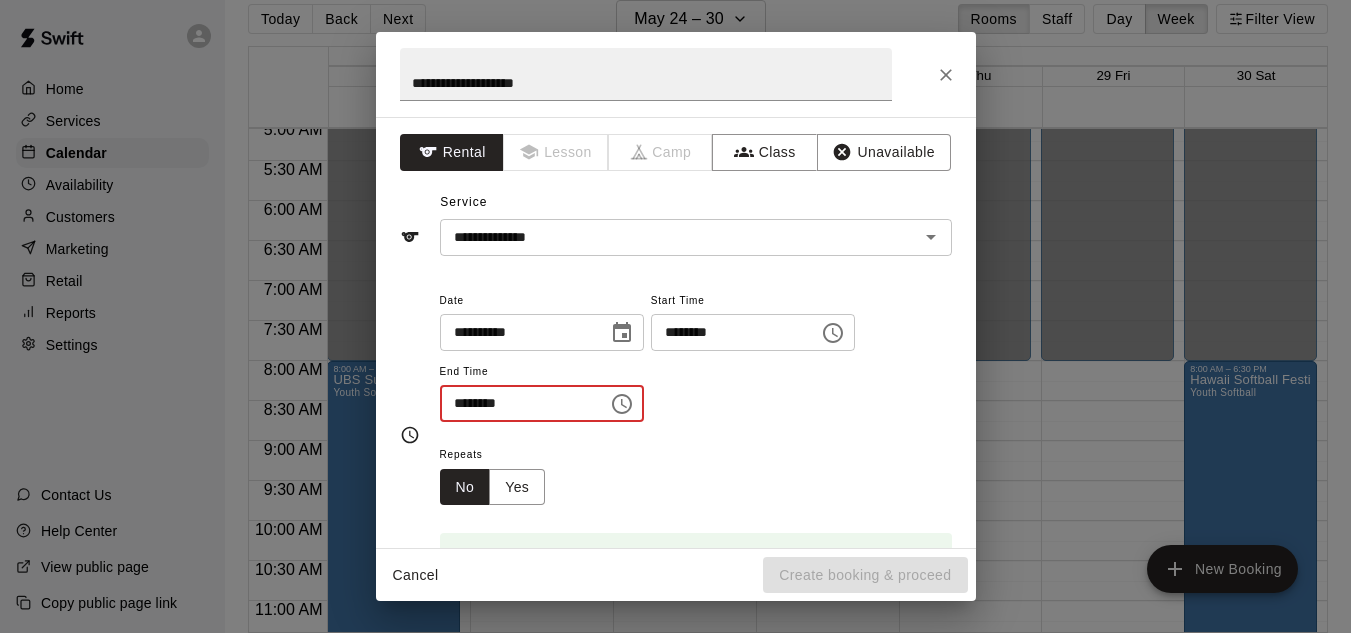 type on "********" 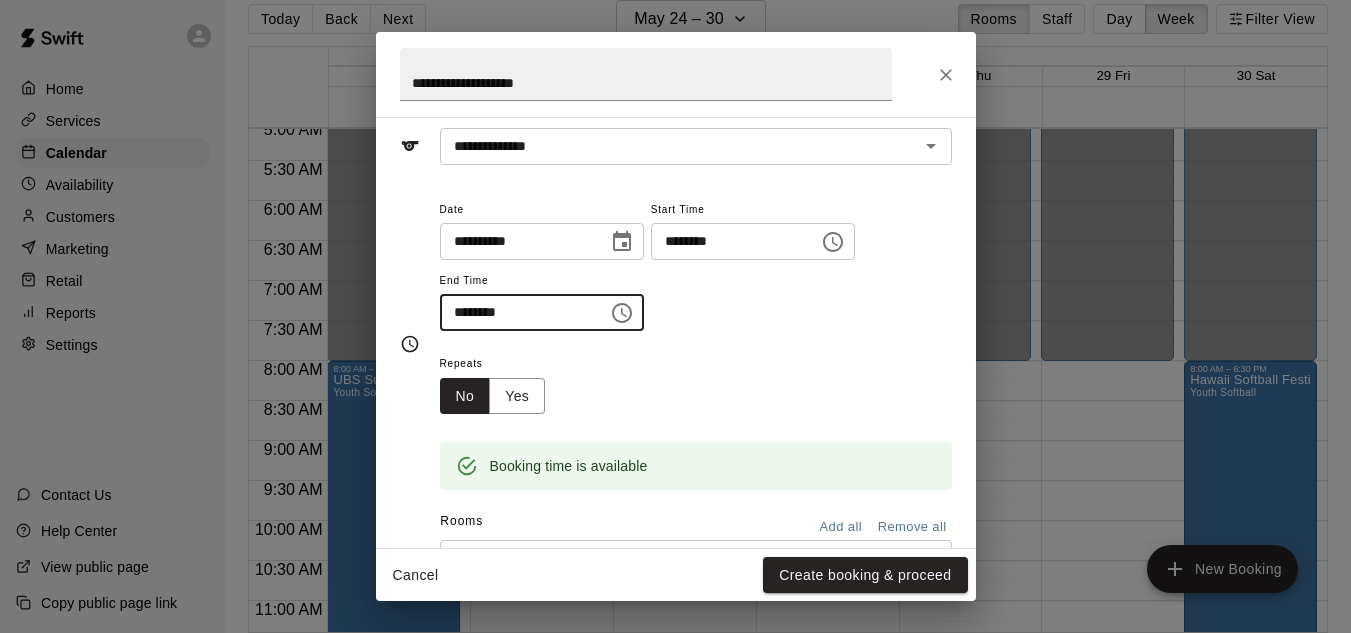 scroll, scrollTop: 129, scrollLeft: 0, axis: vertical 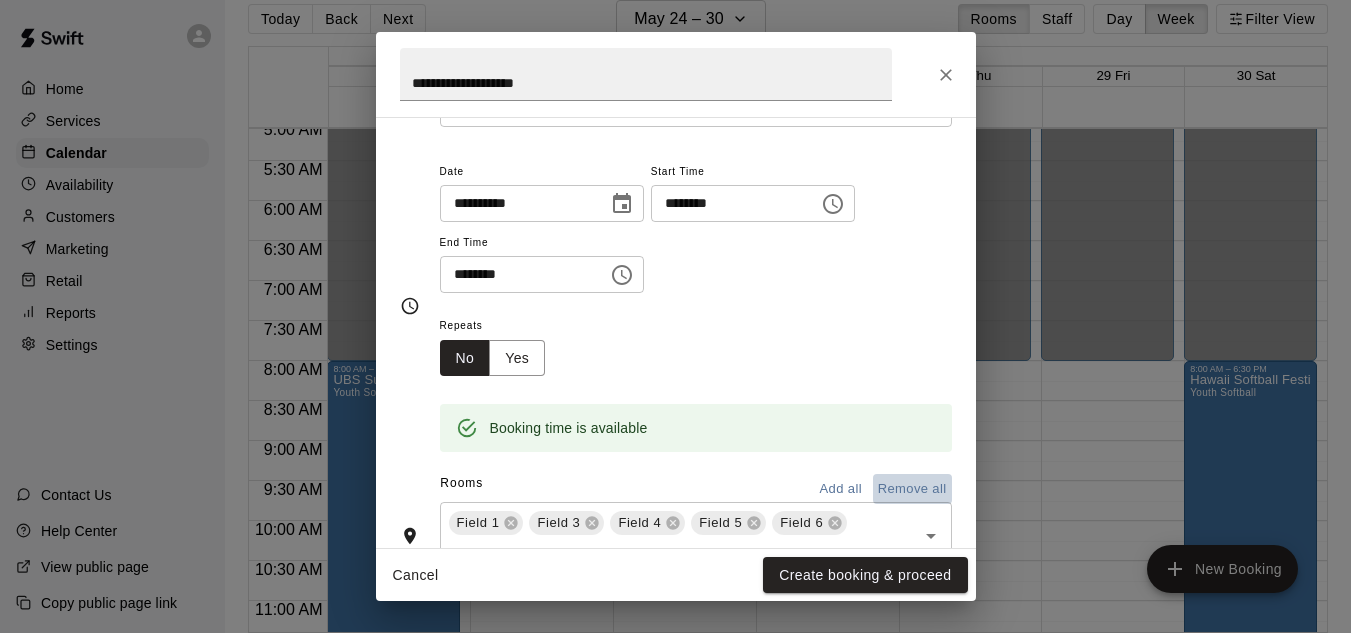 click on "Remove all" at bounding box center [912, 489] 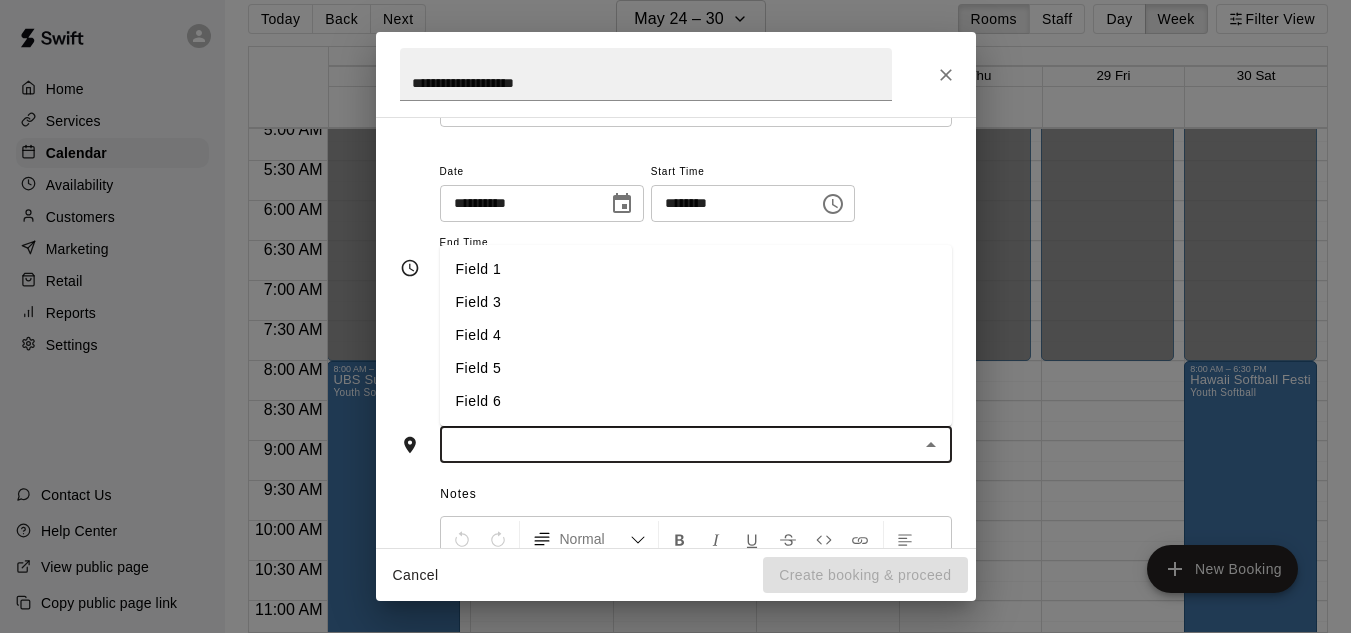 click at bounding box center (679, 444) 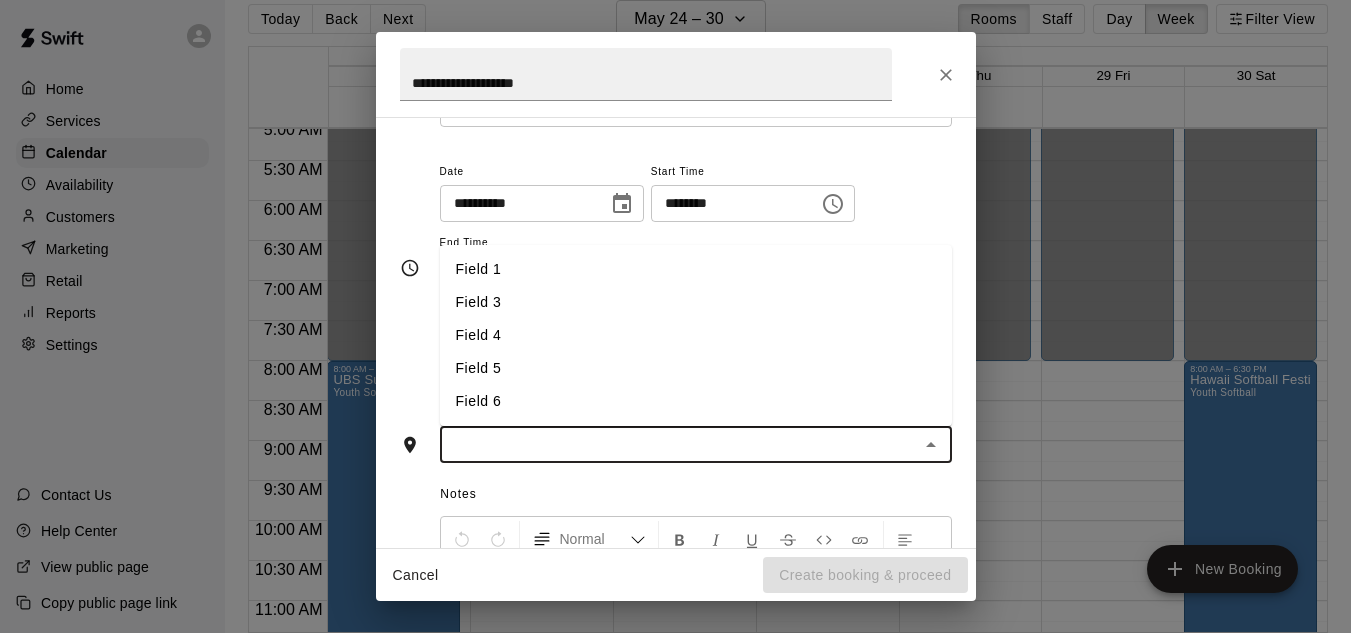 click on "Field 1" at bounding box center (696, 269) 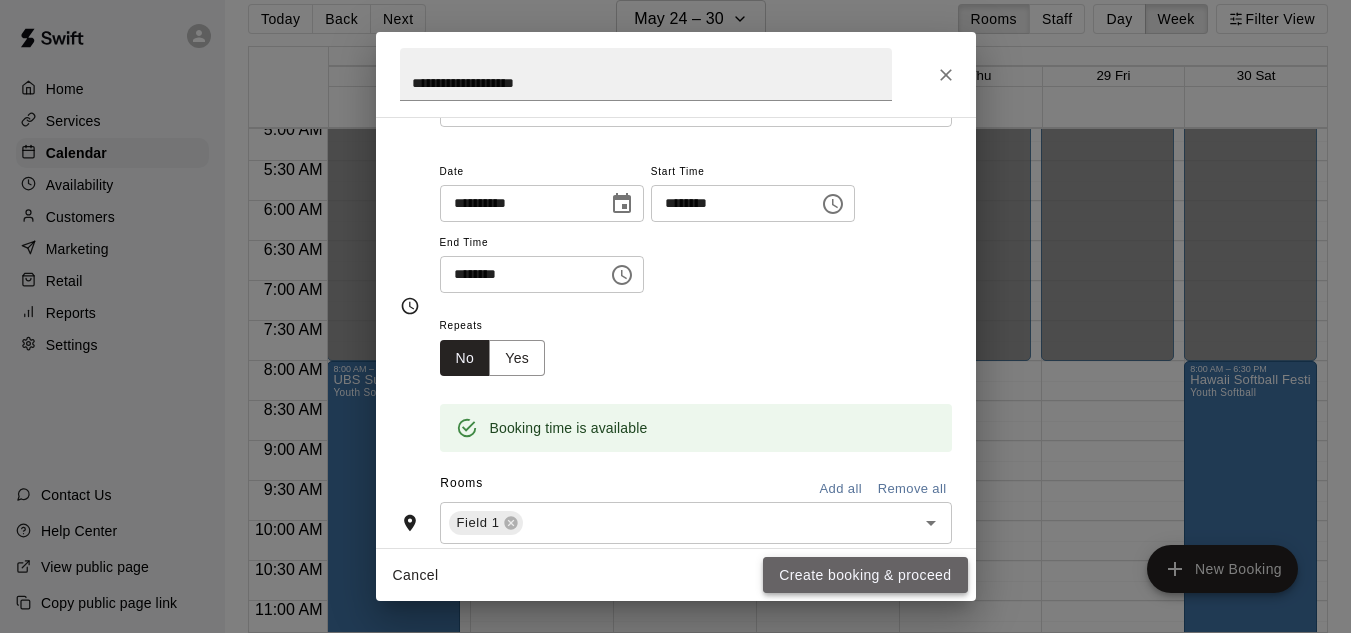 click on "Create booking & proceed" at bounding box center (865, 575) 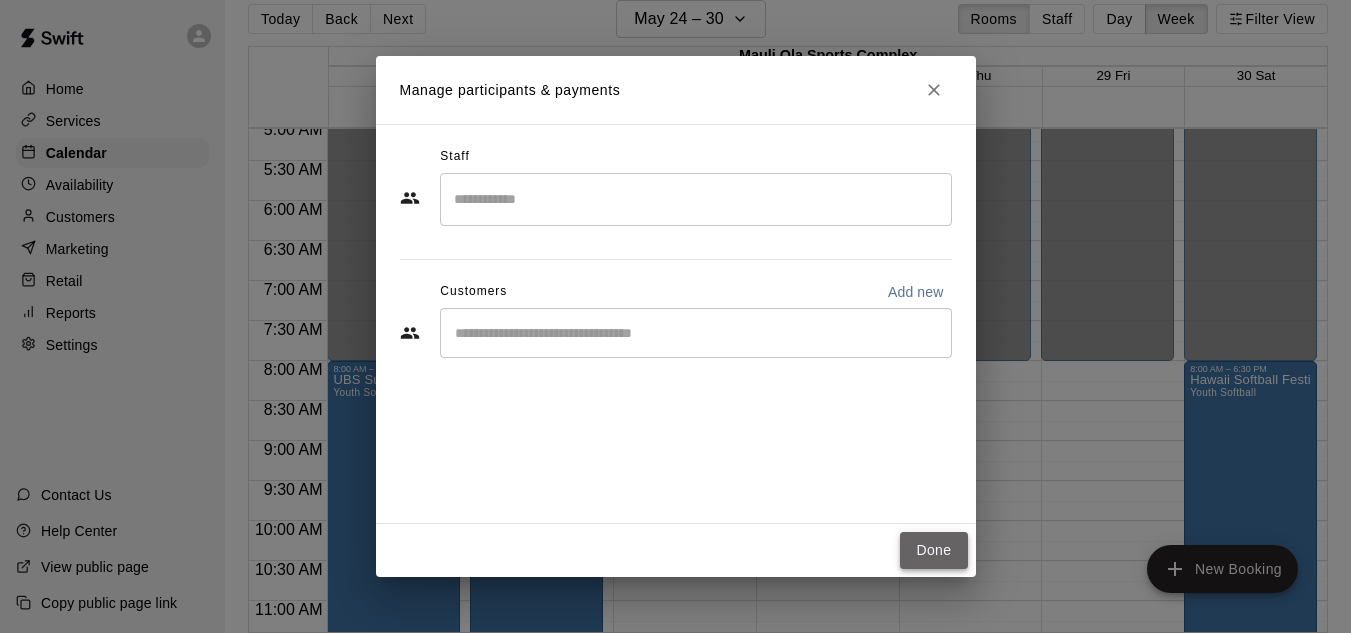 click on "Done" at bounding box center (933, 550) 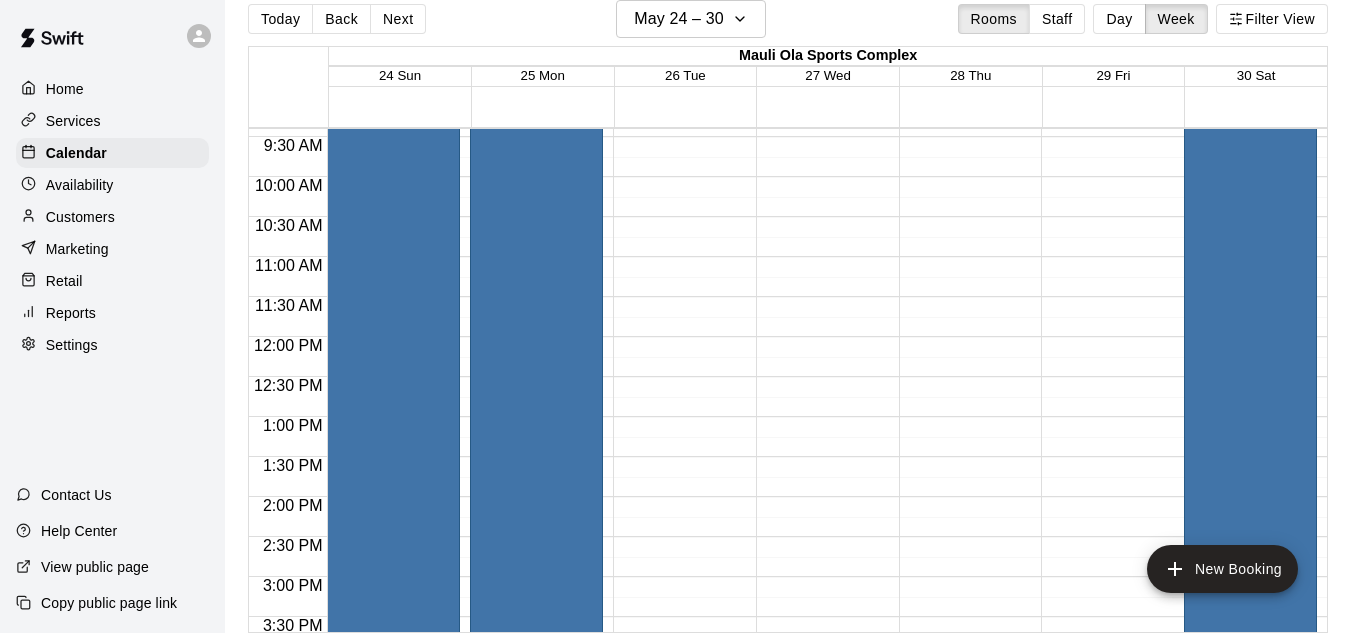 scroll, scrollTop: 753, scrollLeft: 0, axis: vertical 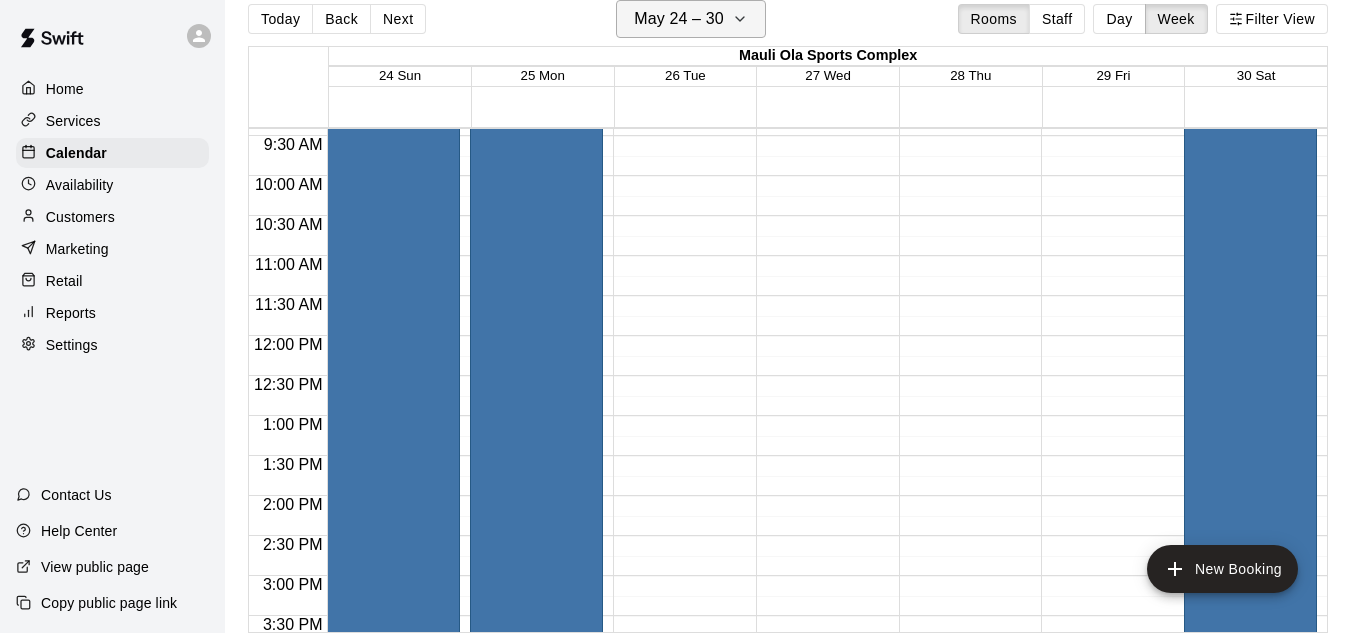 click 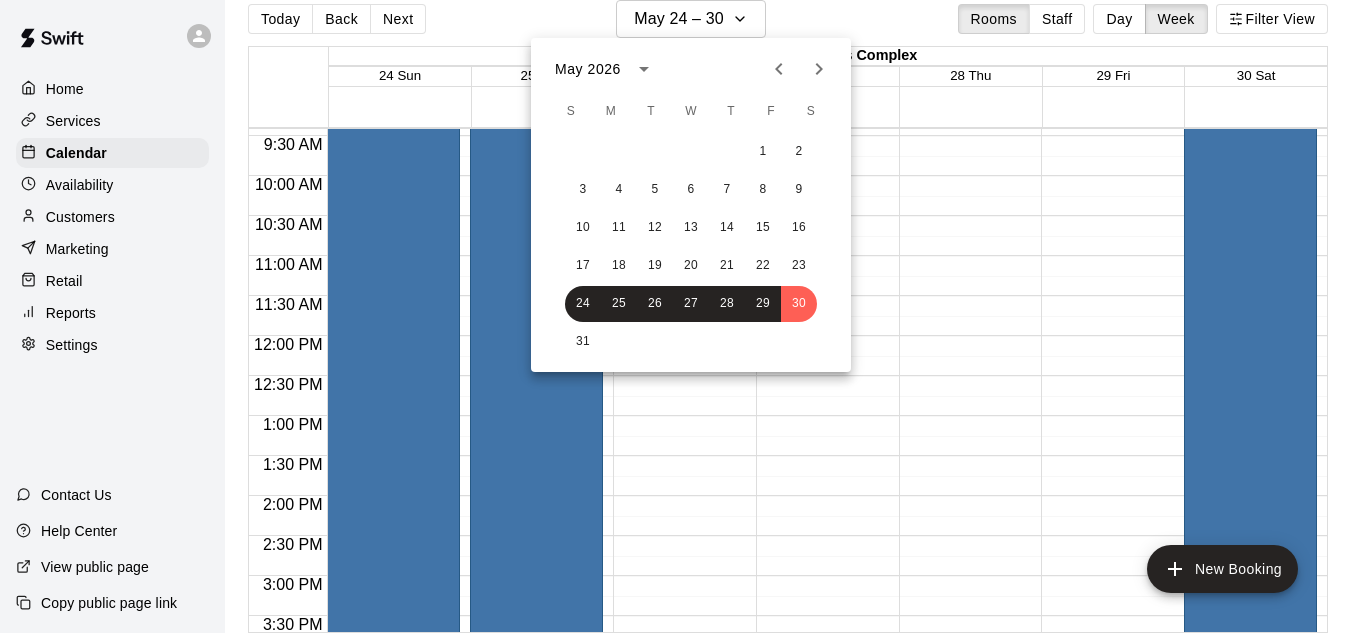click 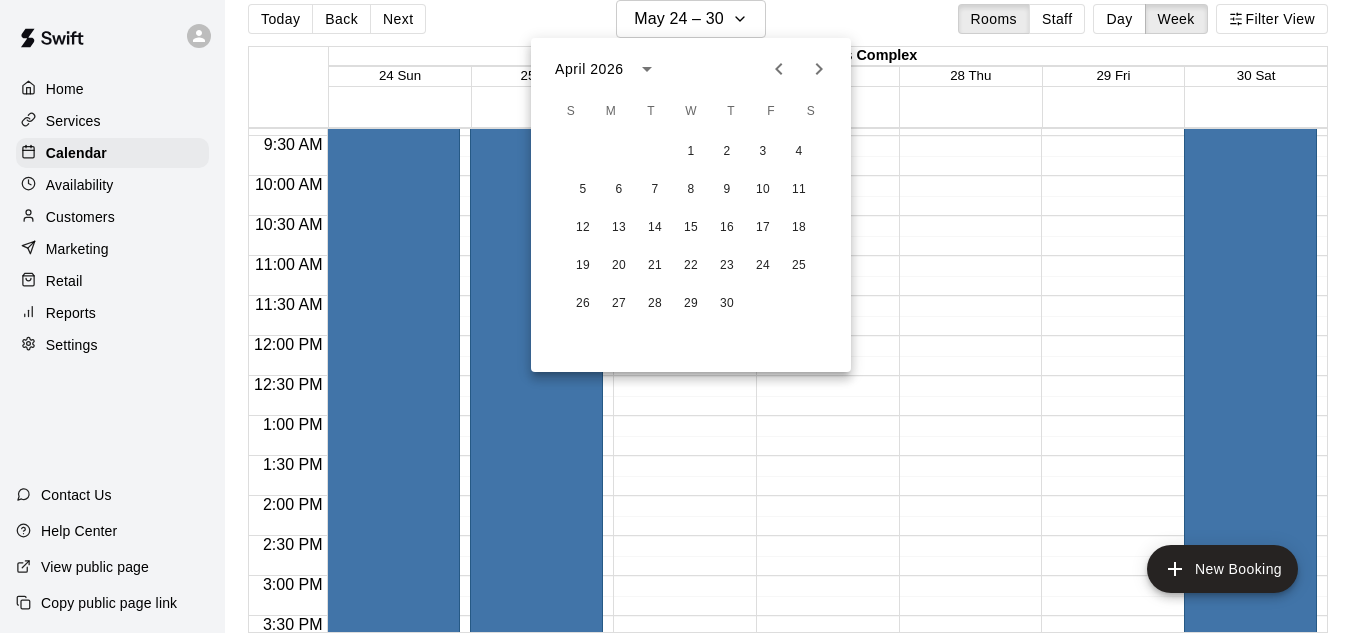 click 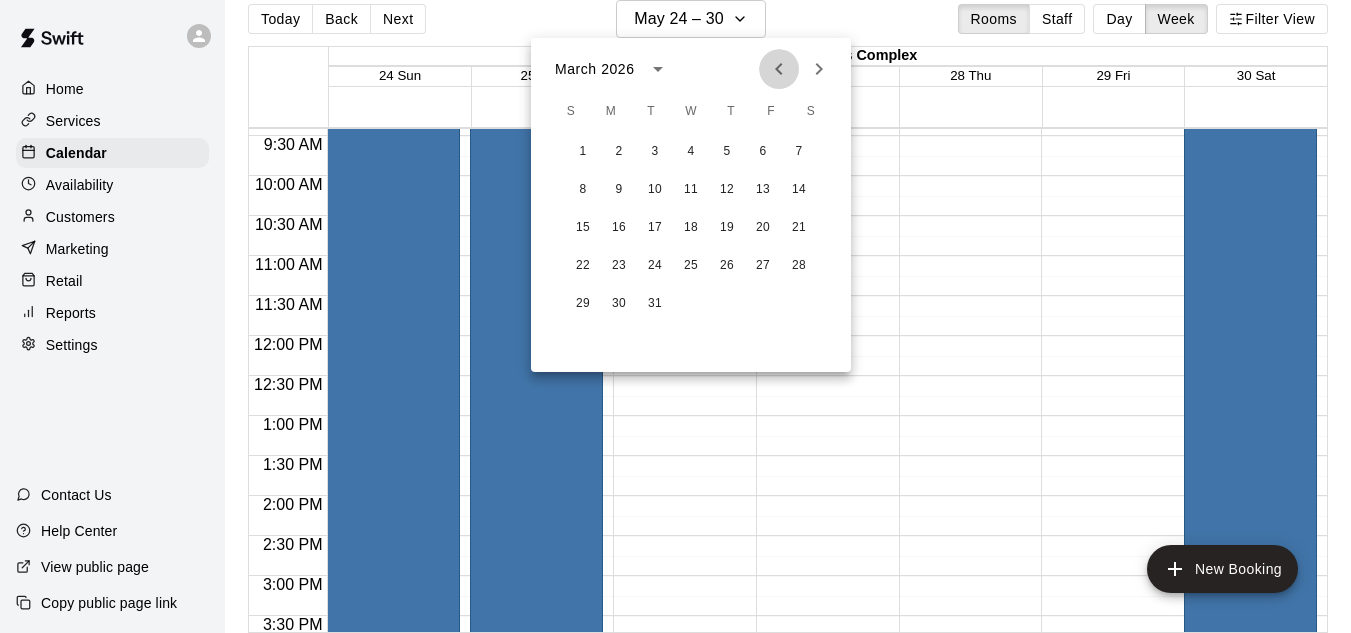 click 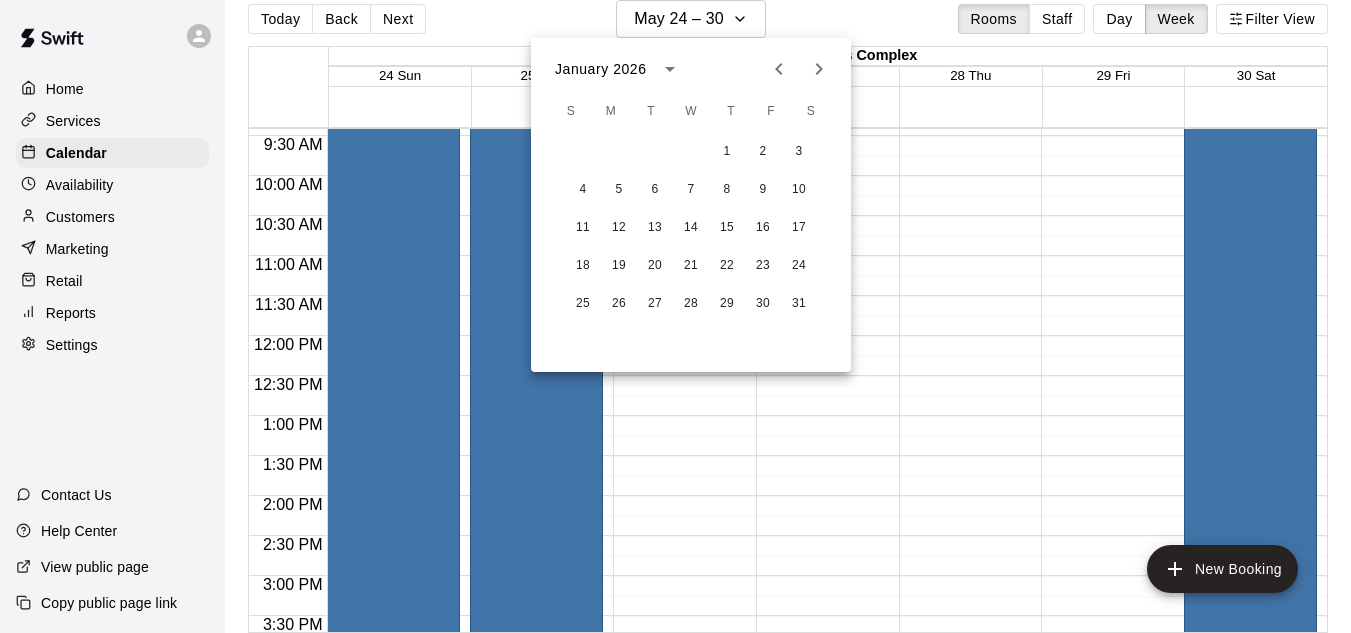 click 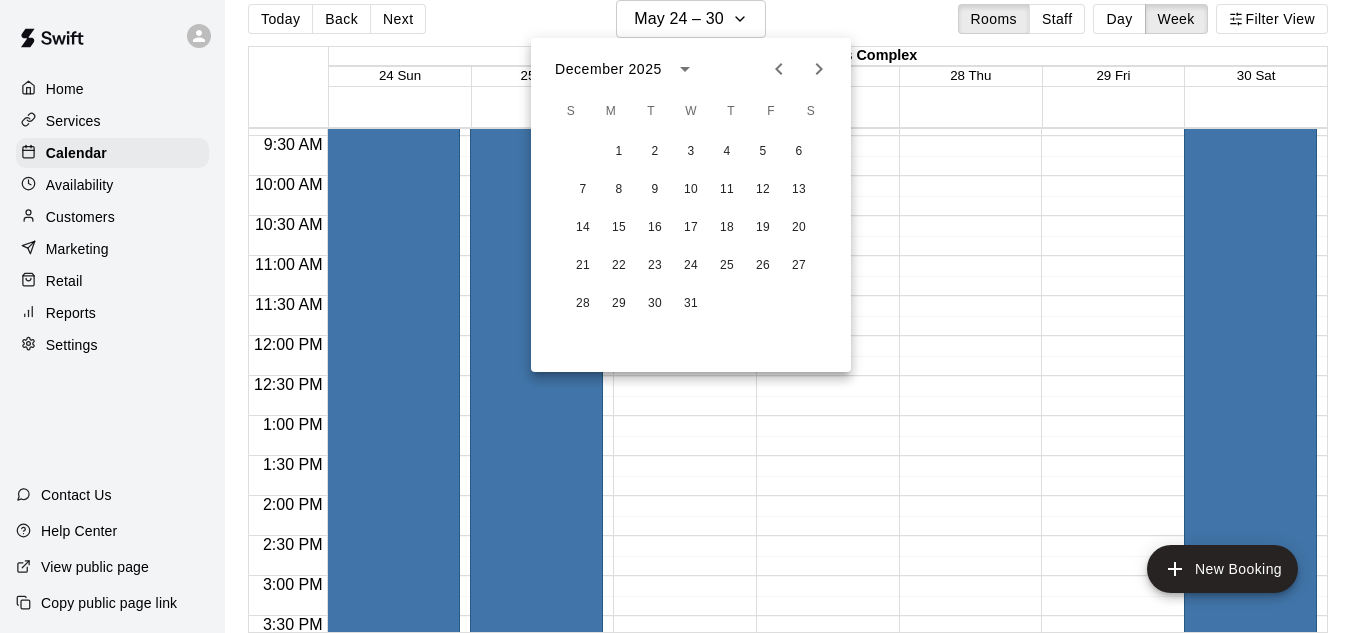 click 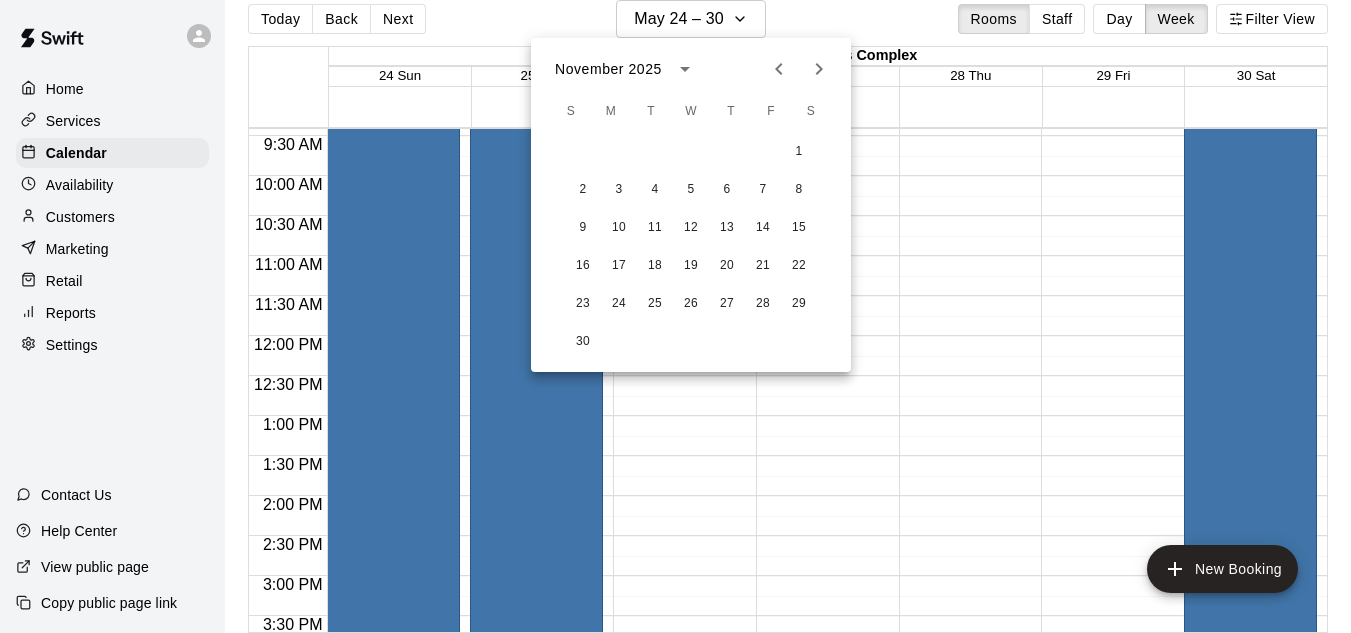click 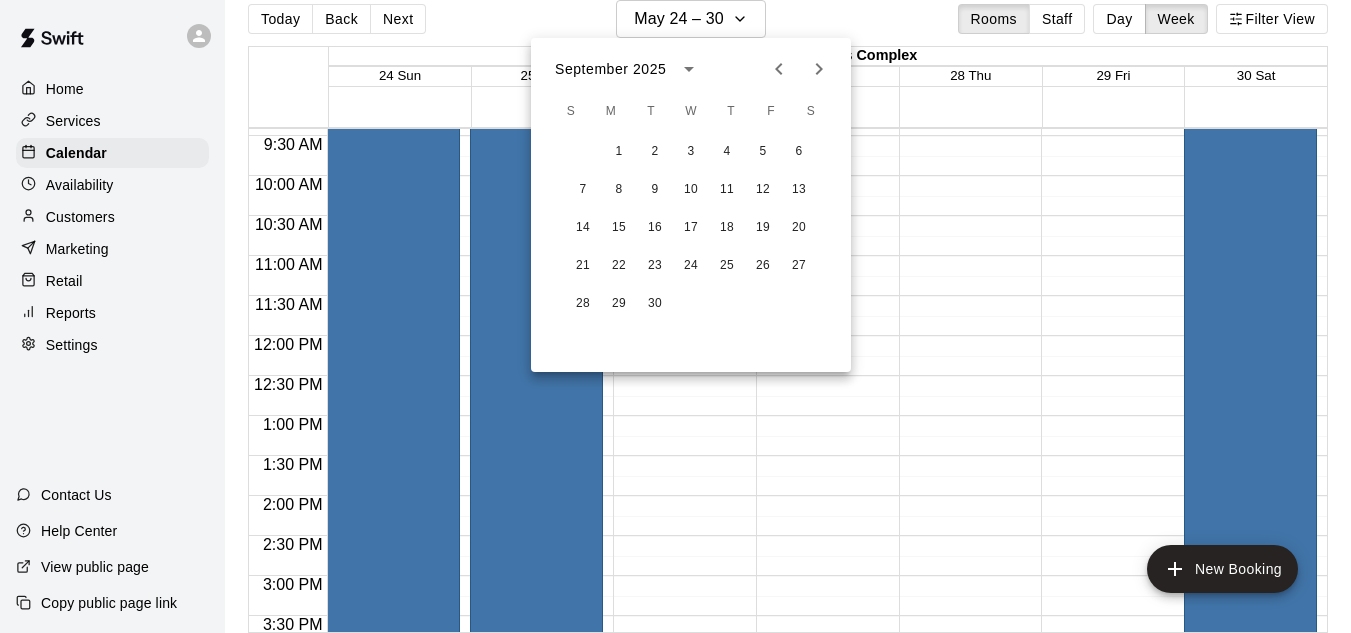 click 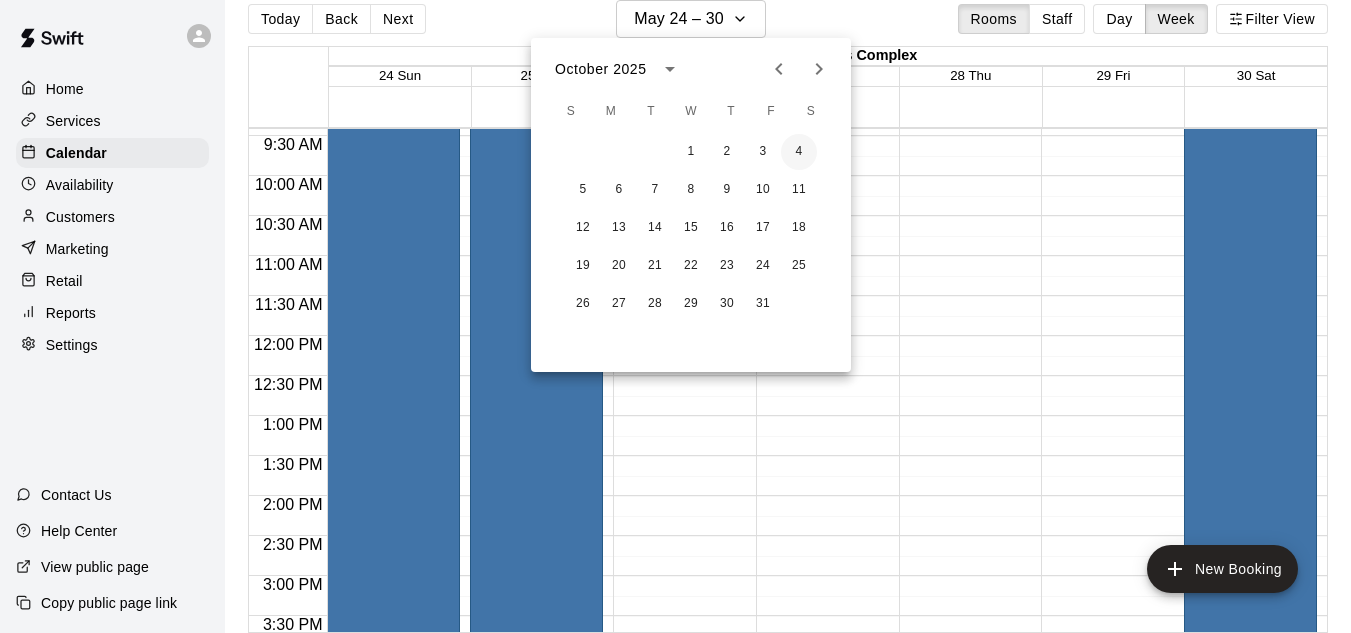 click on "4" at bounding box center (799, 152) 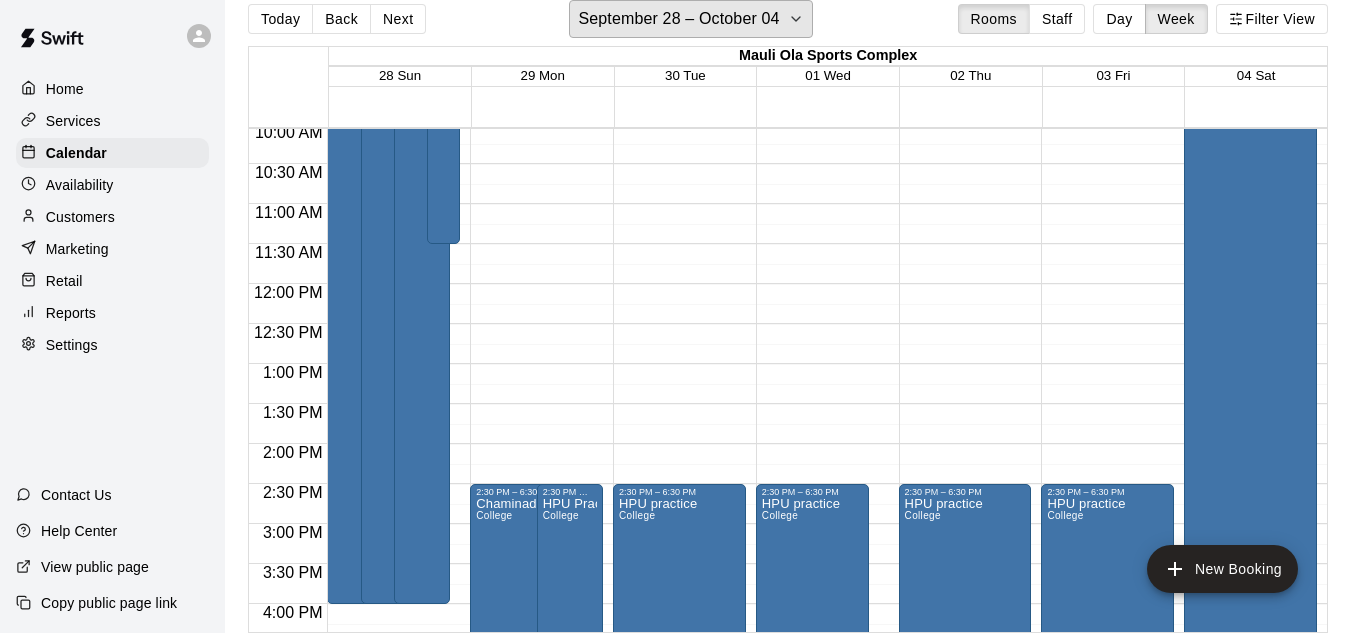 scroll, scrollTop: 809, scrollLeft: 0, axis: vertical 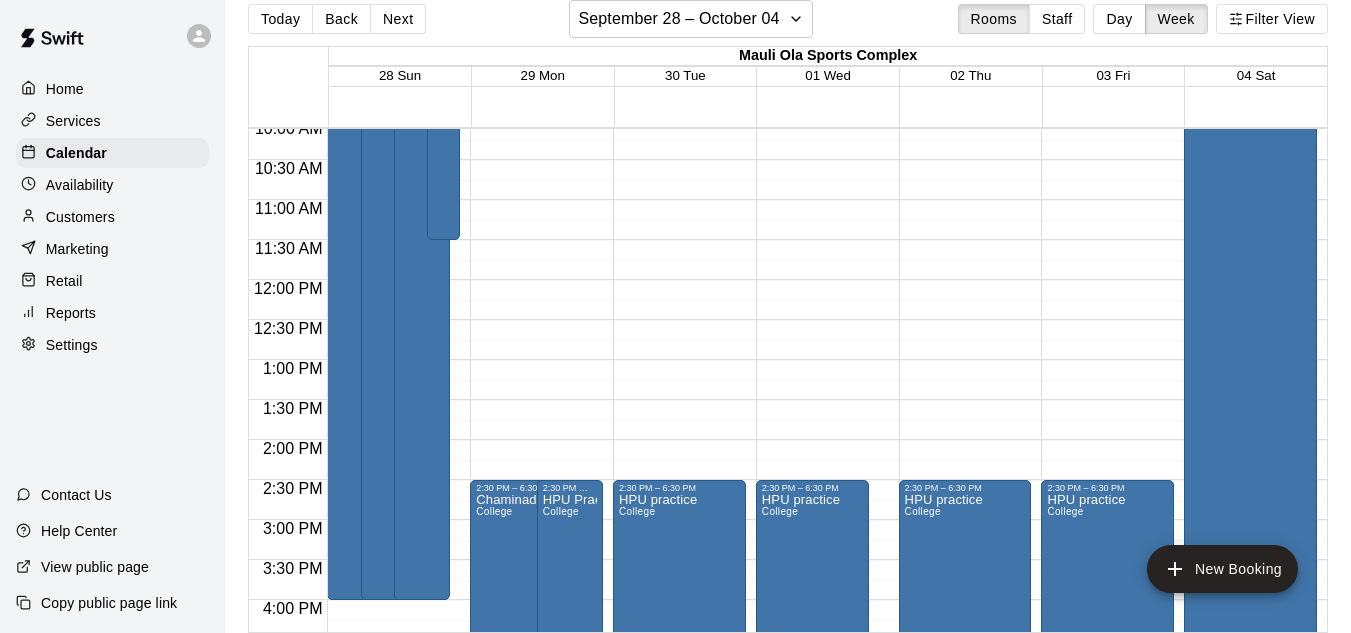 click on "Play in Pink tournament Youth Softball" at bounding box center [1250, 289] 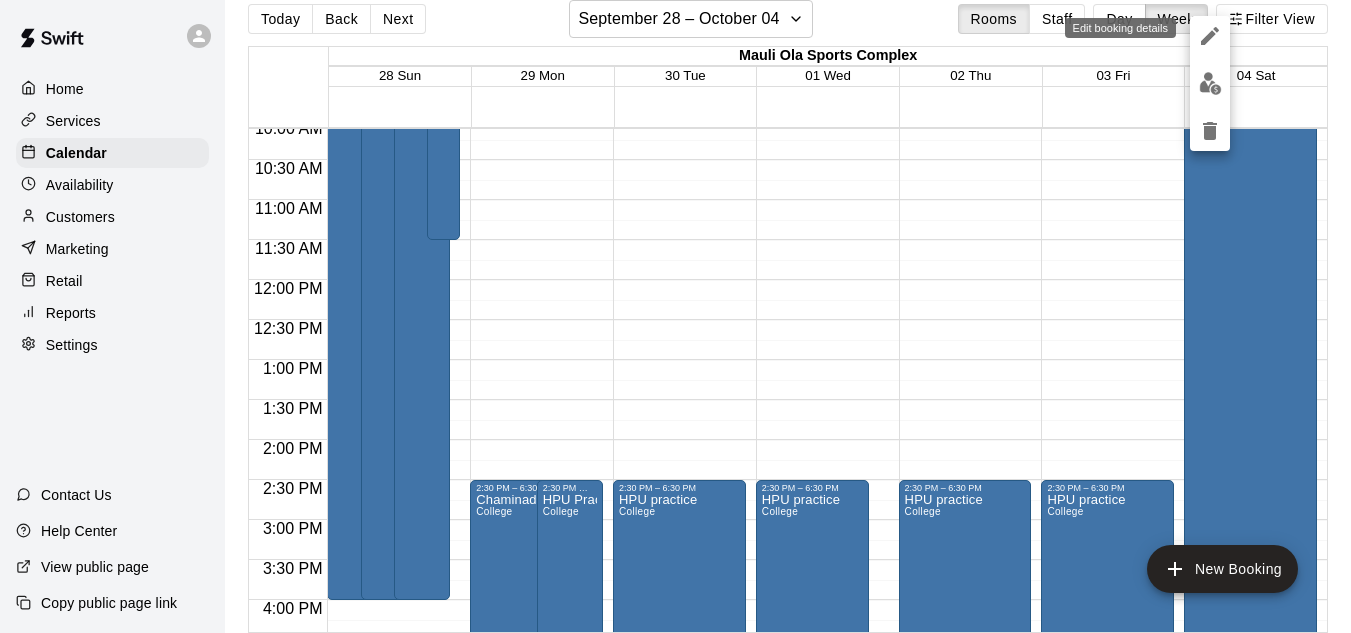 click 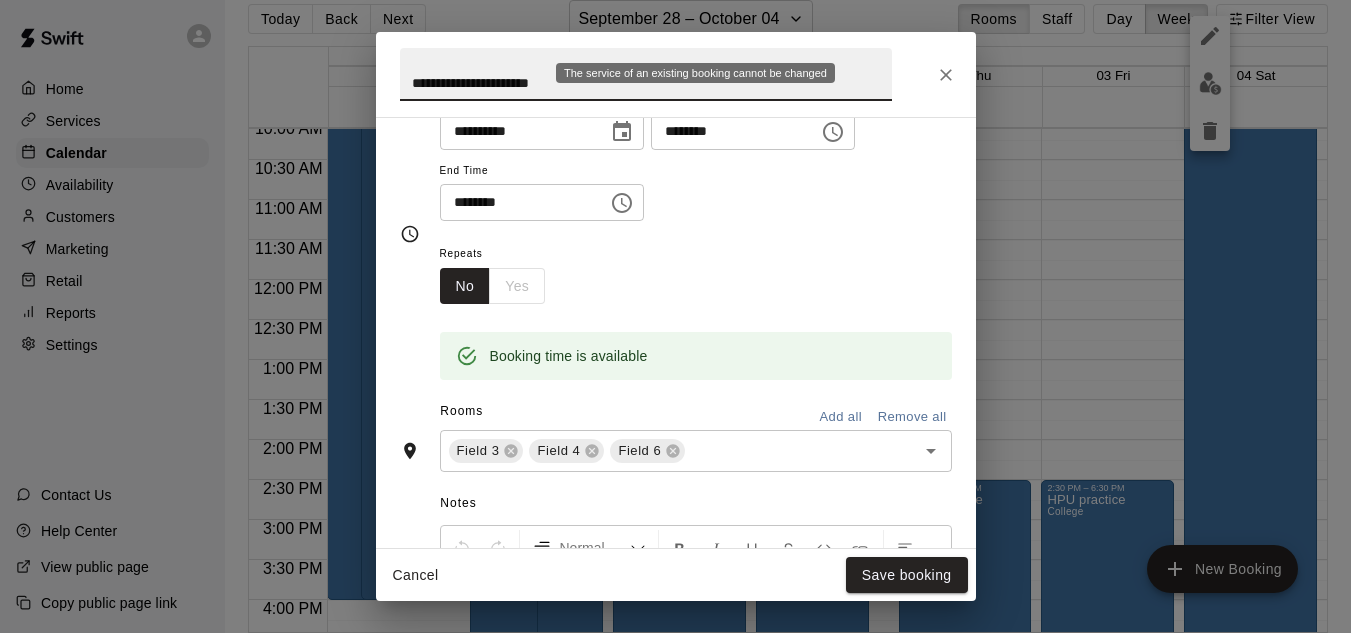scroll, scrollTop: 208, scrollLeft: 0, axis: vertical 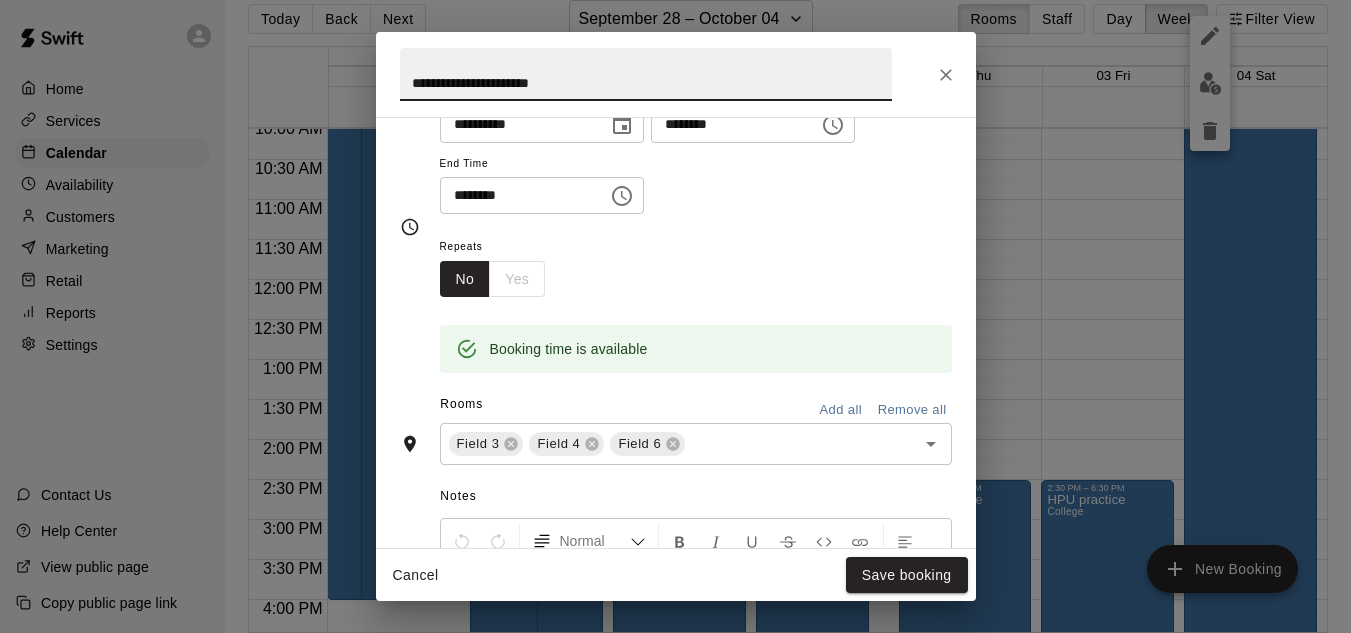 click on "Notes" at bounding box center [695, 497] 